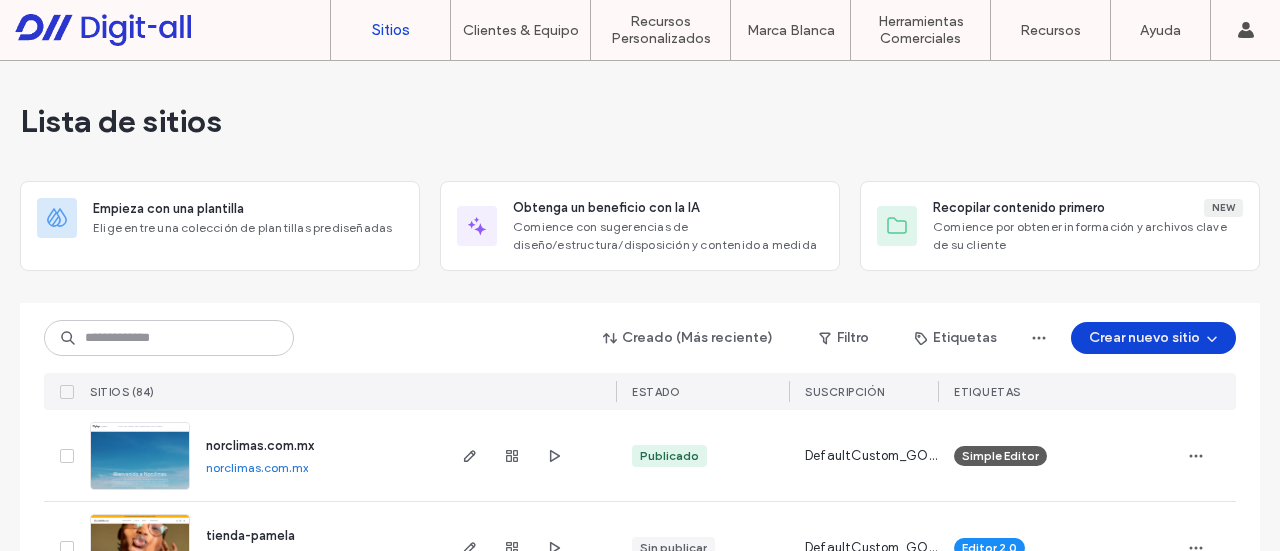 scroll, scrollTop: 0, scrollLeft: 0, axis: both 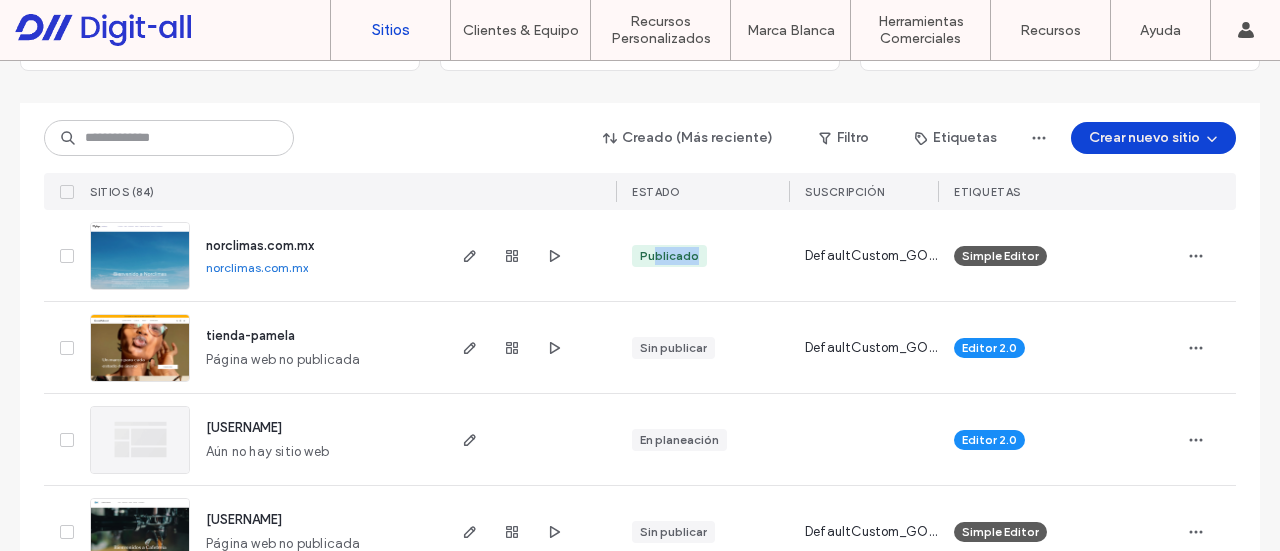 drag, startPoint x: 690, startPoint y: 253, endPoint x: 618, endPoint y: 291, distance: 81.41253 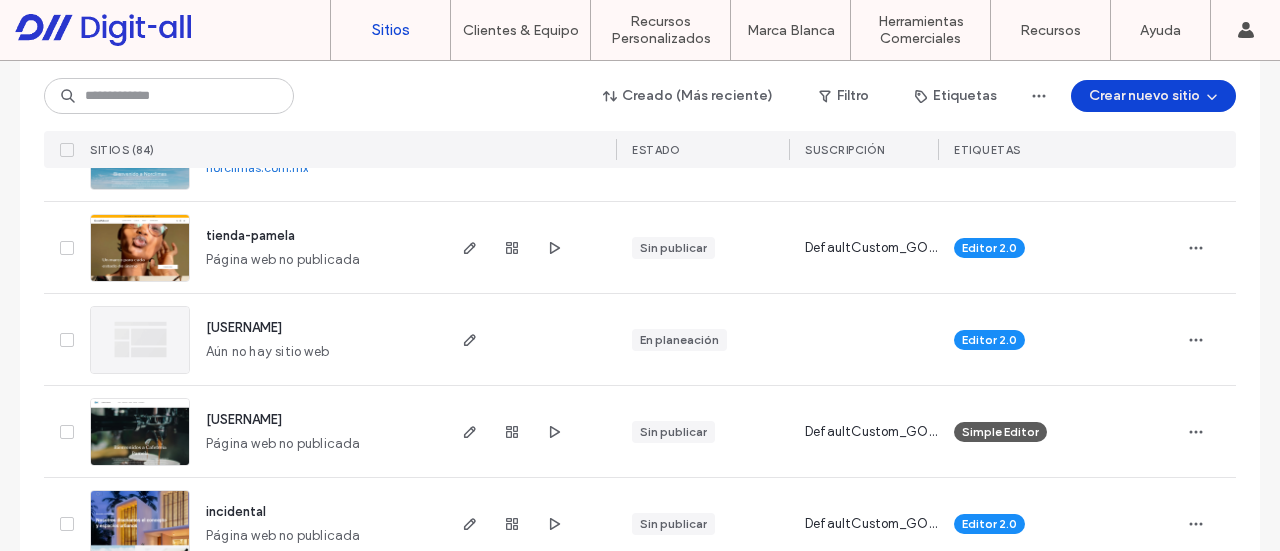 scroll, scrollTop: 200, scrollLeft: 0, axis: vertical 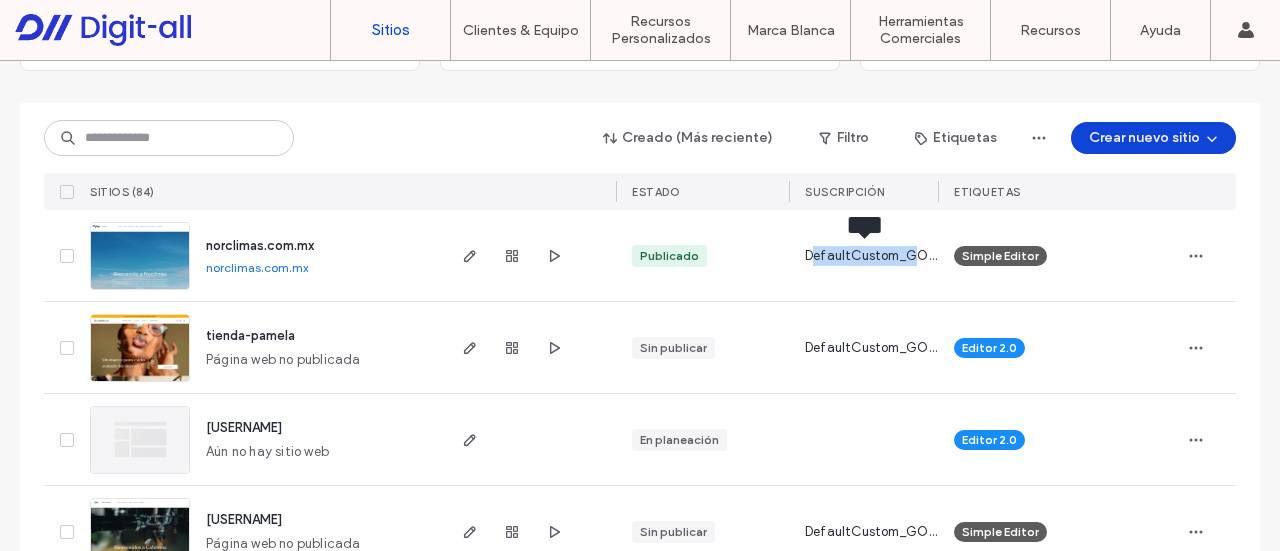 drag, startPoint x: 804, startPoint y: 254, endPoint x: 912, endPoint y: 260, distance: 108.16654 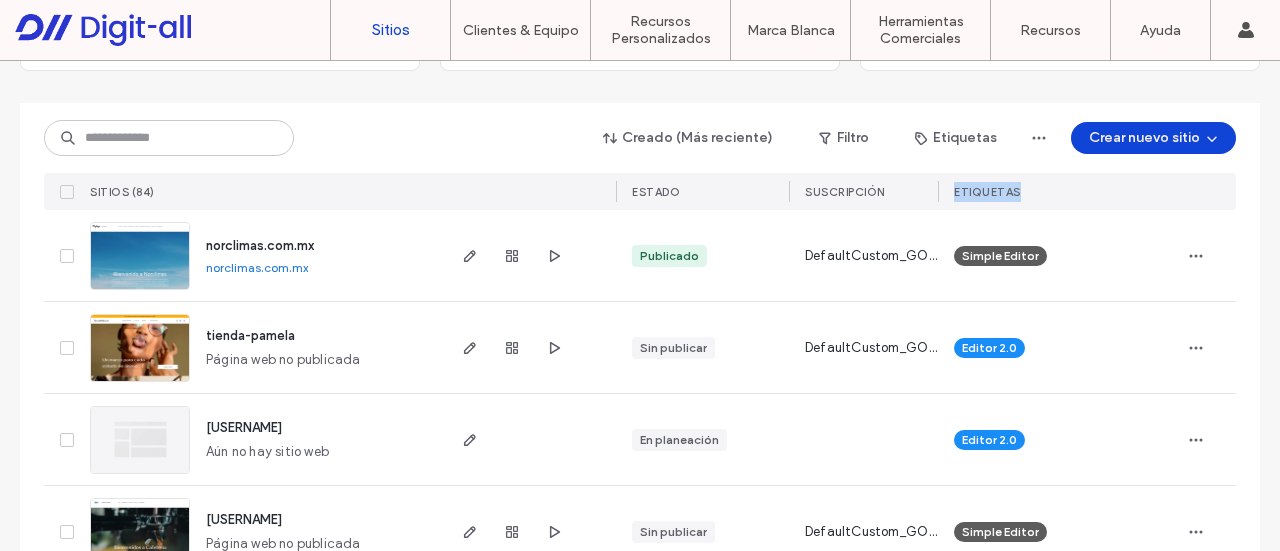 drag, startPoint x: 1028, startPoint y: 186, endPoint x: 1046, endPoint y: 375, distance: 189.85521 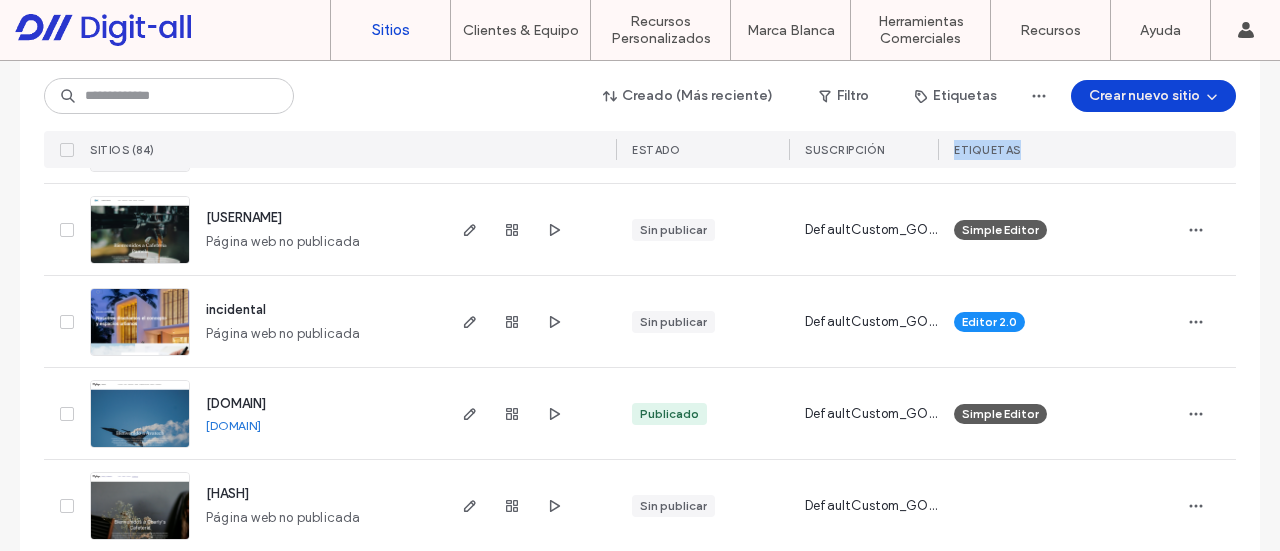 scroll, scrollTop: 300, scrollLeft: 0, axis: vertical 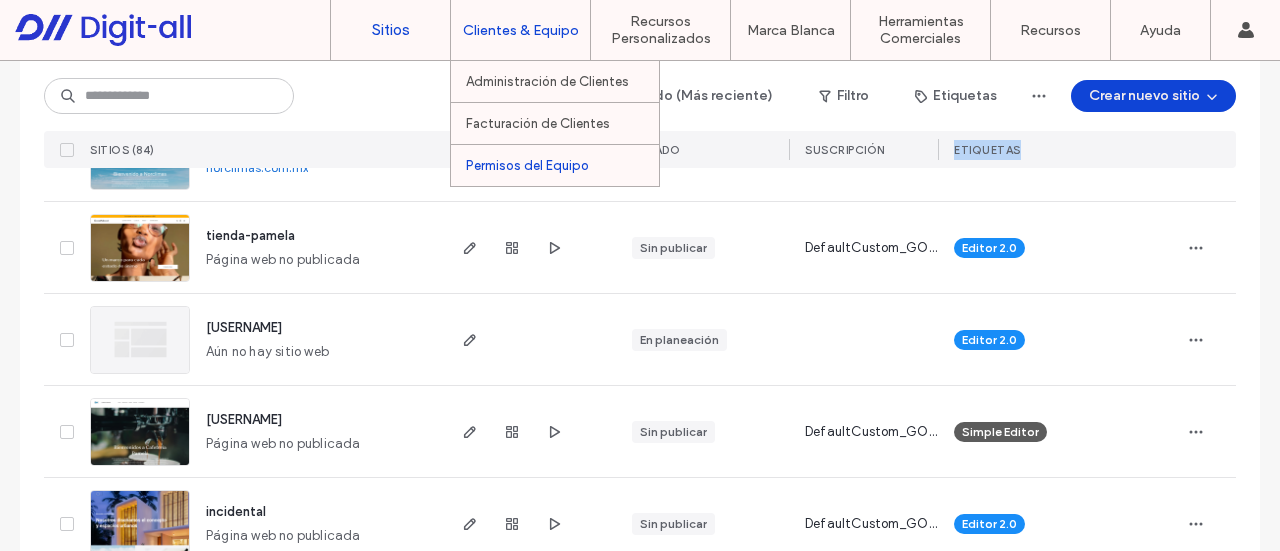 click on "Permisos del Equipo" at bounding box center [562, 165] 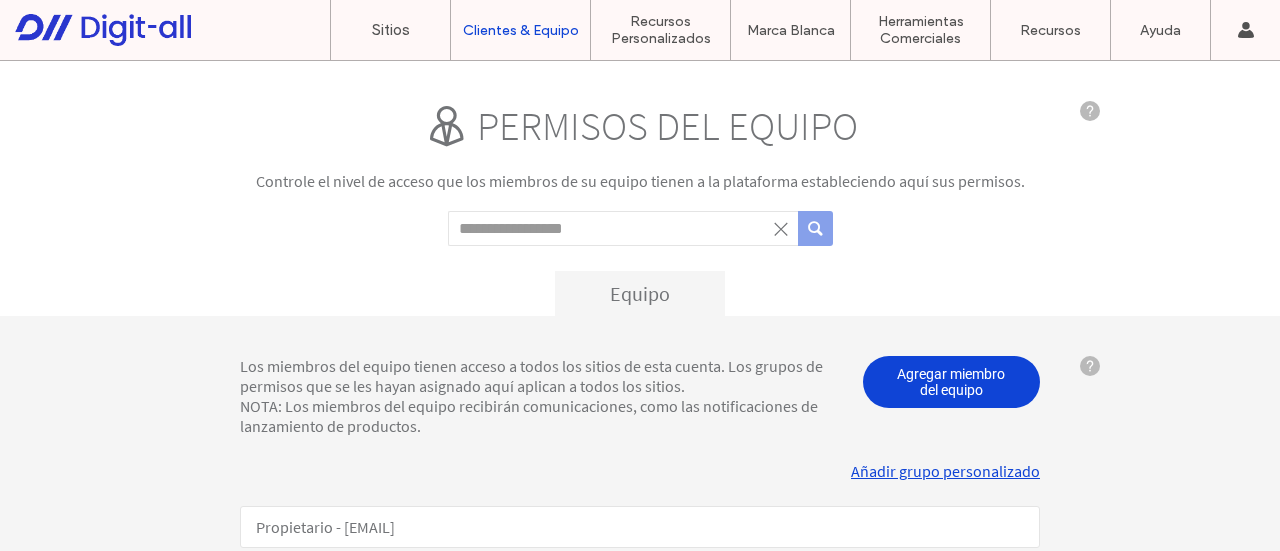 scroll, scrollTop: 0, scrollLeft: 0, axis: both 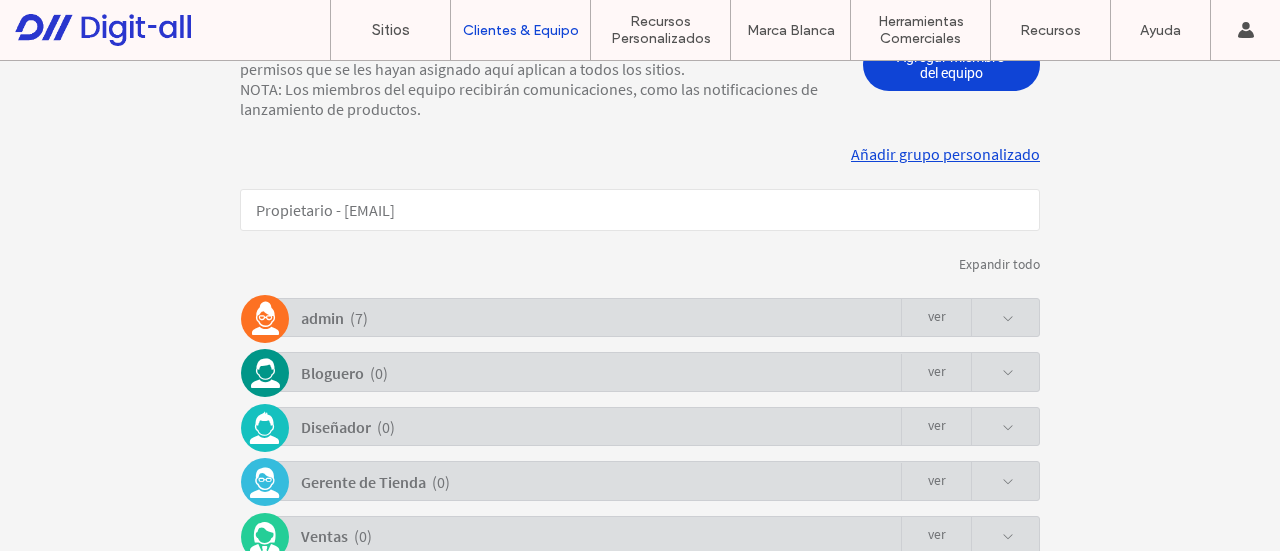 click on "admin" at bounding box center [322, 318] 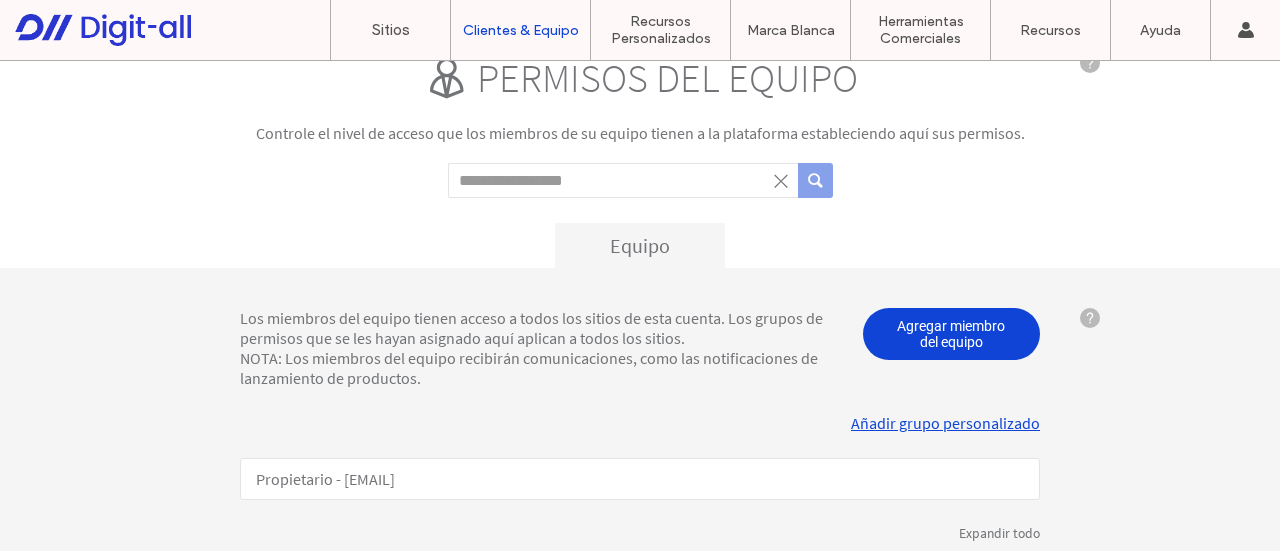 scroll, scrollTop: 0, scrollLeft: 0, axis: both 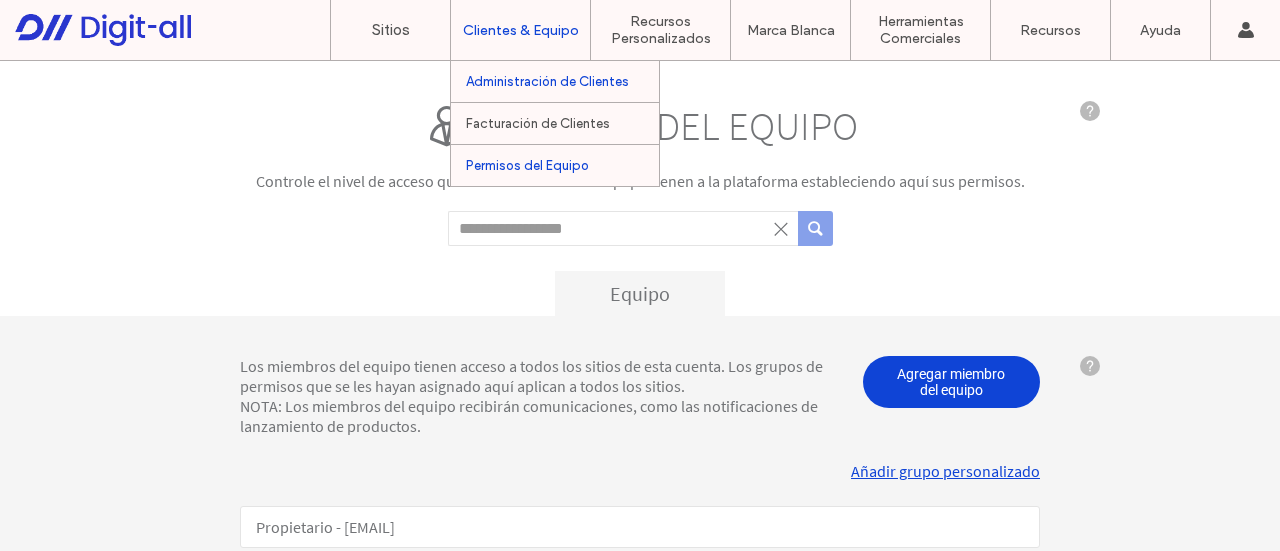 click on "Administración de Clientes" at bounding box center (547, 81) 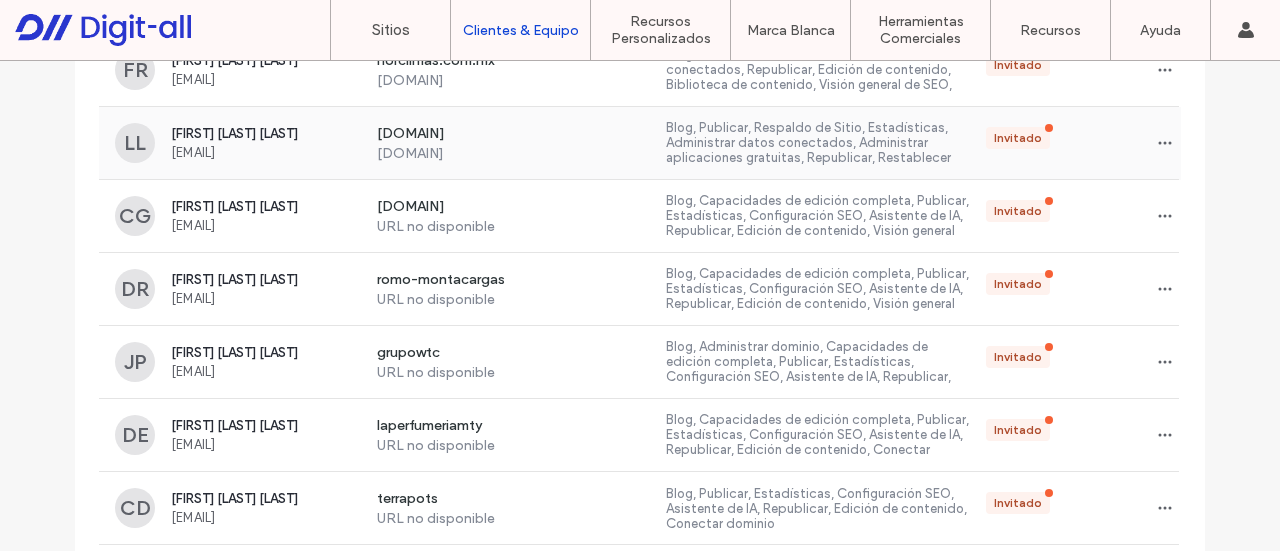 scroll, scrollTop: 200, scrollLeft: 0, axis: vertical 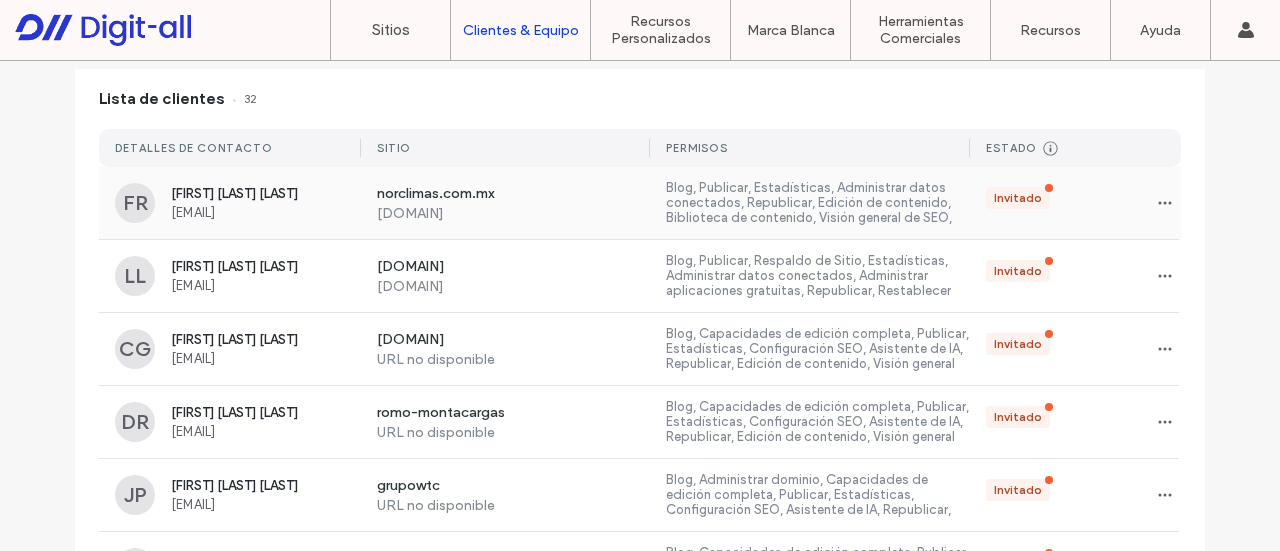click on "norclimas.com.mx" at bounding box center [514, 195] 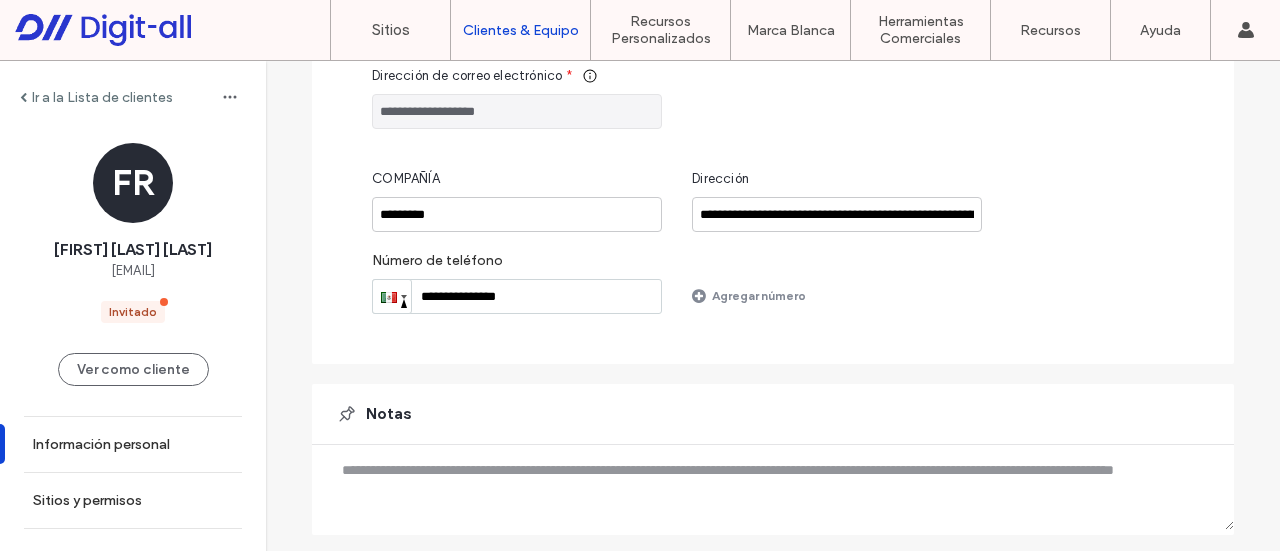 scroll, scrollTop: 378, scrollLeft: 0, axis: vertical 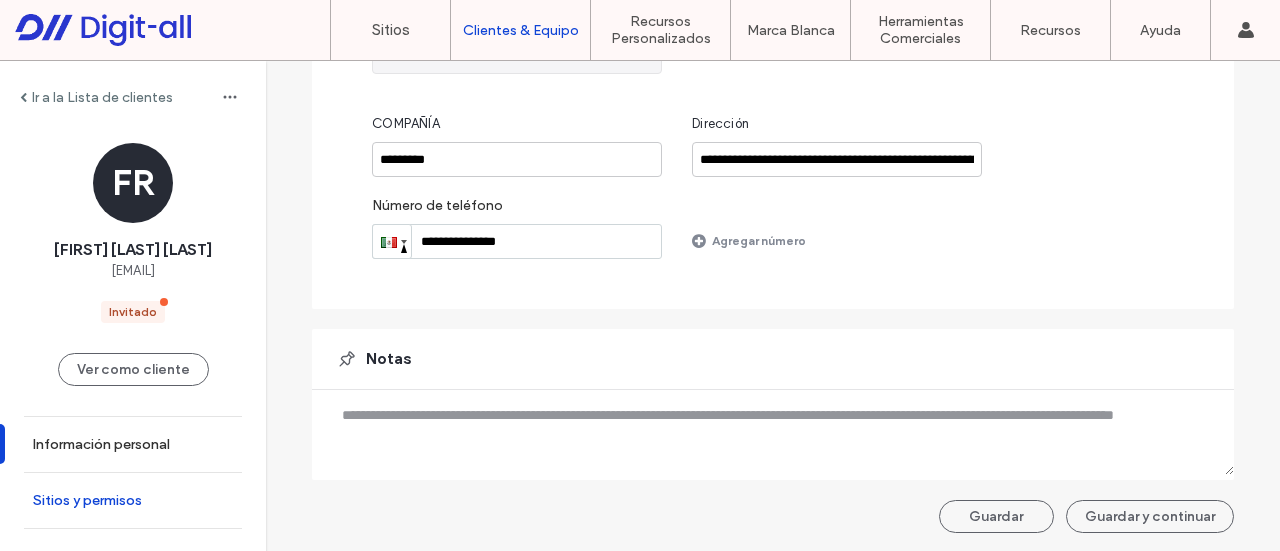 click on "Sitios y permisos" at bounding box center (87, 500) 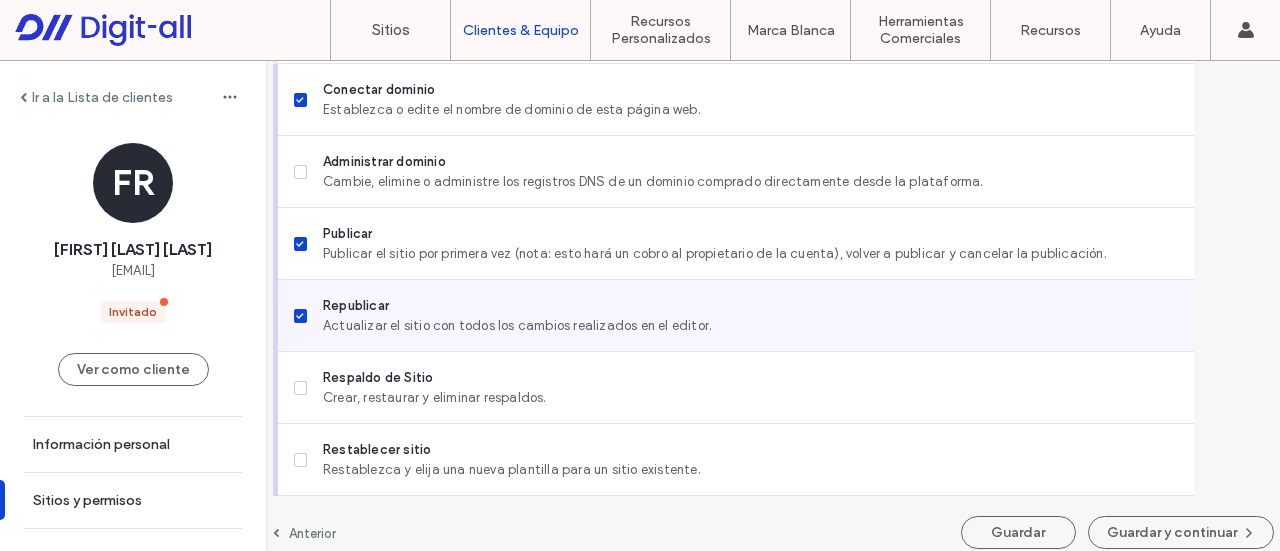 scroll, scrollTop: 2022, scrollLeft: 0, axis: vertical 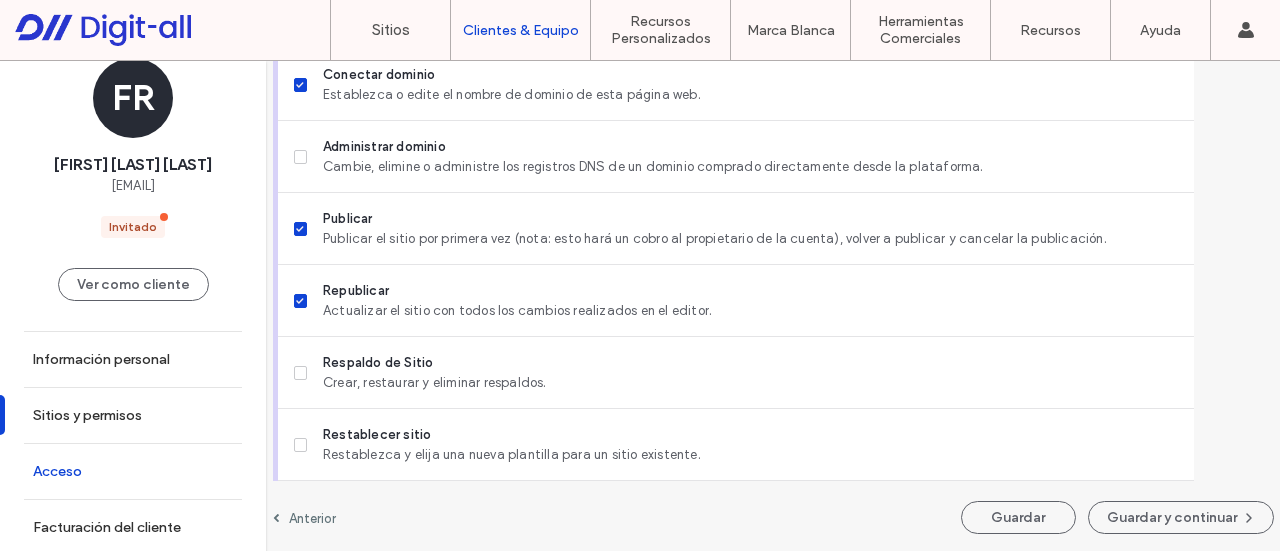 click on "Acceso" at bounding box center [133, 471] 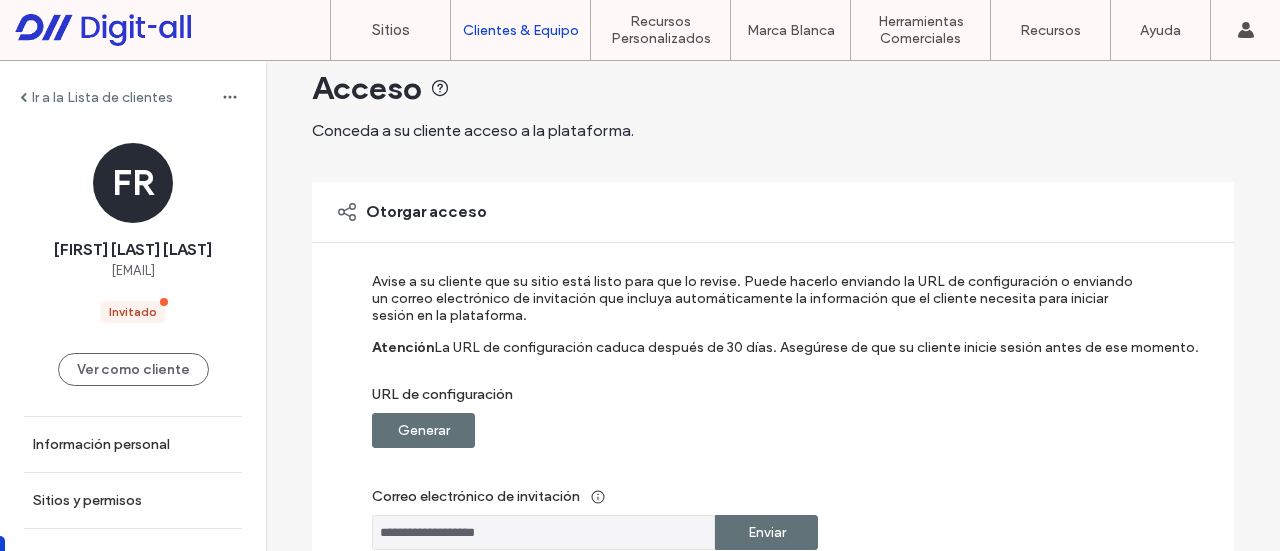 scroll, scrollTop: 0, scrollLeft: 0, axis: both 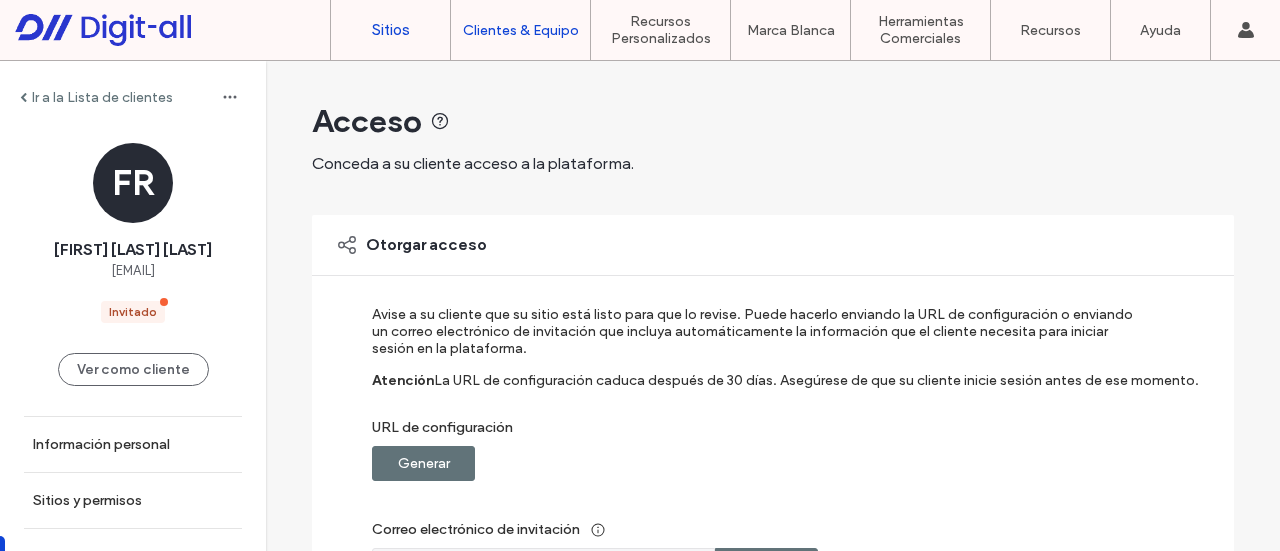 click on "Sitios" at bounding box center [391, 30] 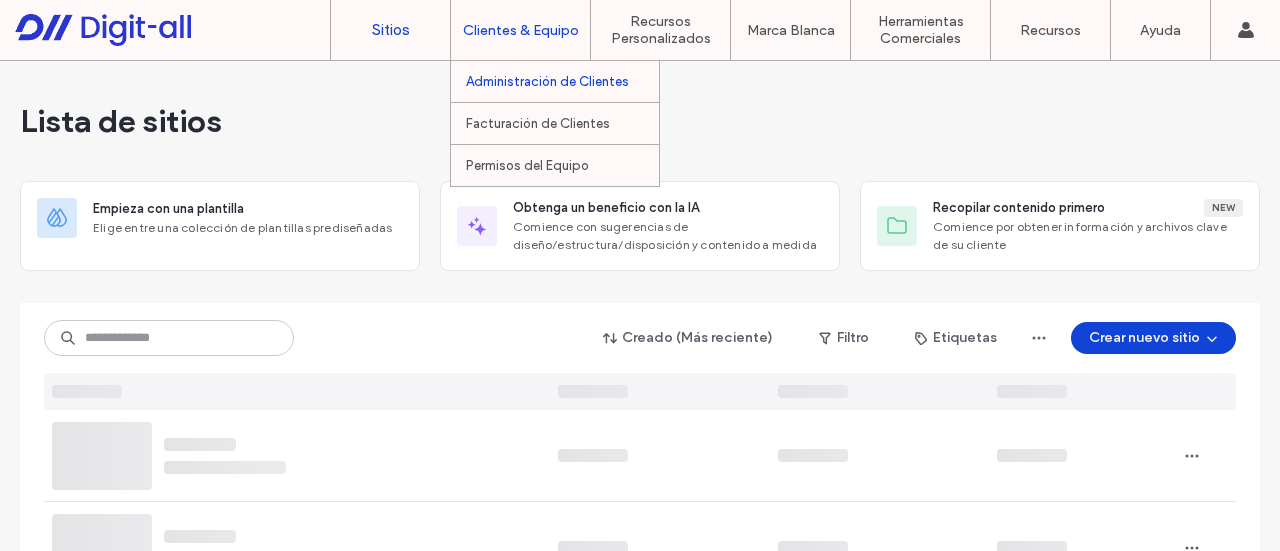 click on "Administración de Clientes" at bounding box center (562, 81) 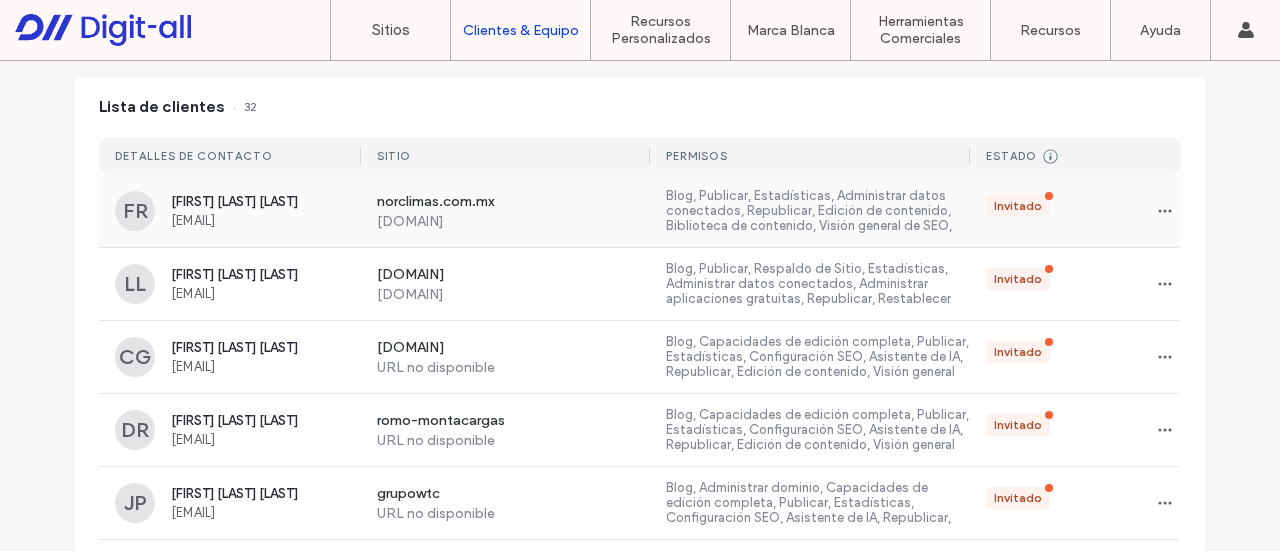 scroll, scrollTop: 200, scrollLeft: 0, axis: vertical 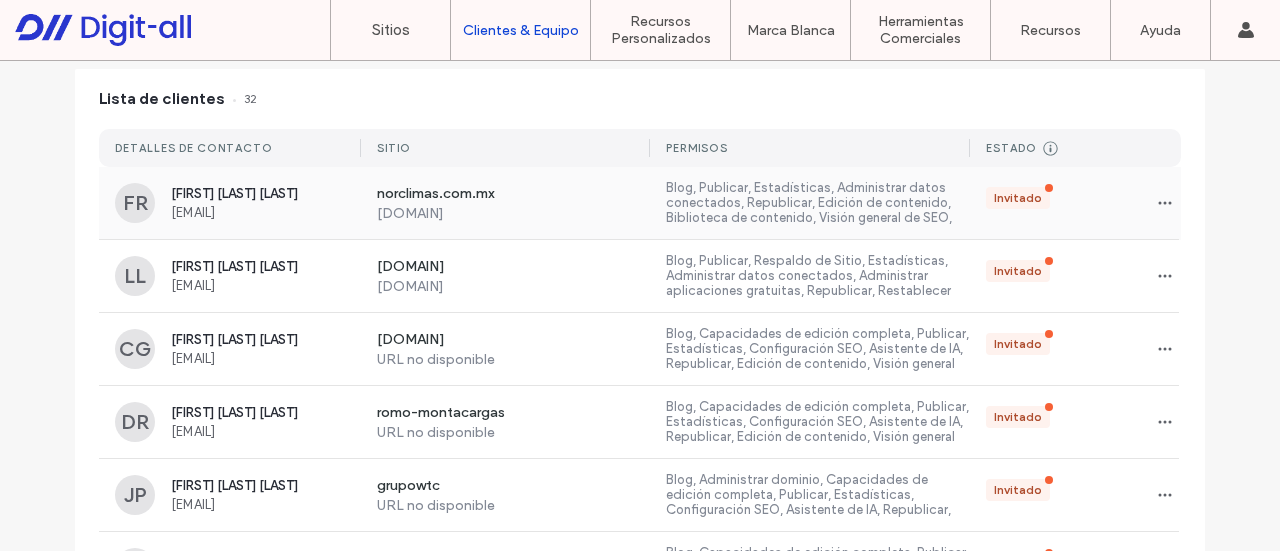 click on "Blog, Publicar, Estadísticas, Administrar datos conectados, Republicar, Edición de contenido, Biblioteca de contenido, Visión general de SEO, Conectar dominio, Personalización del sitio, Capacidades de edición completa, Configuración SEO, Asistente de IA, Editar Datos conectados" at bounding box center (818, 203) 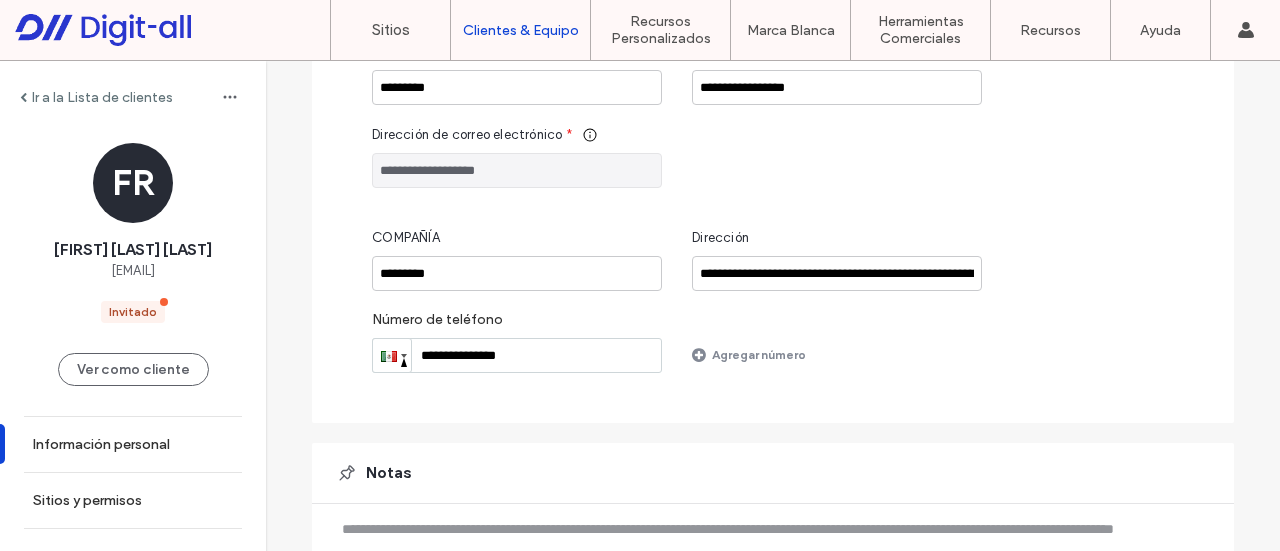 scroll, scrollTop: 300, scrollLeft: 0, axis: vertical 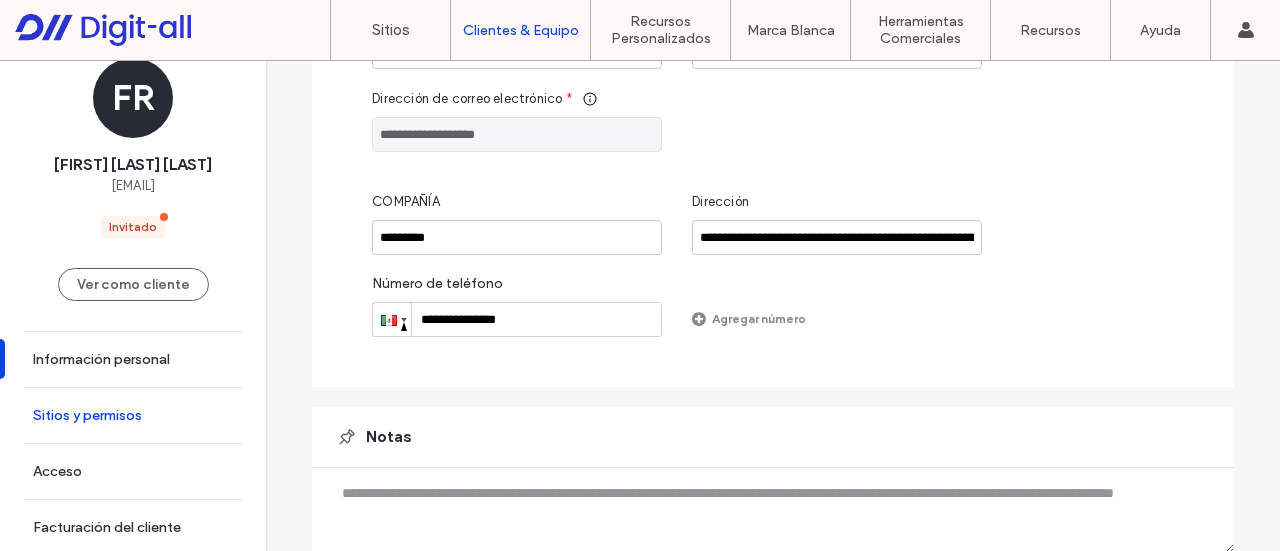 click on "Sitios y permisos" at bounding box center (133, 415) 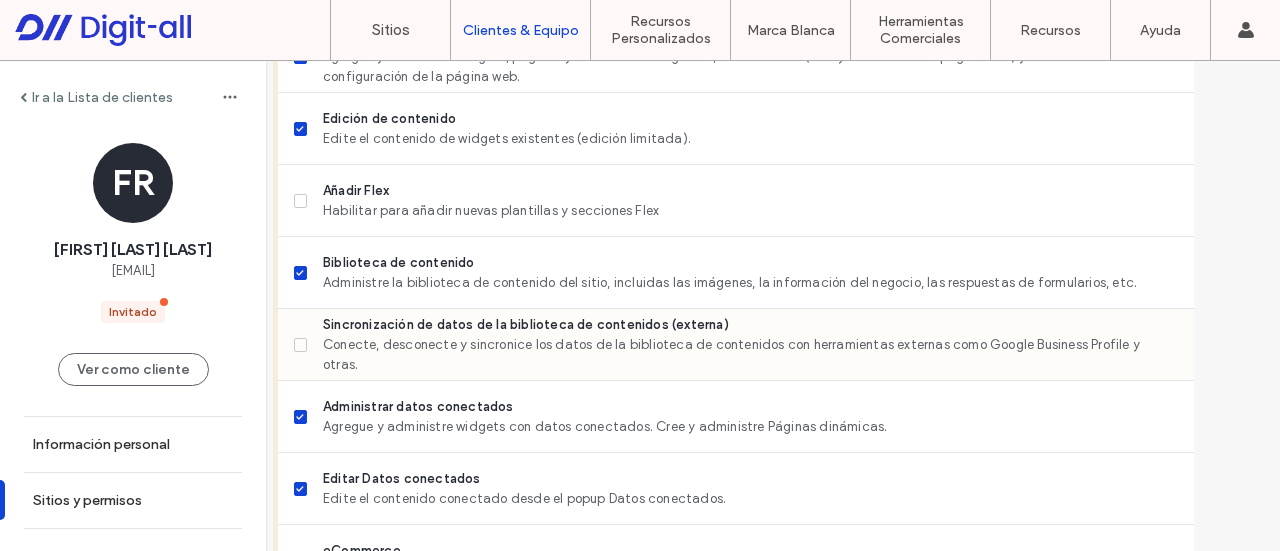 scroll, scrollTop: 900, scrollLeft: 0, axis: vertical 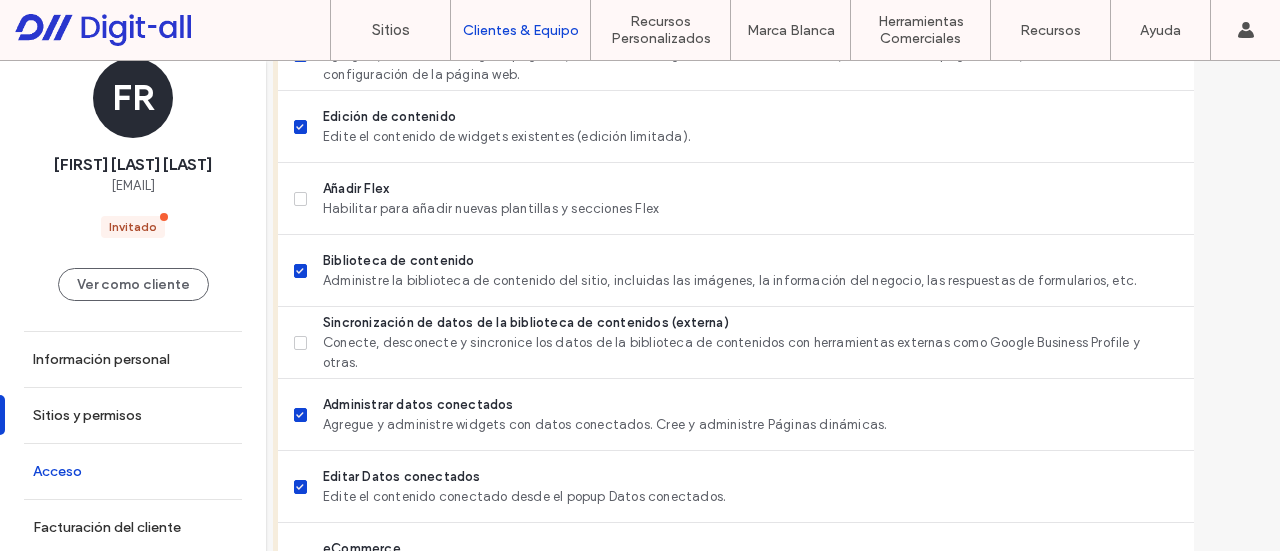 click on "Acceso" at bounding box center (133, 471) 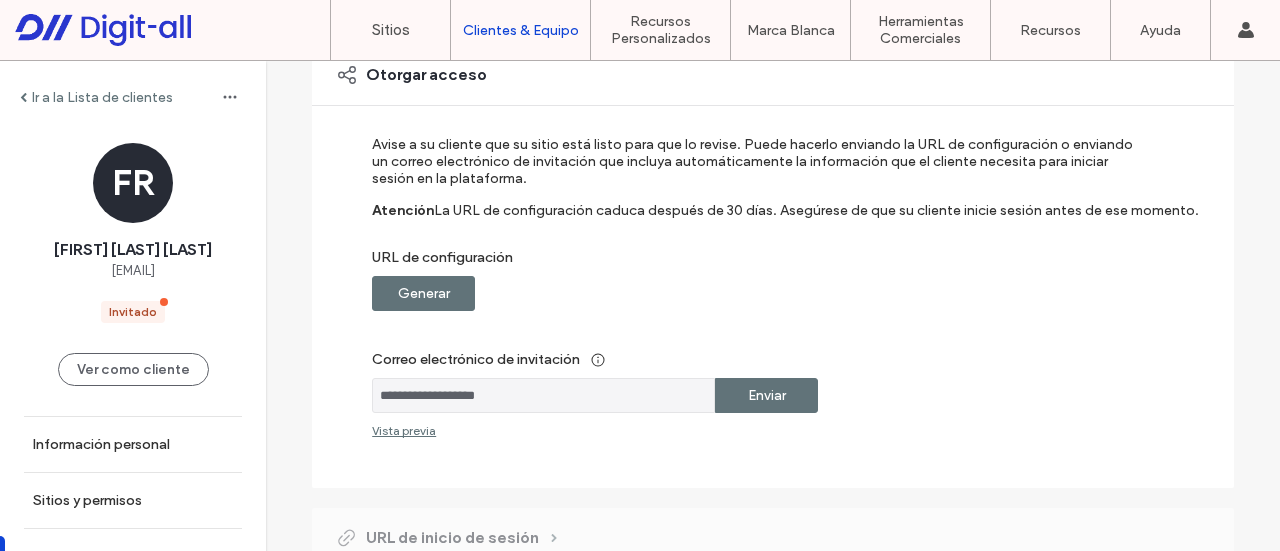 scroll, scrollTop: 0, scrollLeft: 0, axis: both 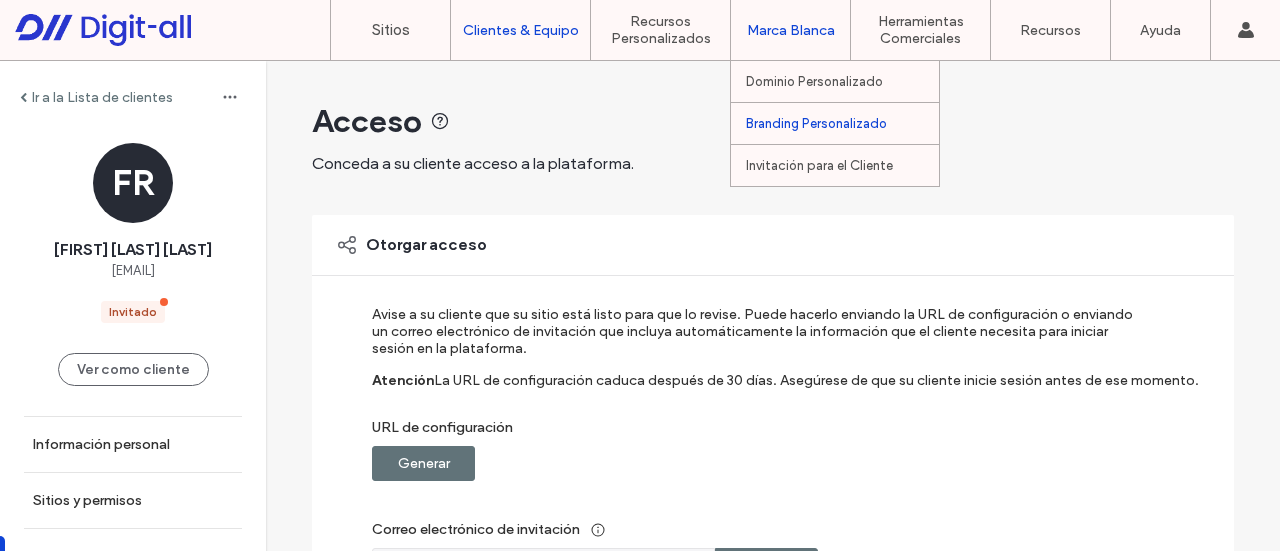 click on "Branding Personalizado" at bounding box center [816, 123] 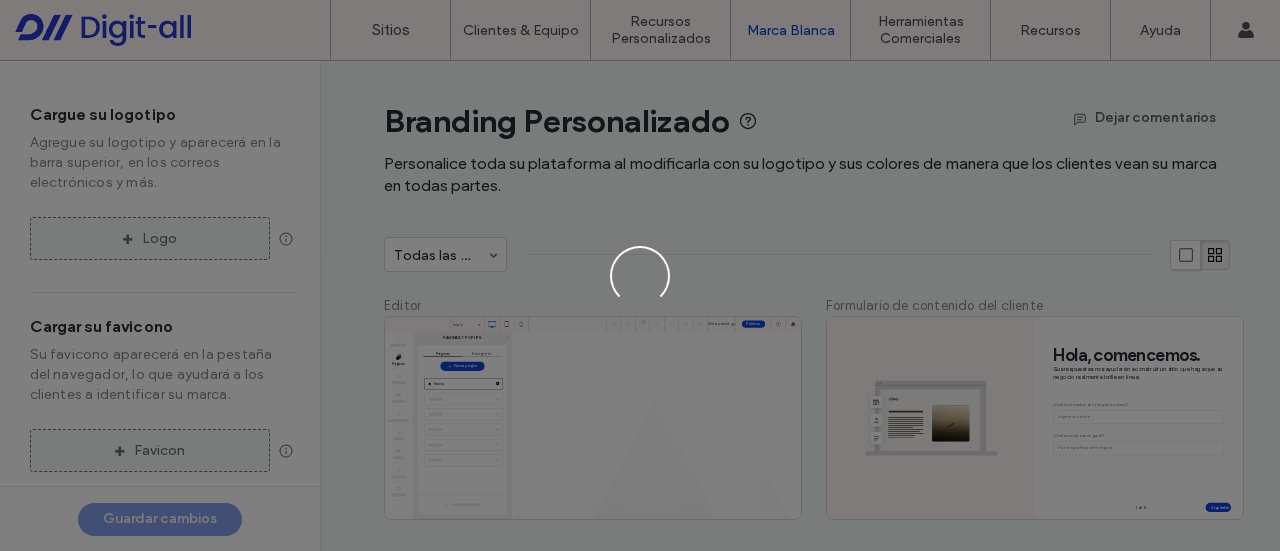 type on "*******" 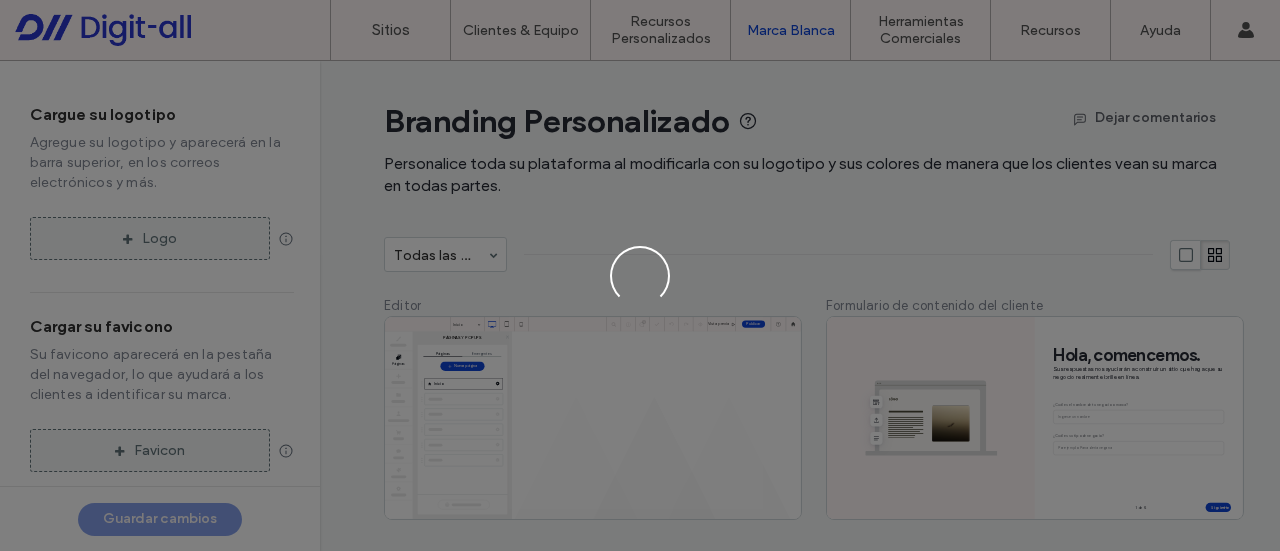 type on "*******" 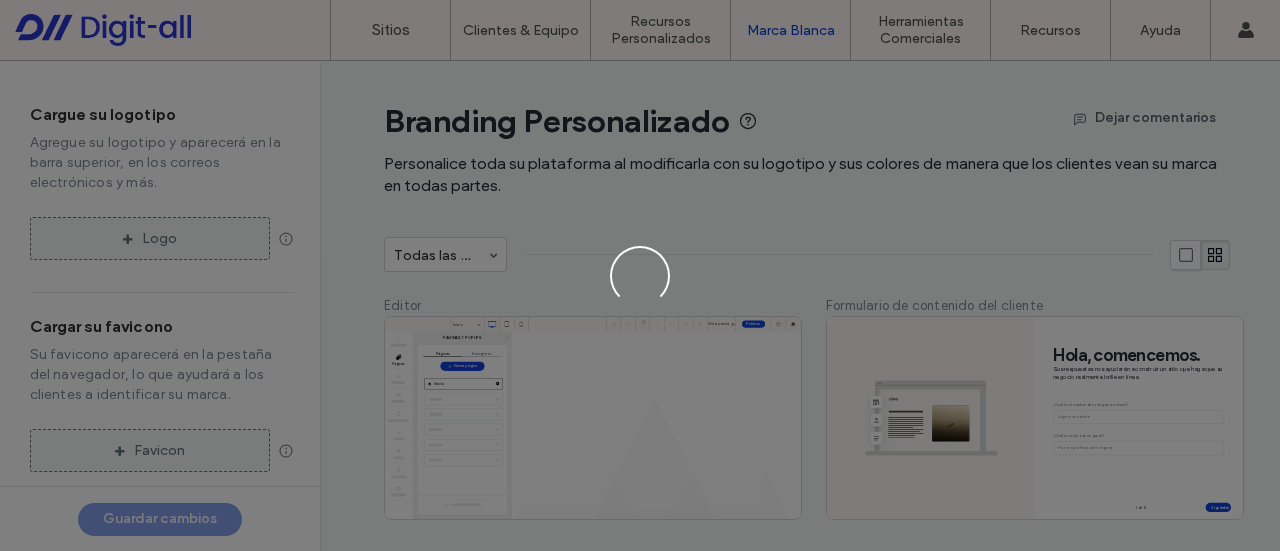 type on "*******" 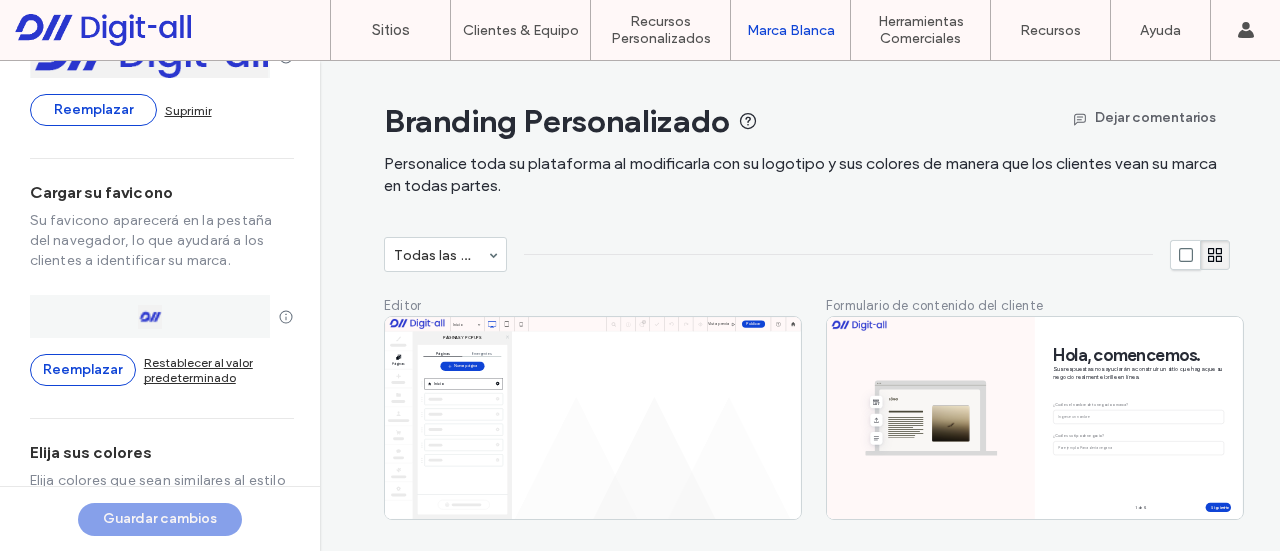 scroll, scrollTop: 100, scrollLeft: 0, axis: vertical 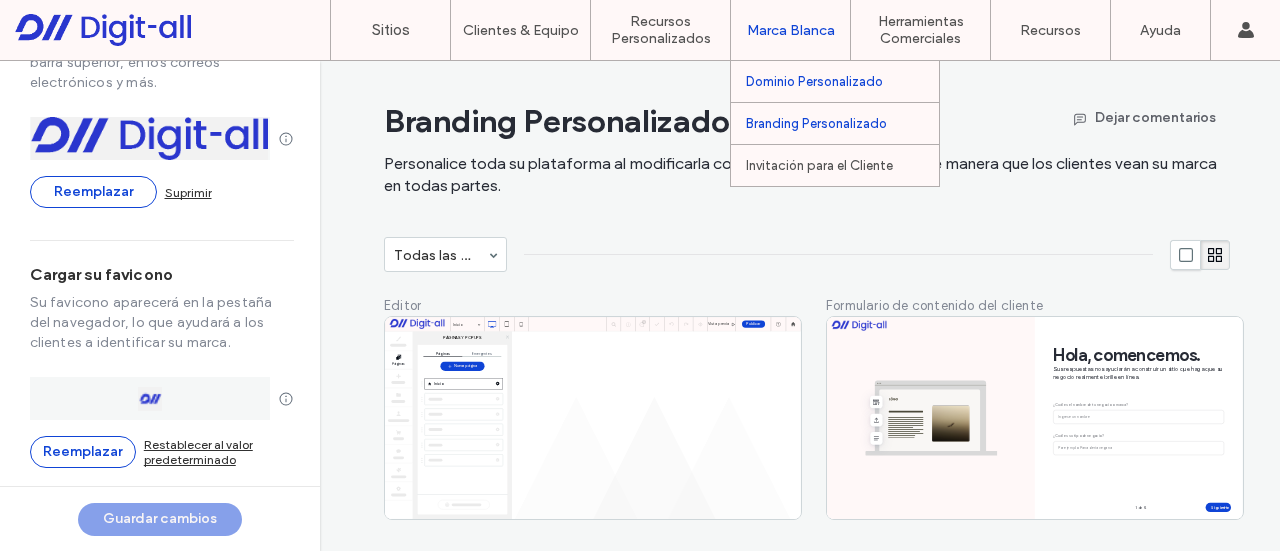 click on "Dominio Personalizado" at bounding box center (814, 81) 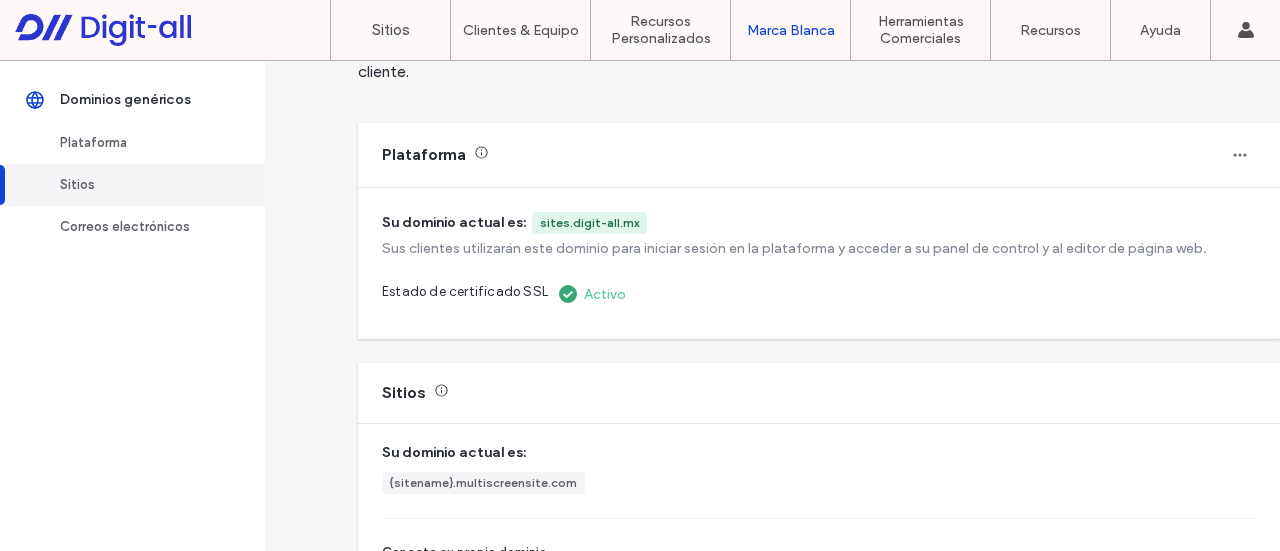scroll, scrollTop: 100, scrollLeft: 0, axis: vertical 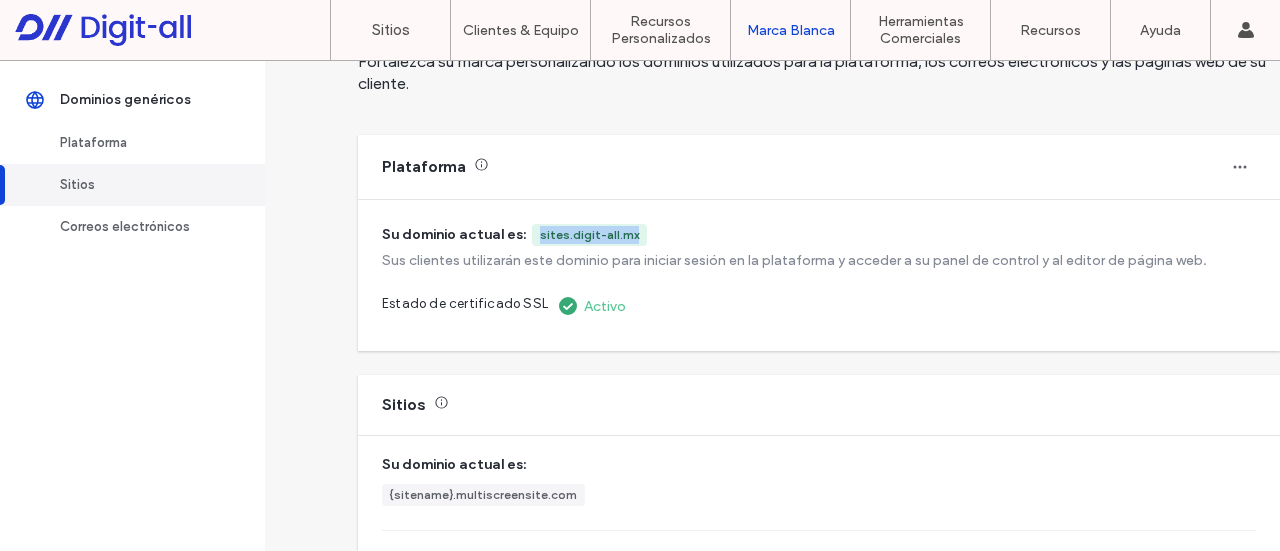 drag, startPoint x: 537, startPoint y: 236, endPoint x: 627, endPoint y: 236, distance: 90 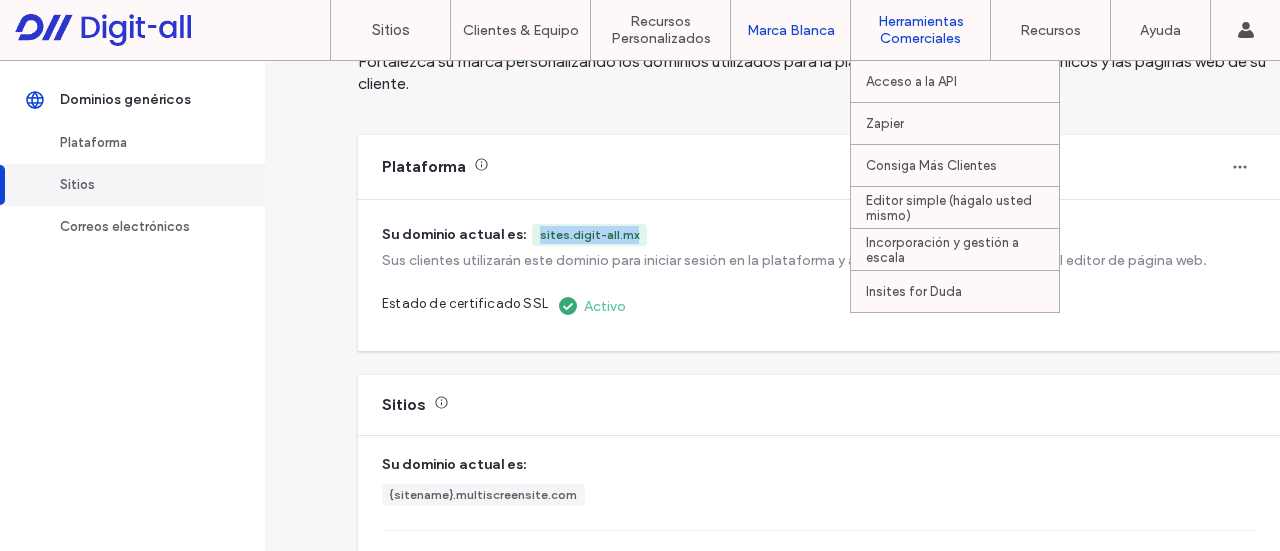 drag, startPoint x: 900, startPoint y: 211, endPoint x: 851, endPoint y: 213, distance: 49.0408 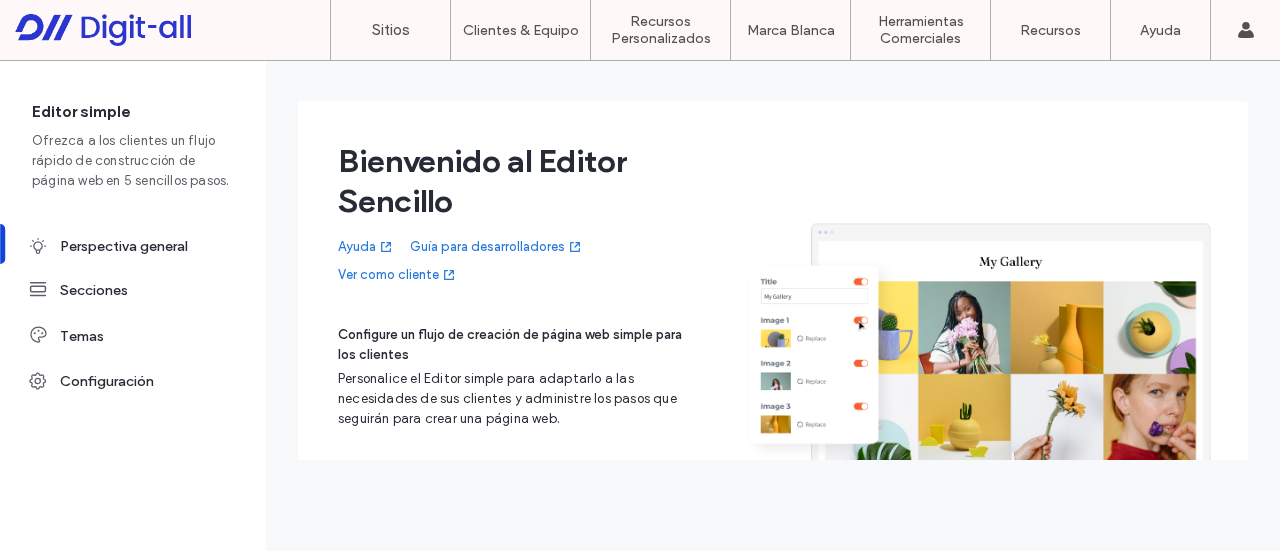 click on "Ver como cliente" at bounding box center (397, 275) 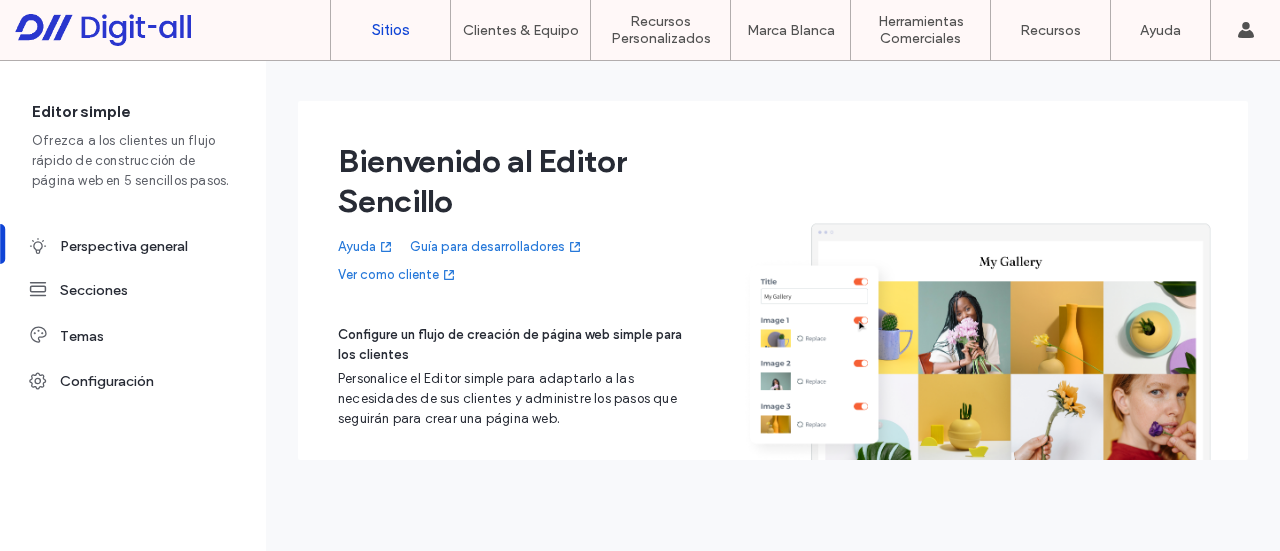 click on "Sitios" at bounding box center [390, 30] 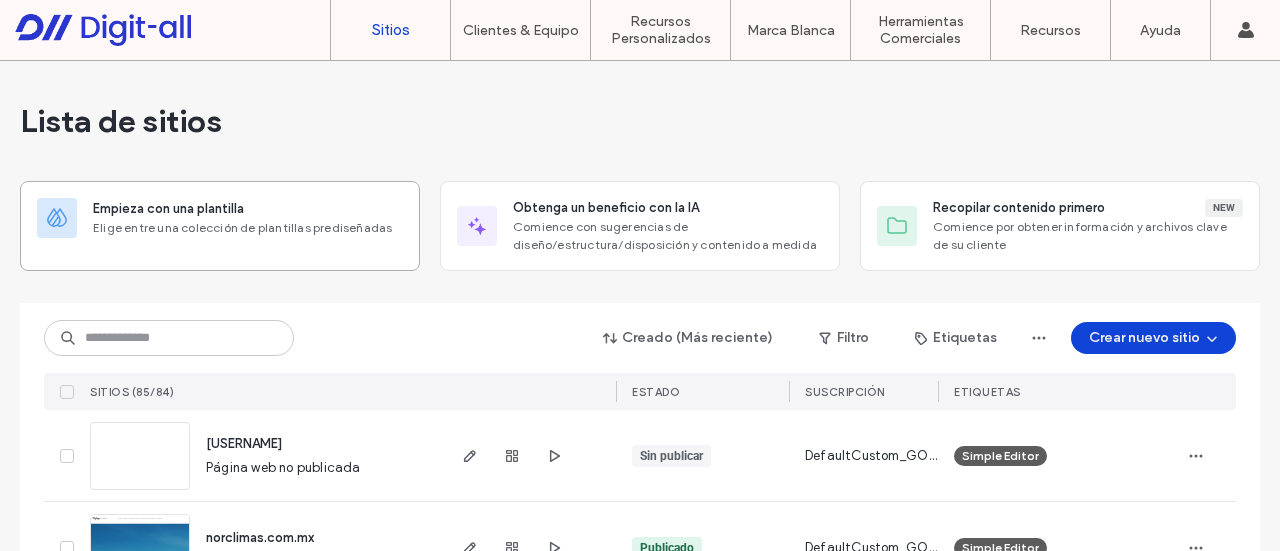 click on "Elige entre una colección de plantillas prediseñadas" at bounding box center [248, 228] 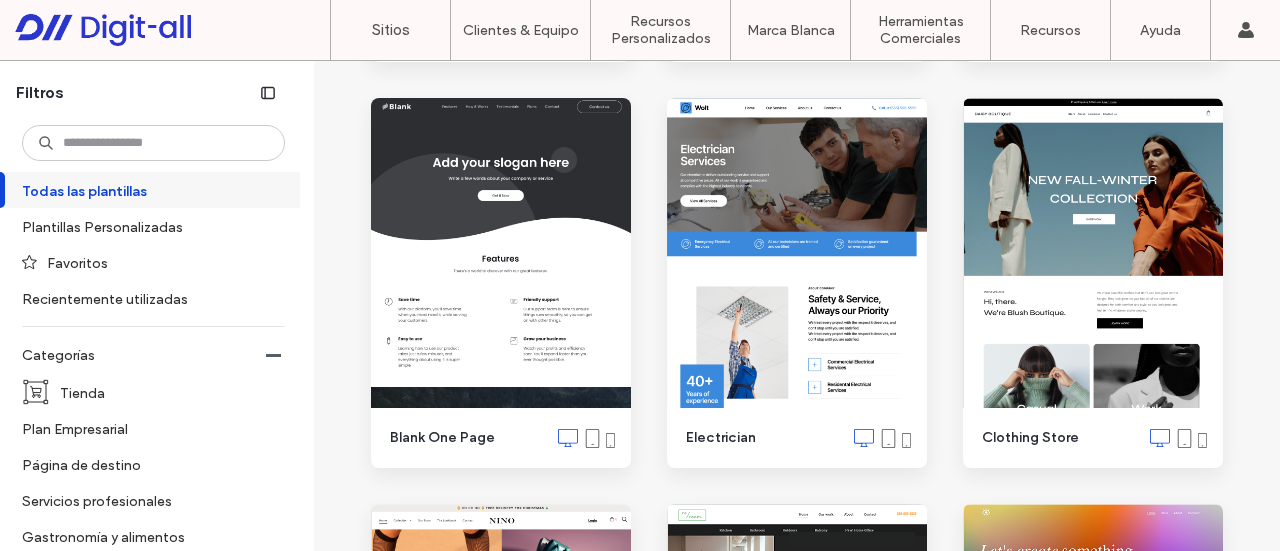 scroll, scrollTop: 3900, scrollLeft: 0, axis: vertical 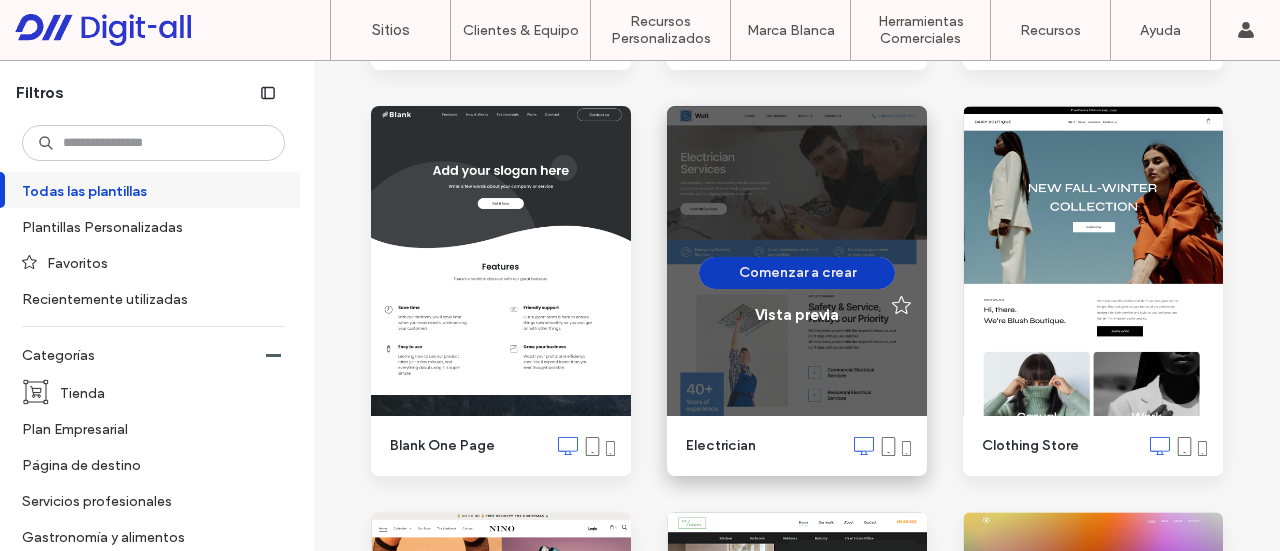 click on "Comenzar a crear" at bounding box center (797, 273) 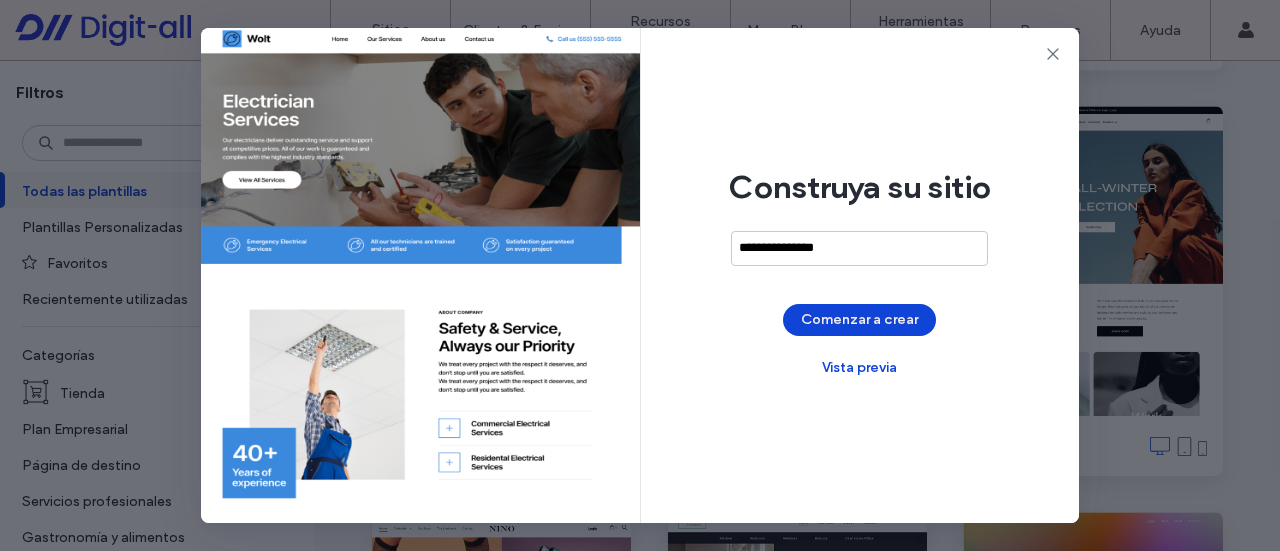 type on "**********" 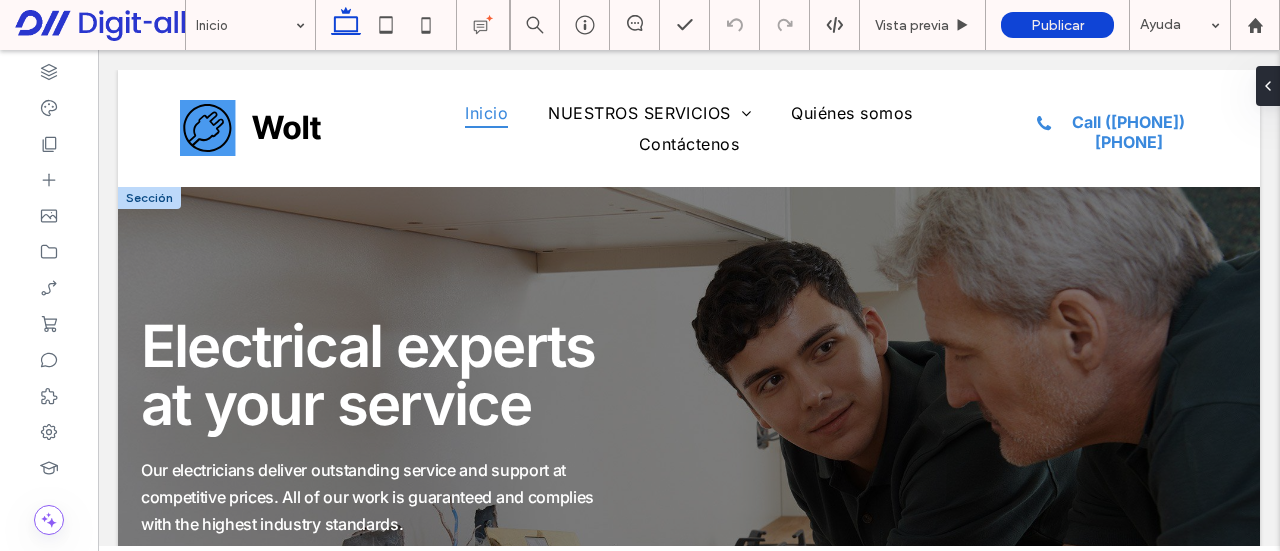 scroll, scrollTop: 0, scrollLeft: 0, axis: both 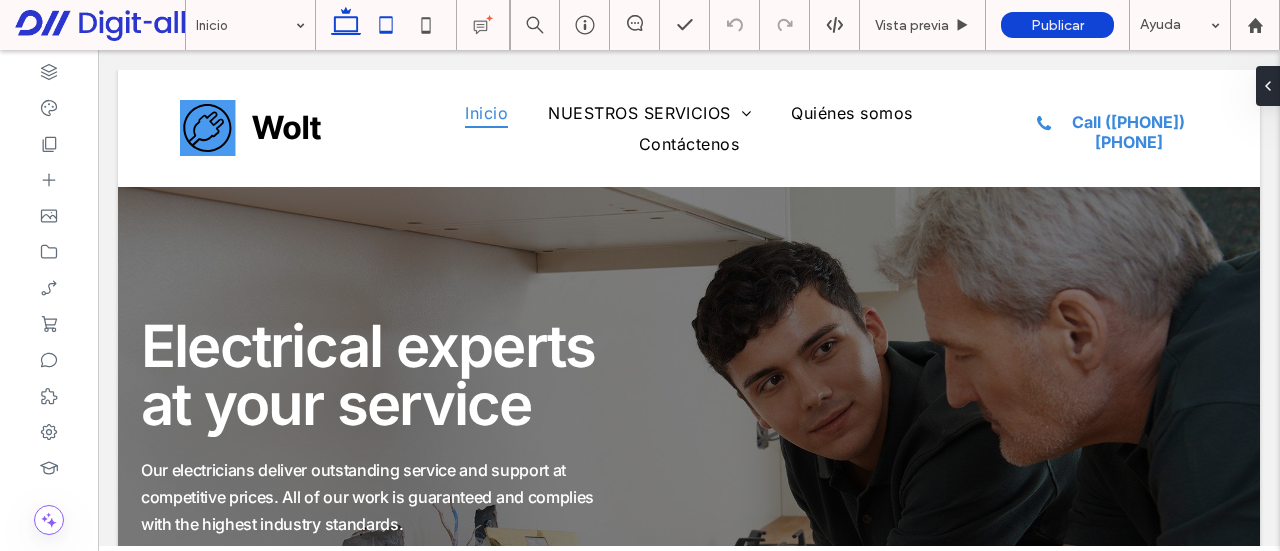 click 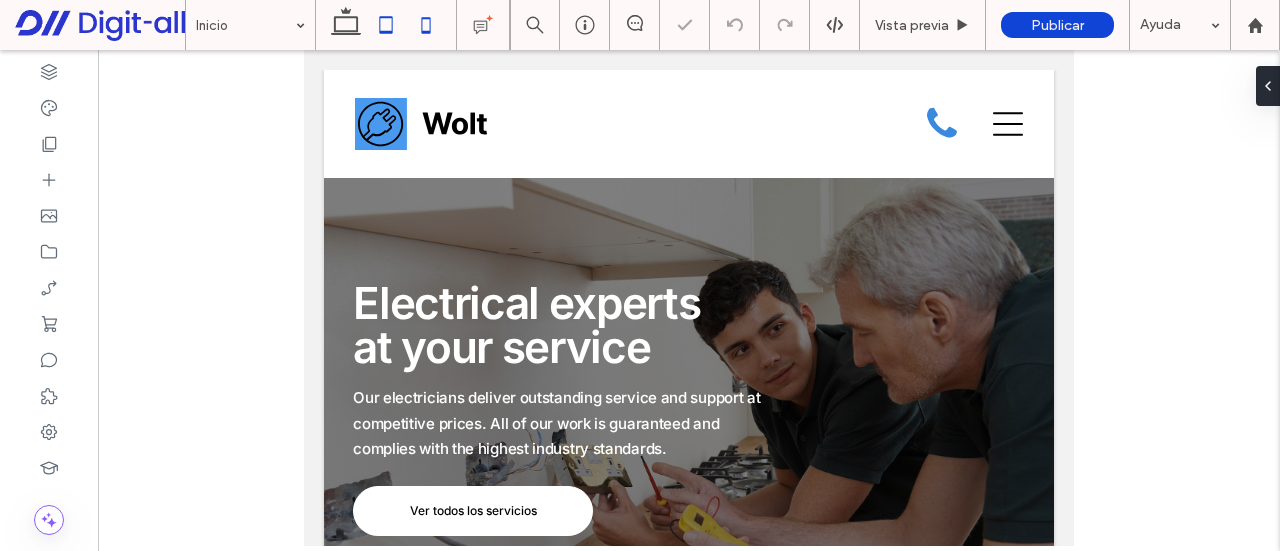 click 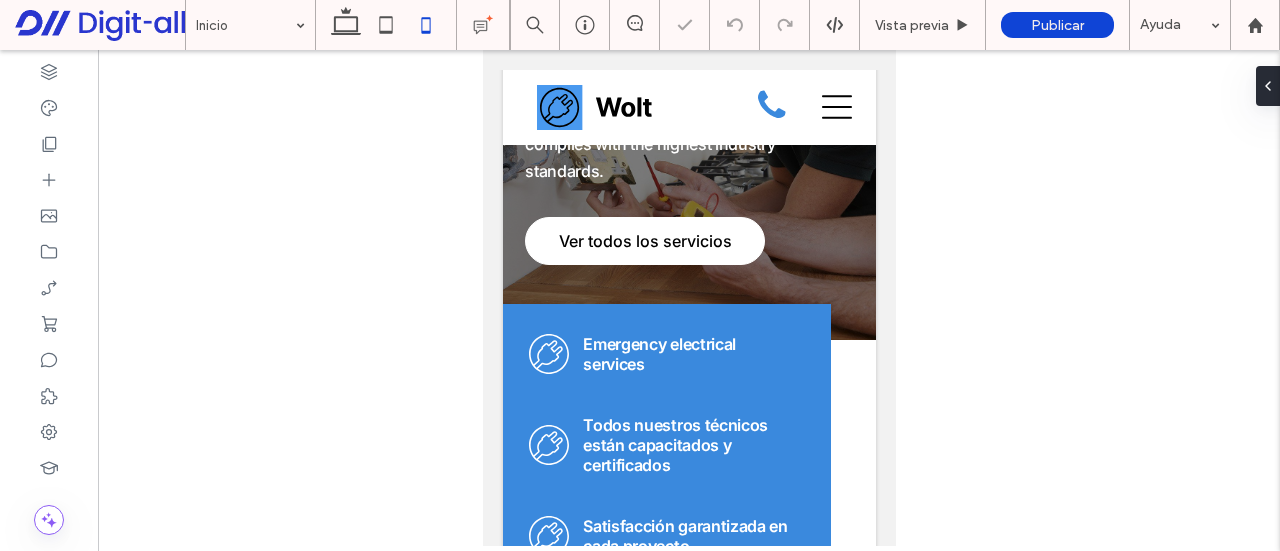scroll, scrollTop: 0, scrollLeft: 0, axis: both 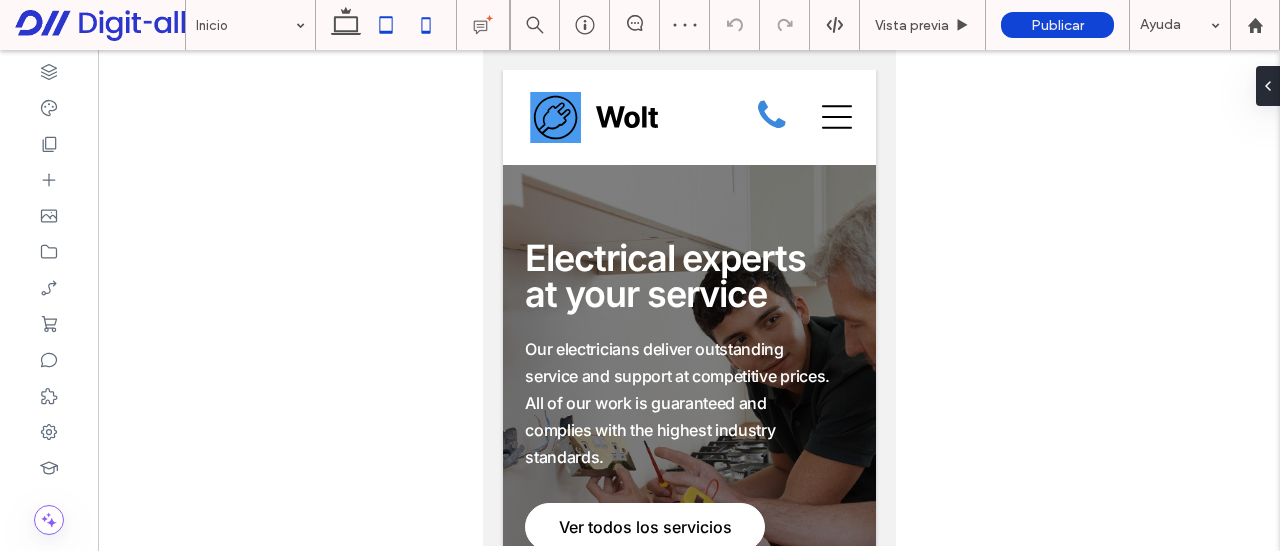 drag, startPoint x: 350, startPoint y: 14, endPoint x: 377, endPoint y: 45, distance: 41.109608 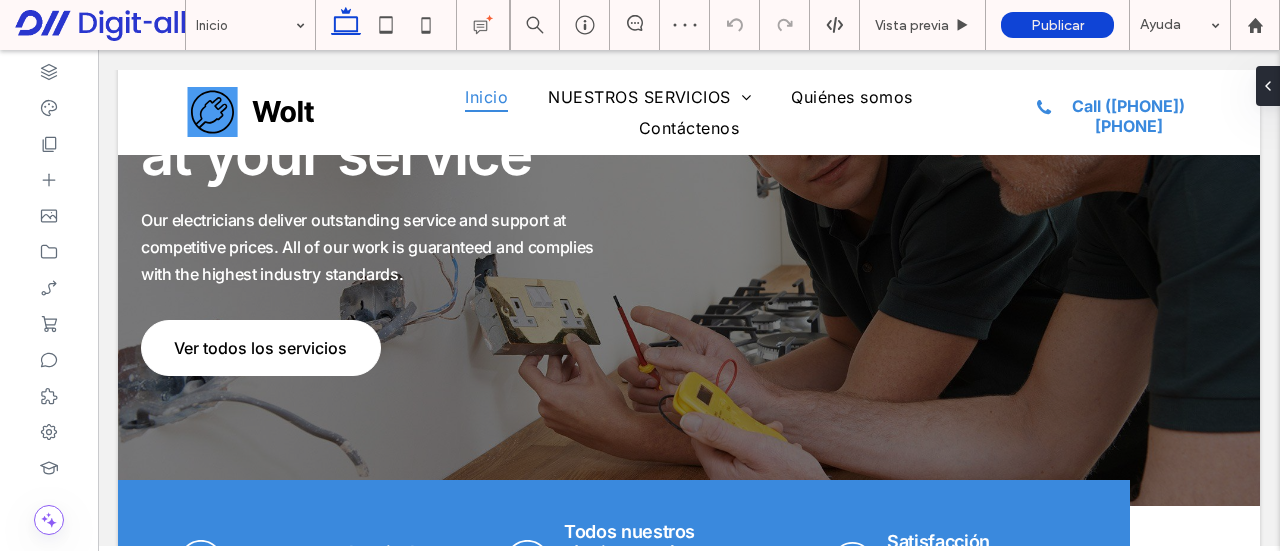 scroll, scrollTop: 1, scrollLeft: 0, axis: vertical 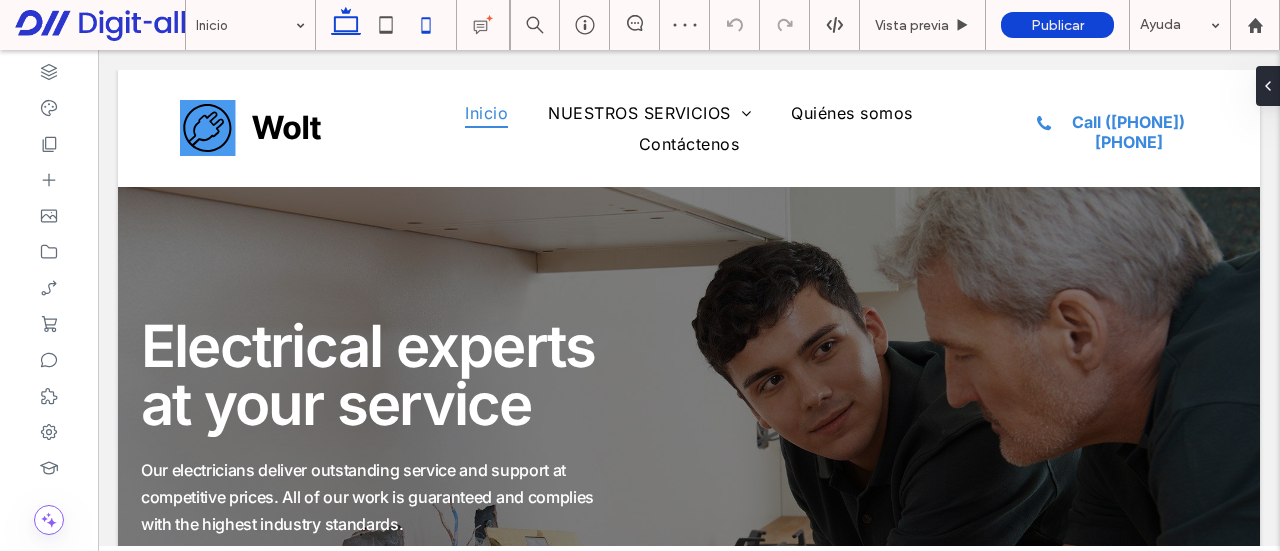 drag, startPoint x: 385, startPoint y: 30, endPoint x: 411, endPoint y: 29, distance: 26.019224 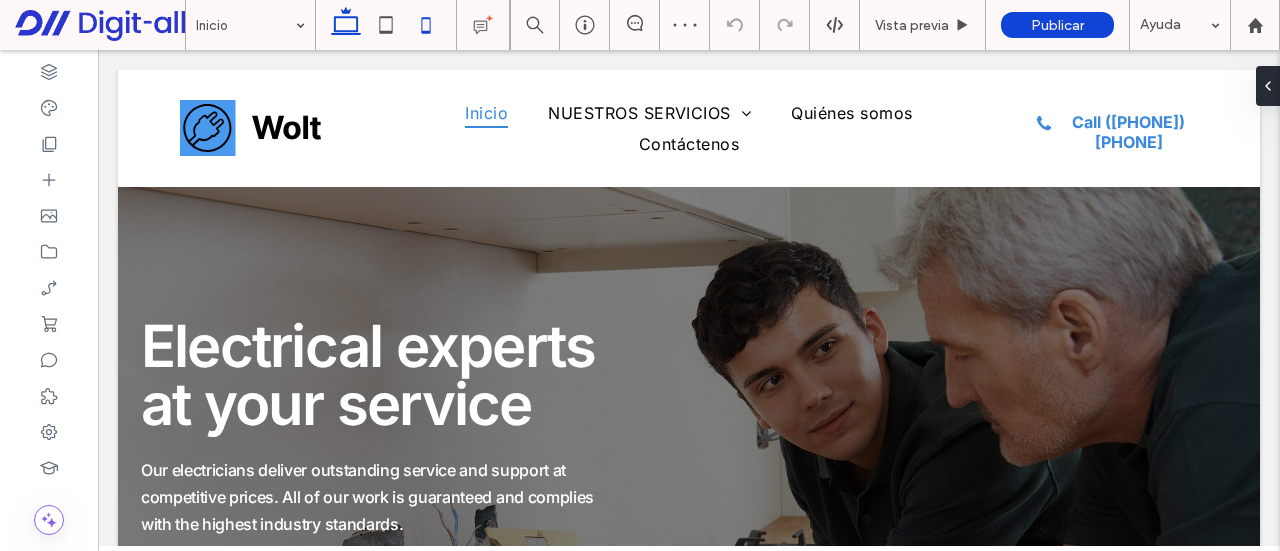click 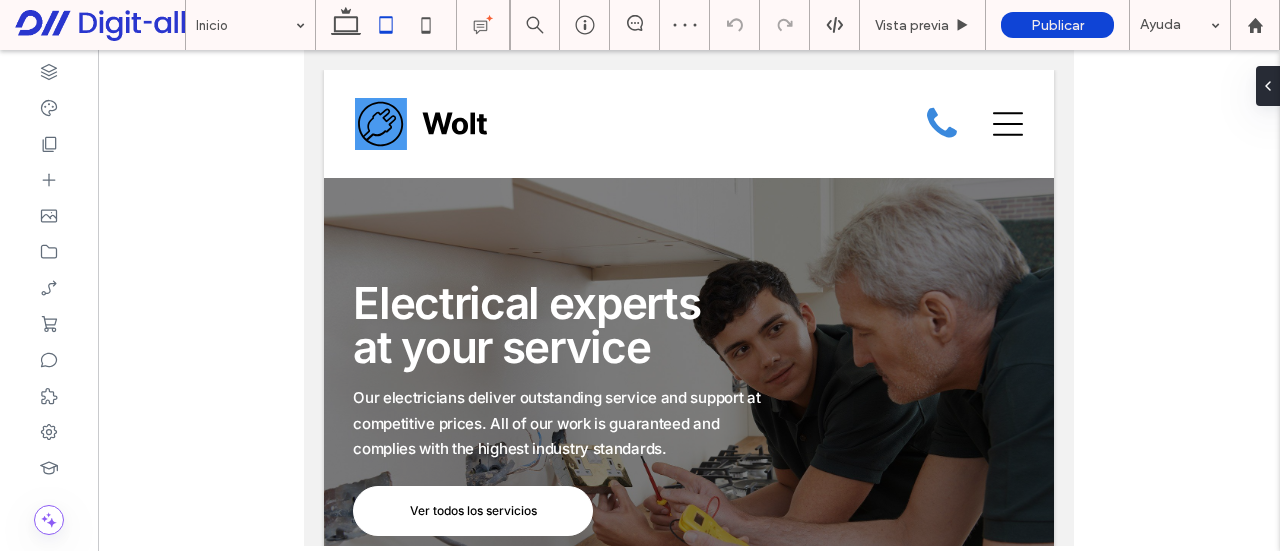click 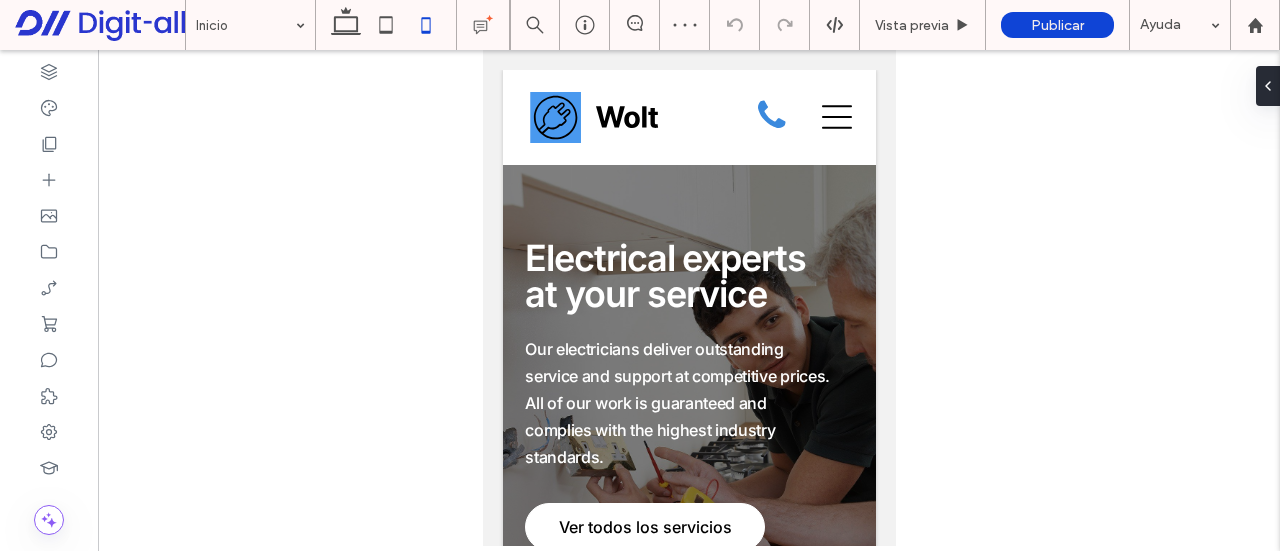 scroll, scrollTop: 0, scrollLeft: 0, axis: both 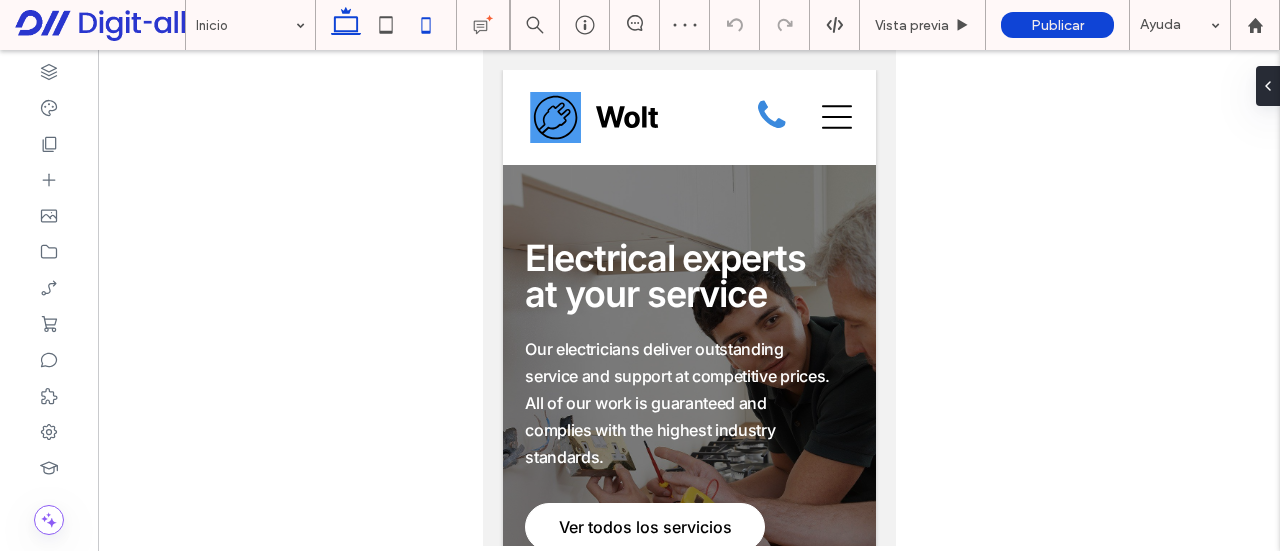 click 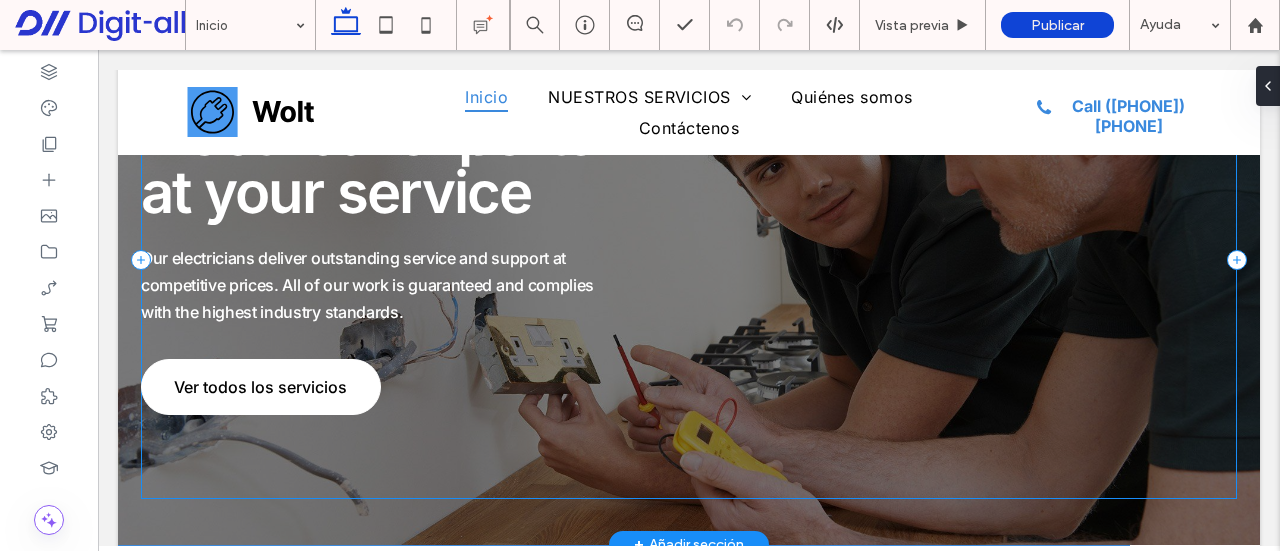 scroll, scrollTop: 68, scrollLeft: 0, axis: vertical 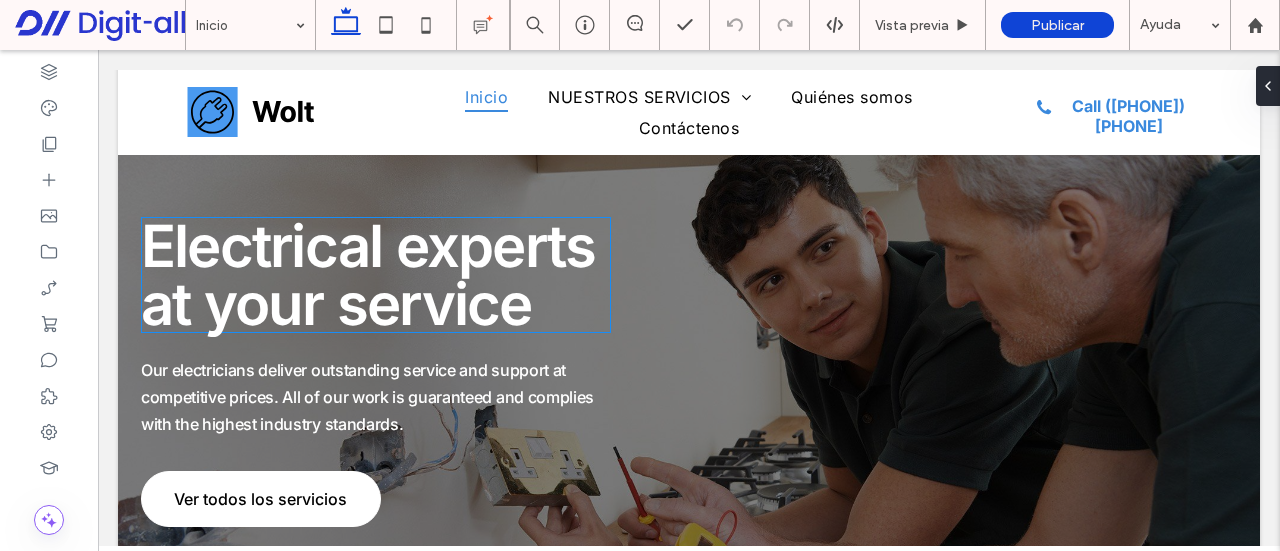 click on "Electrical experts at your service" at bounding box center [368, 275] 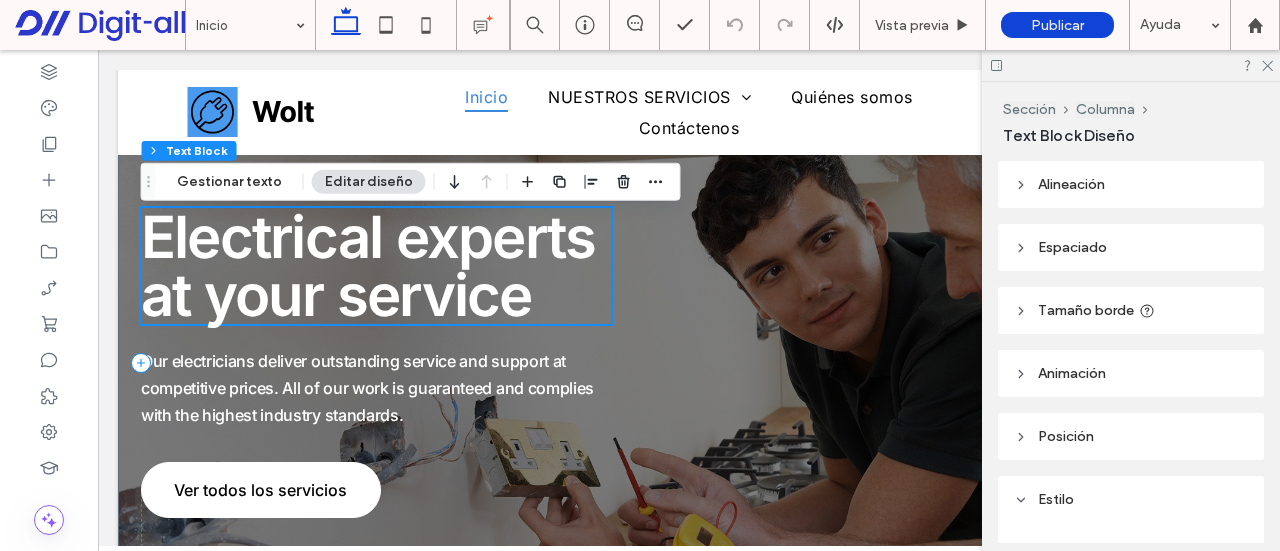 scroll, scrollTop: 68, scrollLeft: 0, axis: vertical 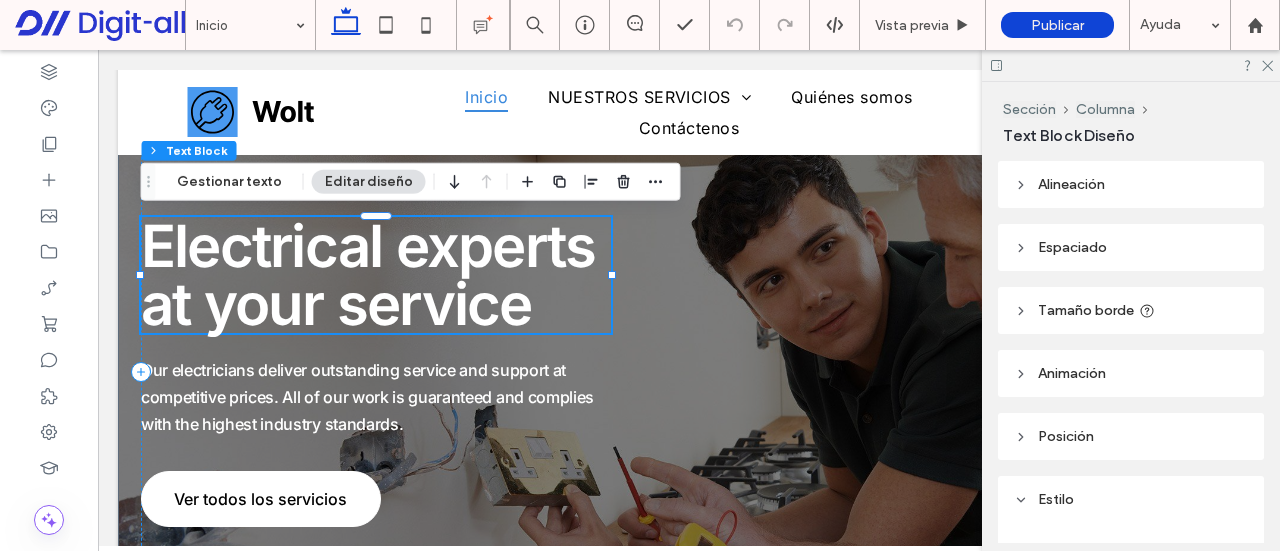 click on "Electrical experts at your service" at bounding box center (368, 275) 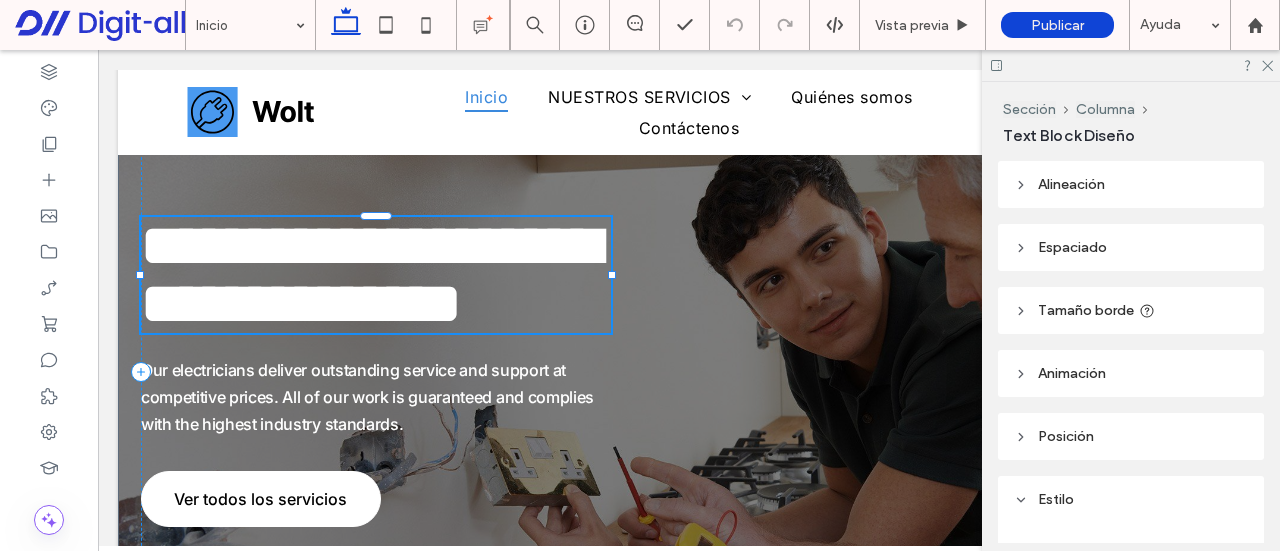 type on "*****" 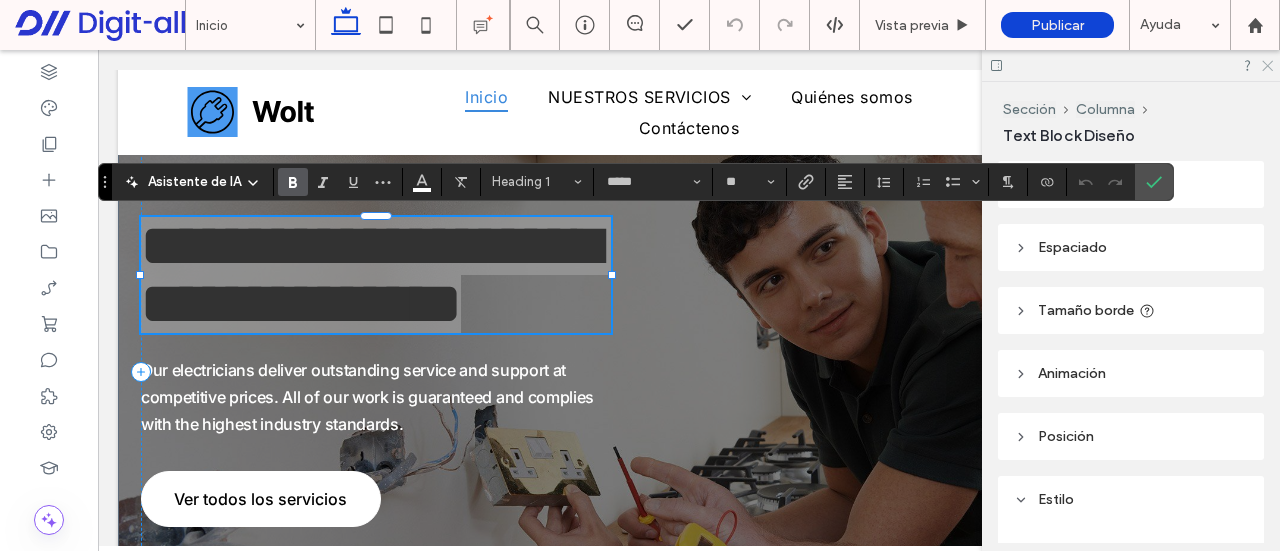click 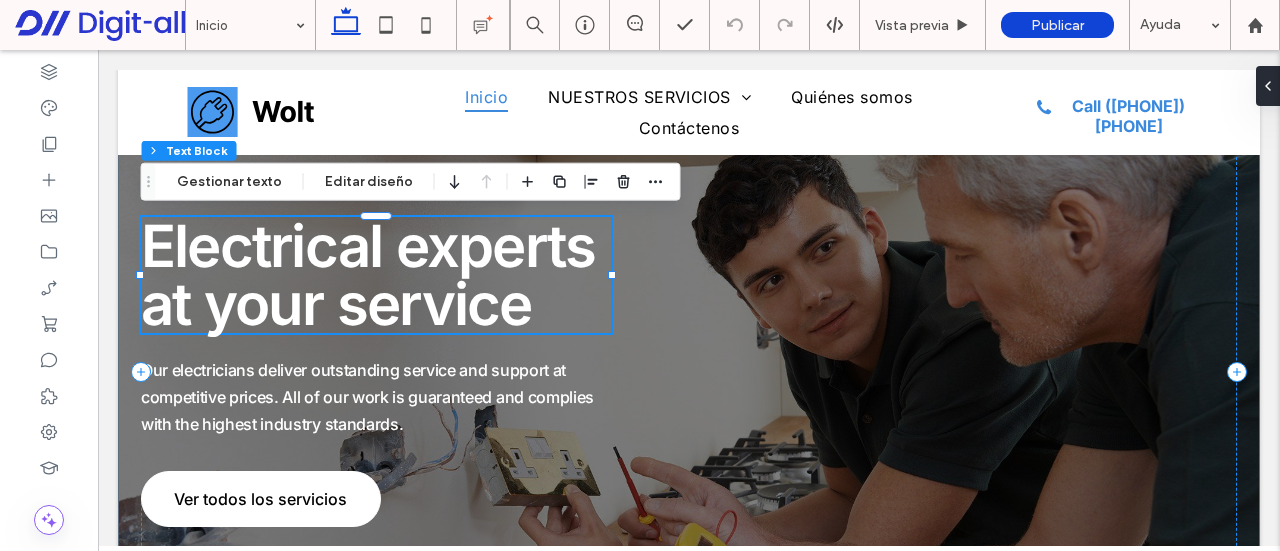click on "Electrical experts at your service" at bounding box center (368, 275) 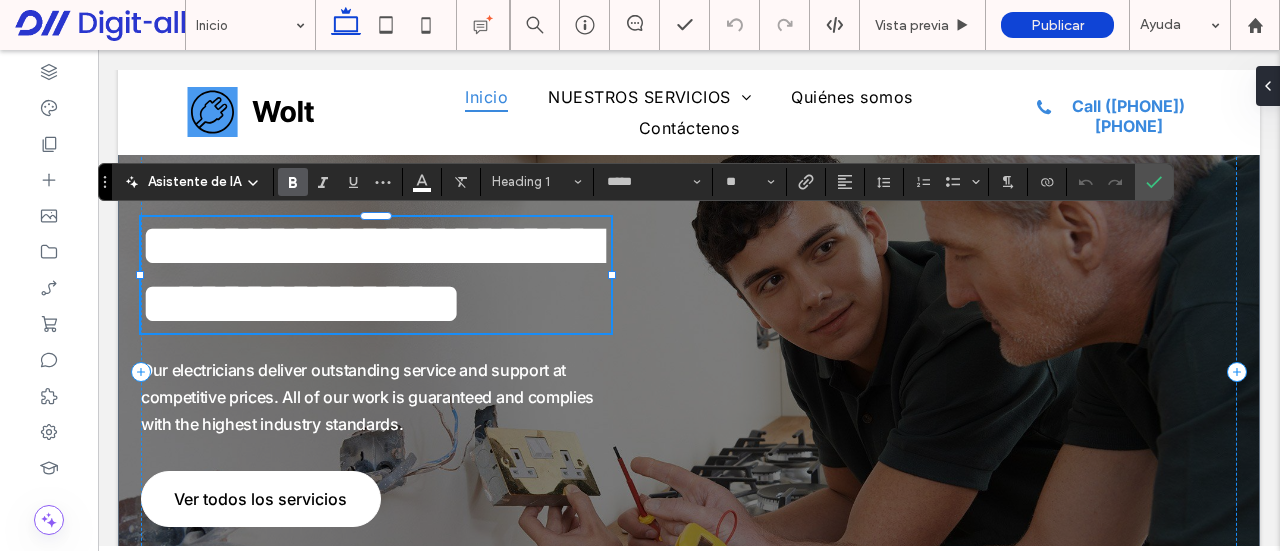 click on "**********" at bounding box center (376, 275) 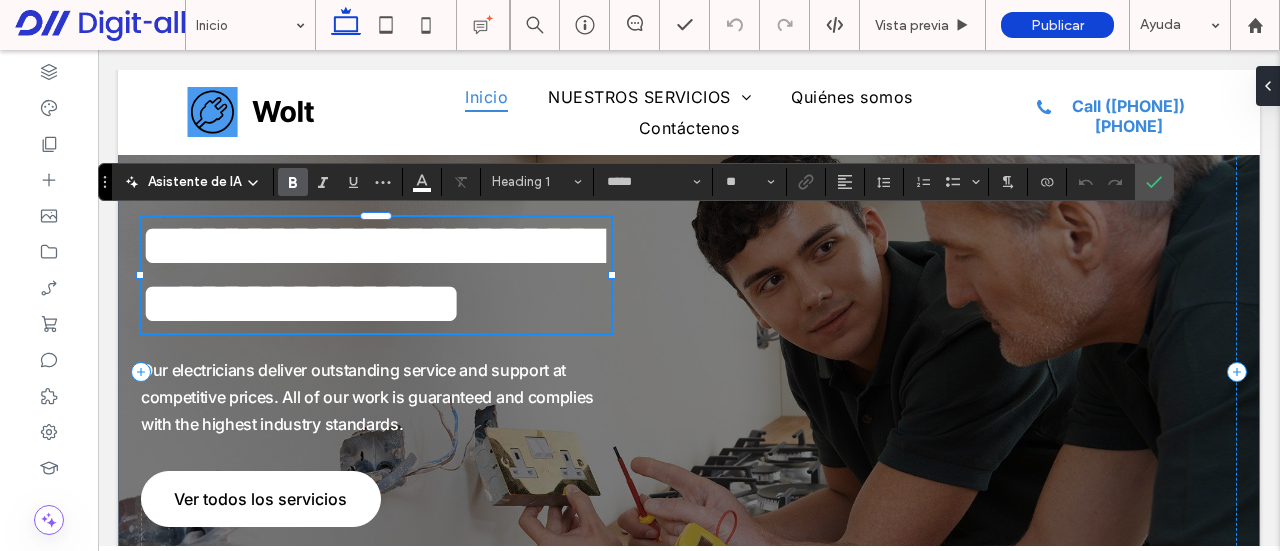 scroll, scrollTop: 6, scrollLeft: 0, axis: vertical 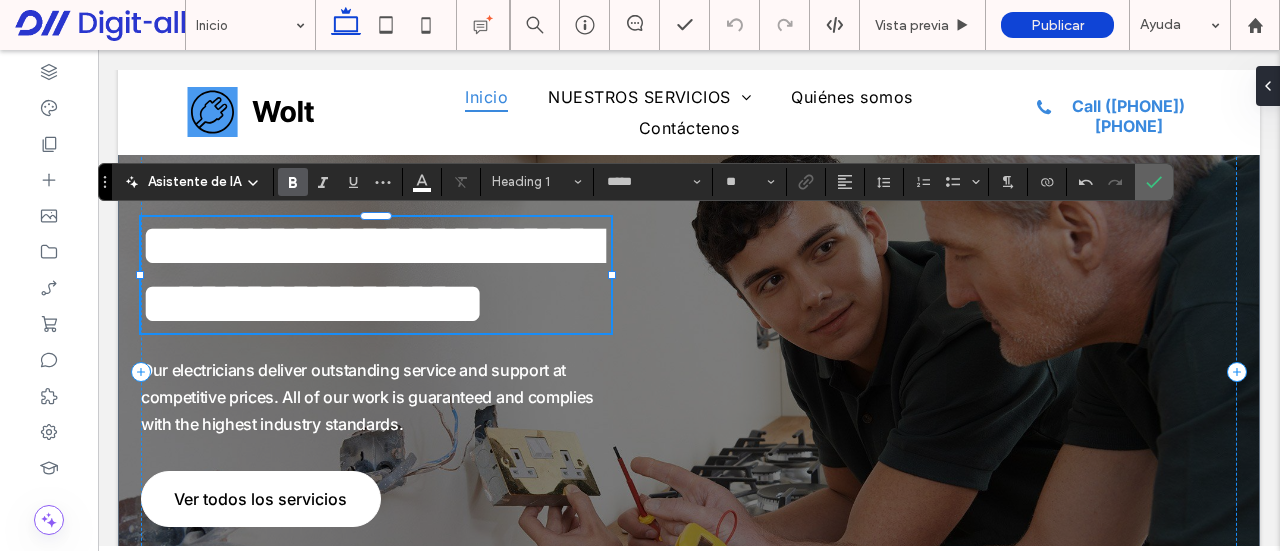 click 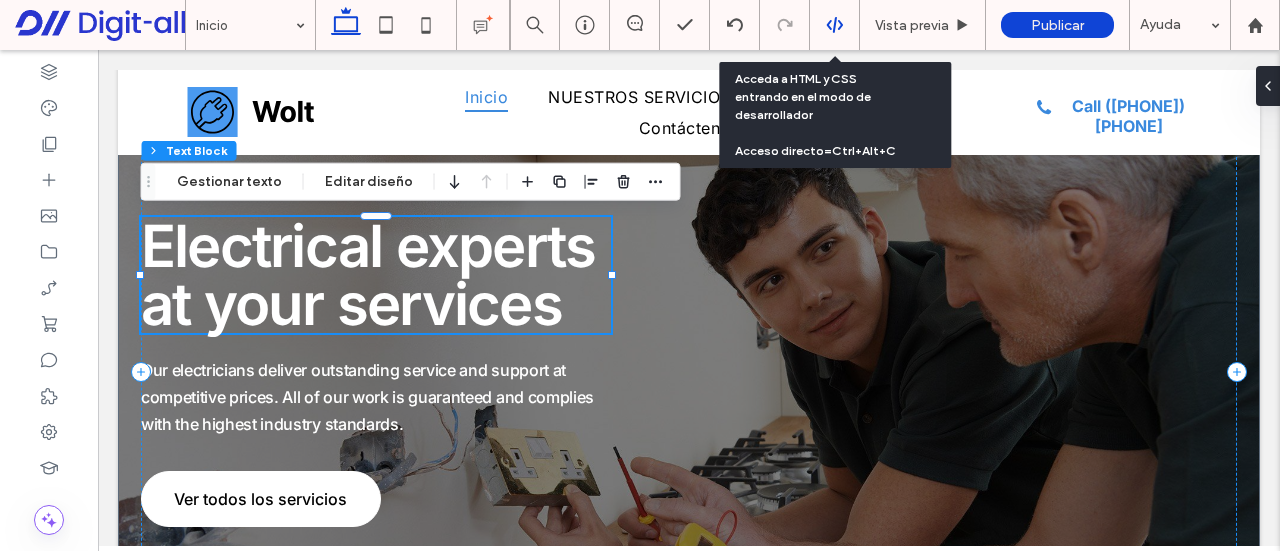 click 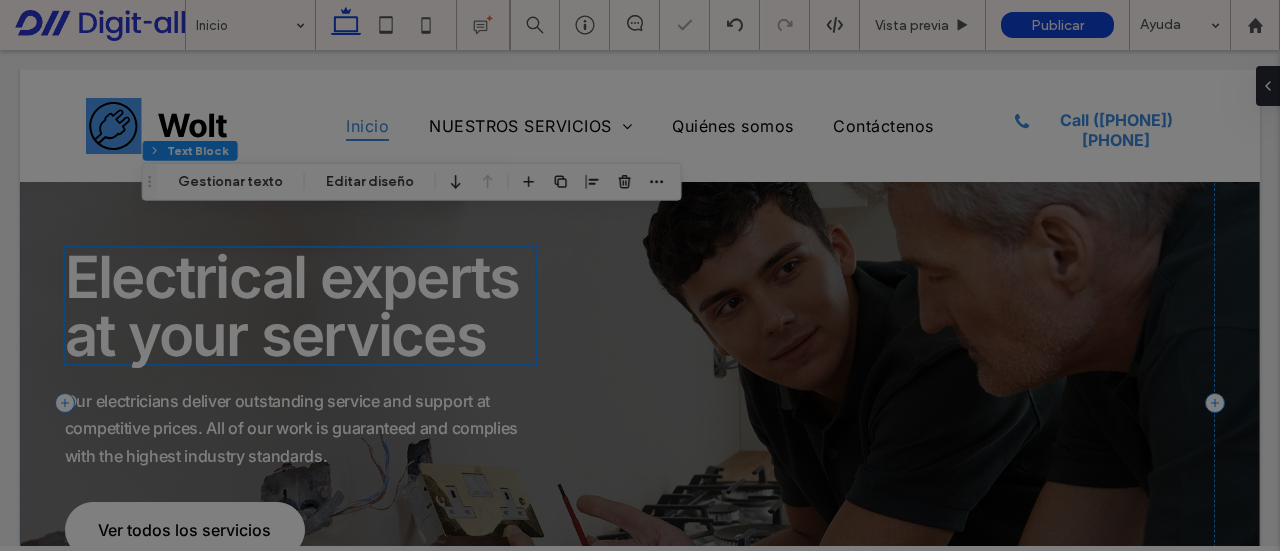 scroll, scrollTop: 0, scrollLeft: 0, axis: both 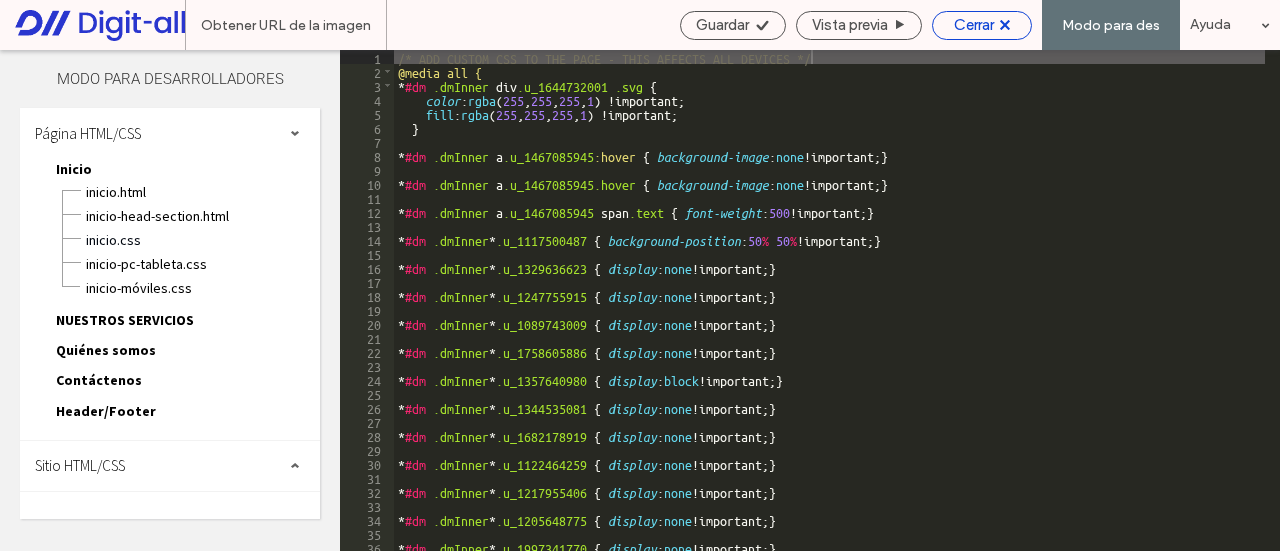 click on "Cerrar" at bounding box center [974, 25] 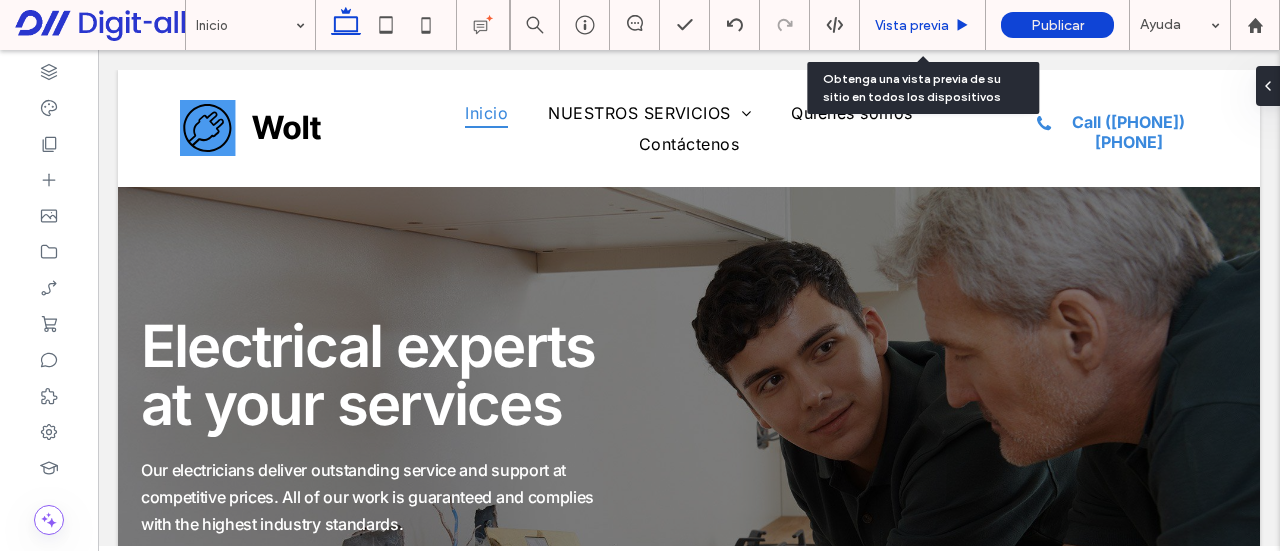 click on "Vista previa" at bounding box center [912, 25] 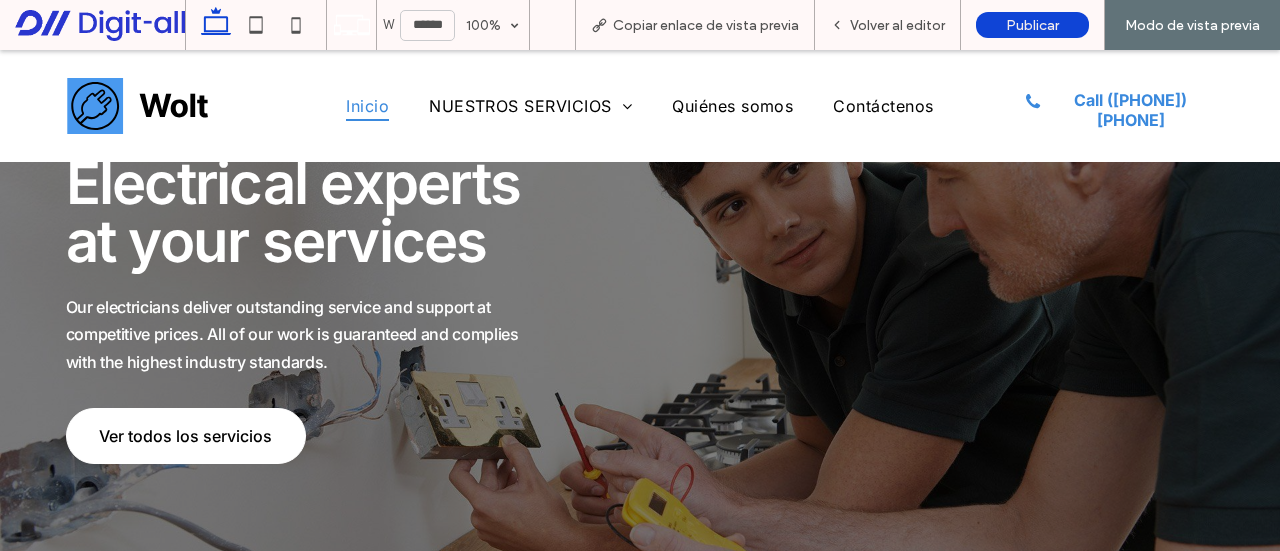 scroll, scrollTop: 0, scrollLeft: 0, axis: both 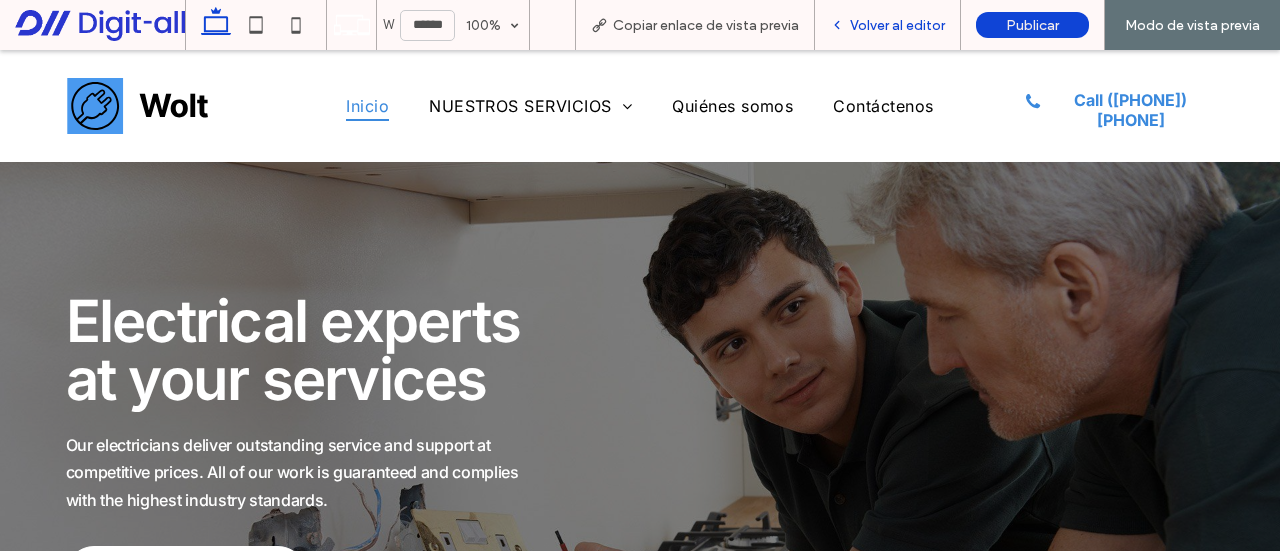click on "Volver al editor" at bounding box center (897, 25) 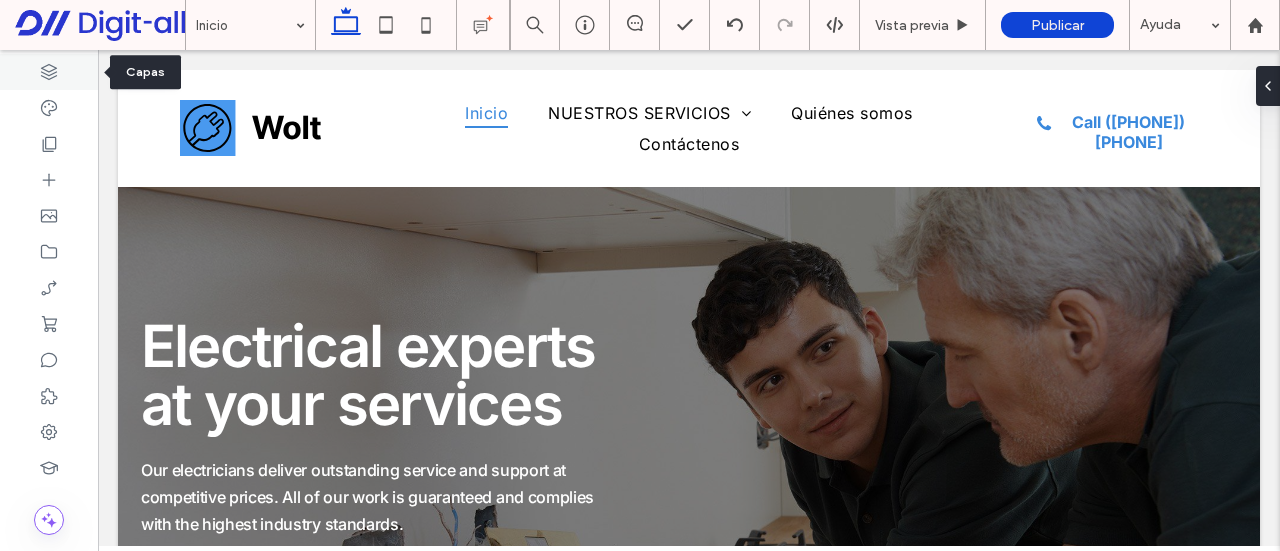 click 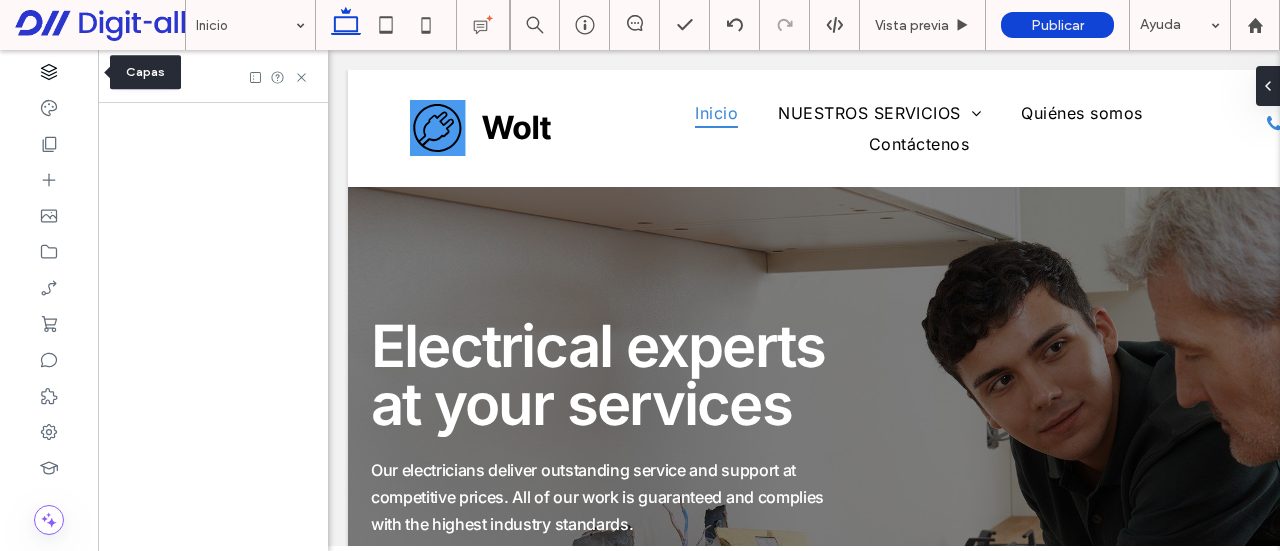 scroll, scrollTop: 0, scrollLeft: 230, axis: horizontal 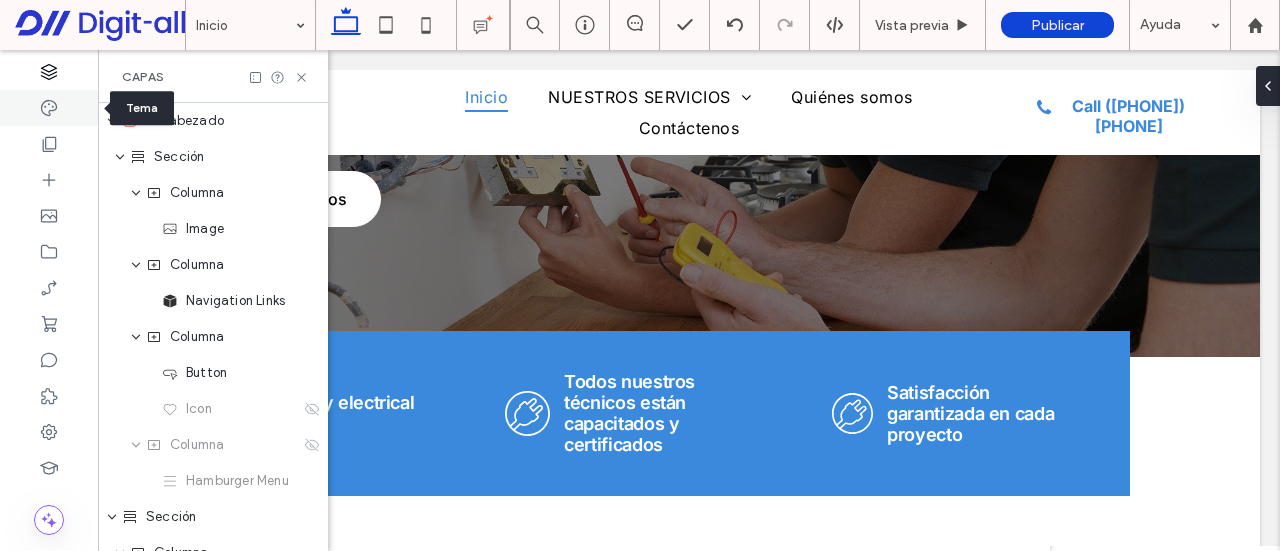 click 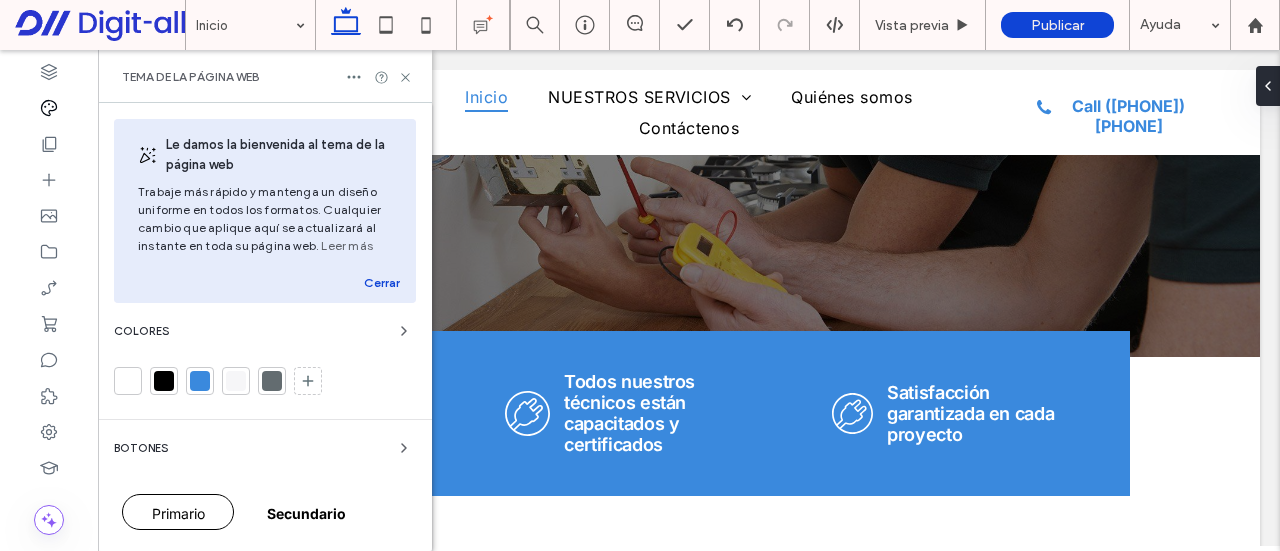scroll, scrollTop: 0, scrollLeft: 0, axis: both 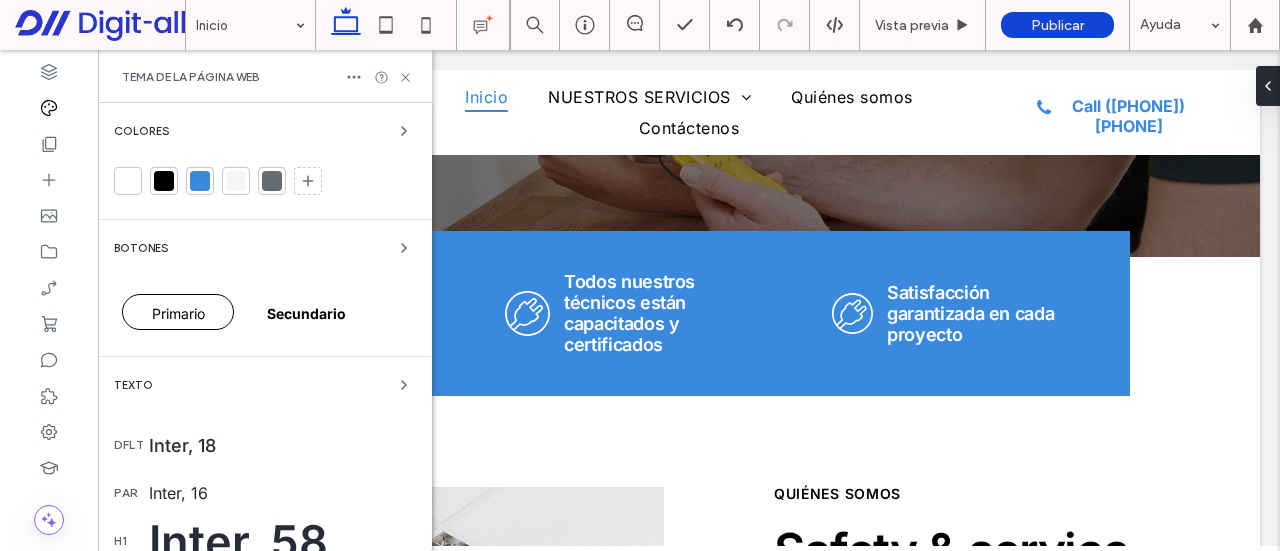 drag, startPoint x: 202, startPoint y: 177, endPoint x: 303, endPoint y: 244, distance: 121.20231 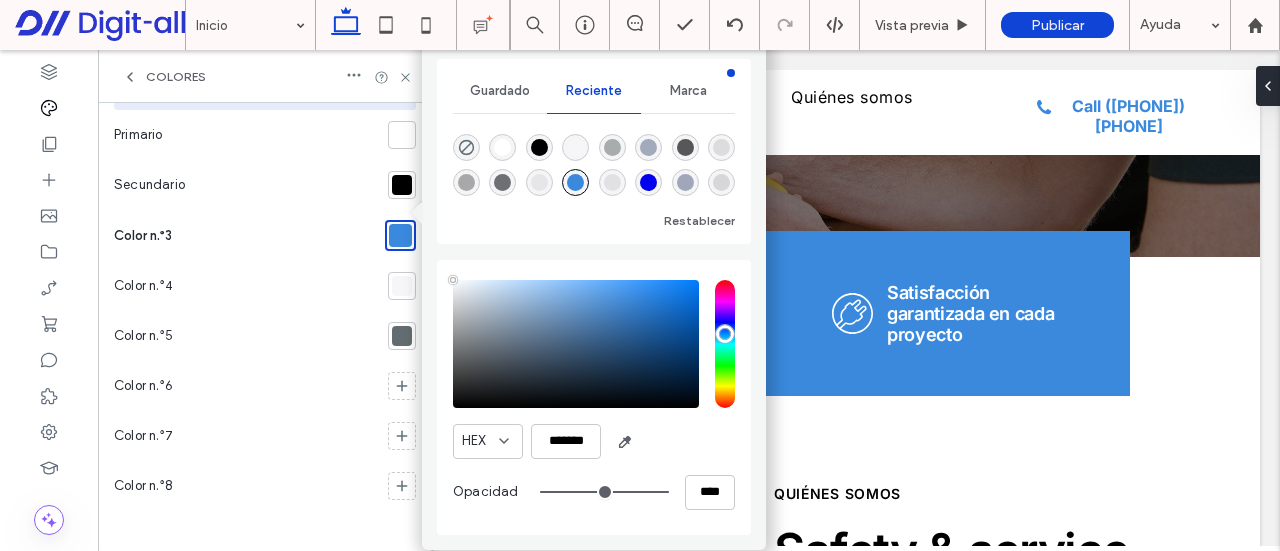 scroll, scrollTop: 468, scrollLeft: 0, axis: vertical 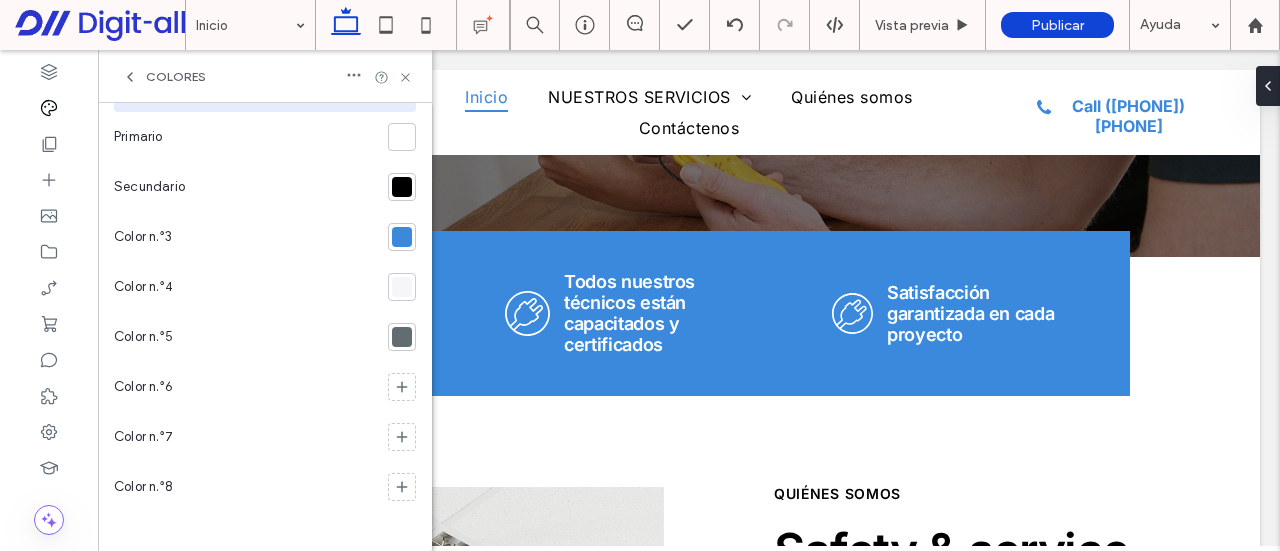 click at bounding box center [402, 237] 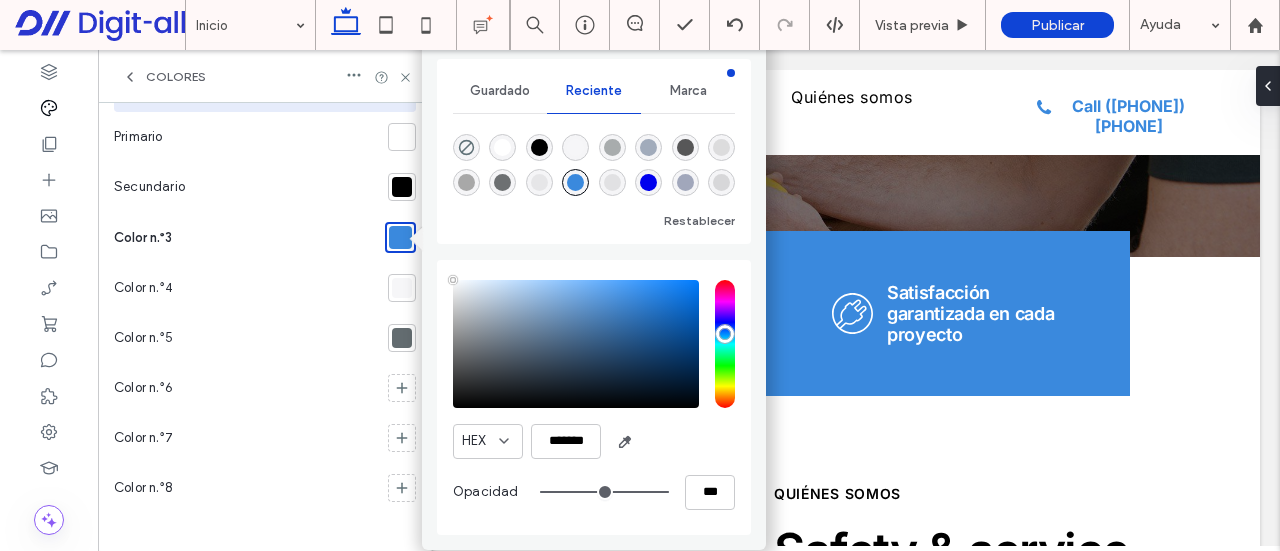 type on "****" 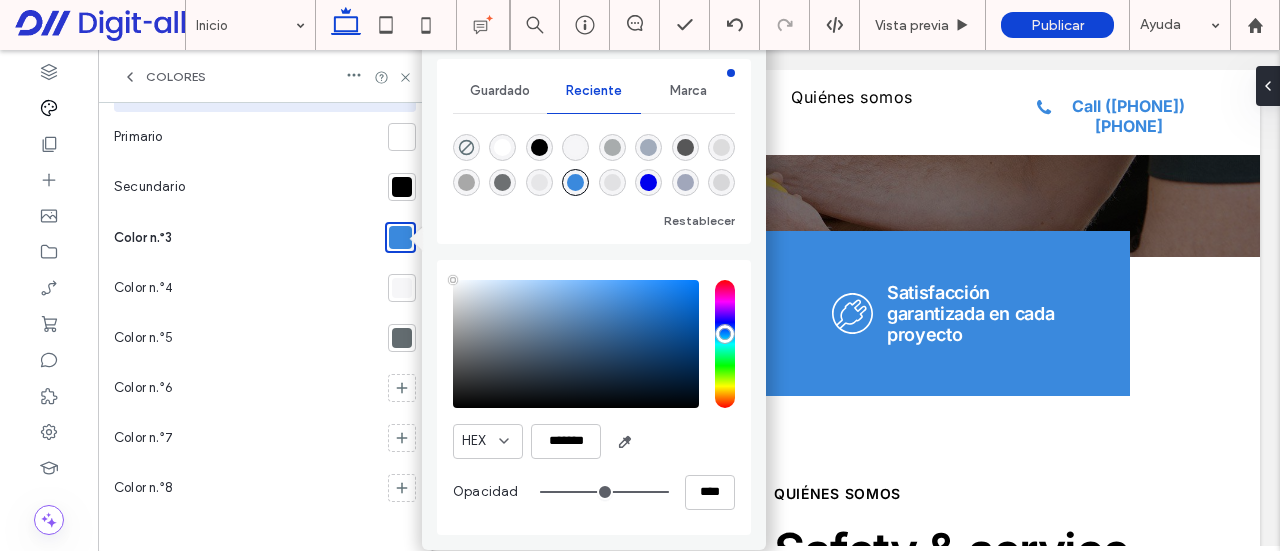 scroll, scrollTop: 468, scrollLeft: 0, axis: vertical 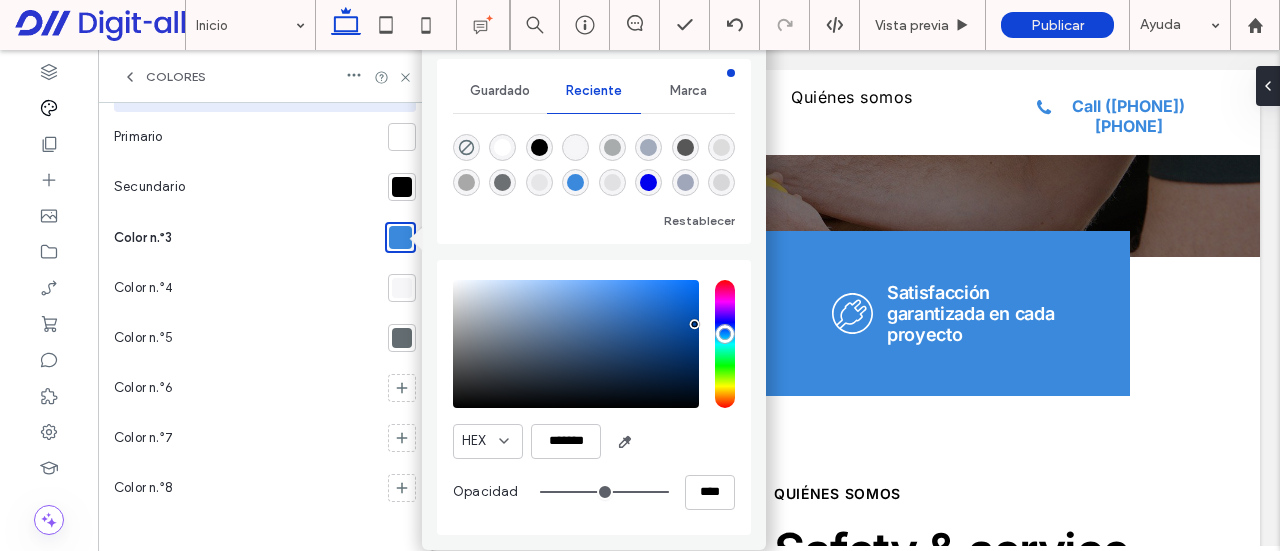 drag, startPoint x: 632, startPoint y: 297, endPoint x: 661, endPoint y: 411, distance: 117.630775 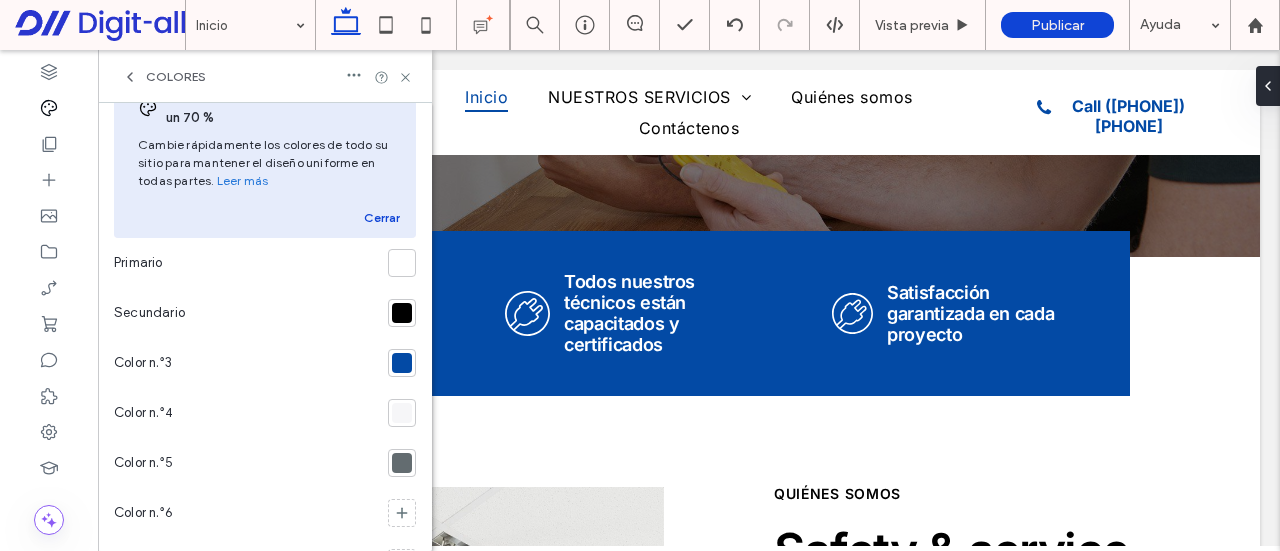 scroll, scrollTop: 0, scrollLeft: 0, axis: both 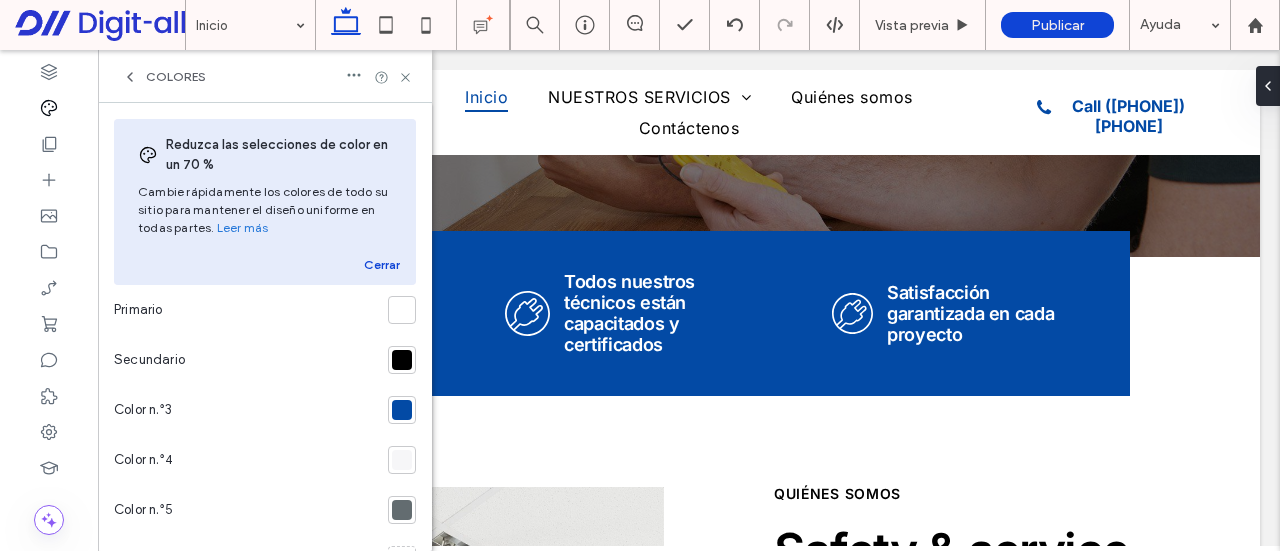drag, startPoint x: 168, startPoint y: 71, endPoint x: 300, endPoint y: 194, distance: 180.4245 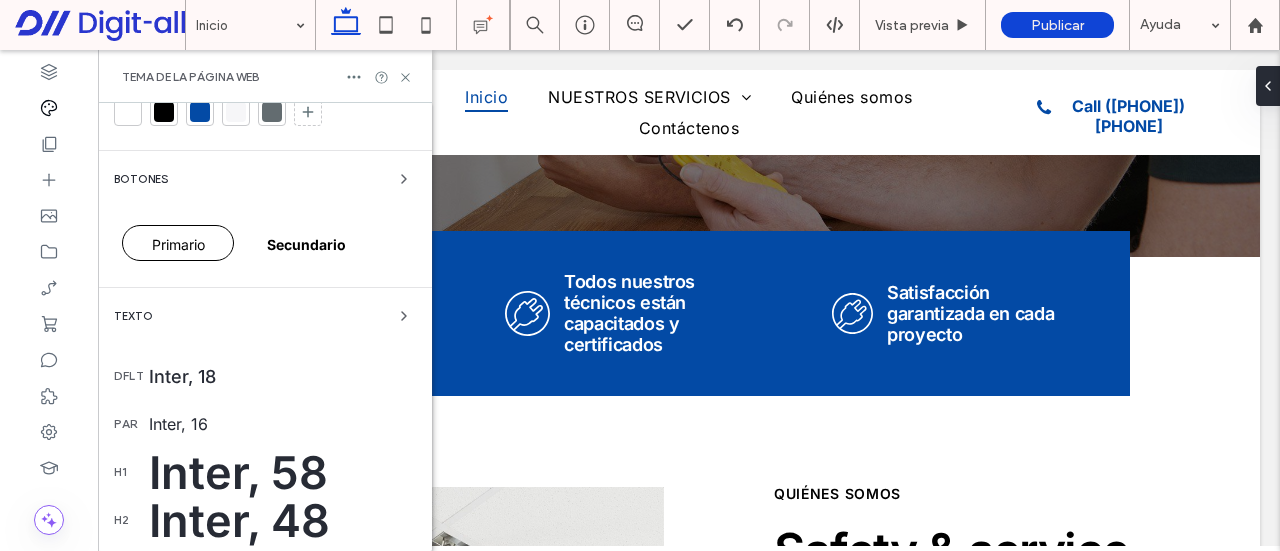 scroll, scrollTop: 300, scrollLeft: 0, axis: vertical 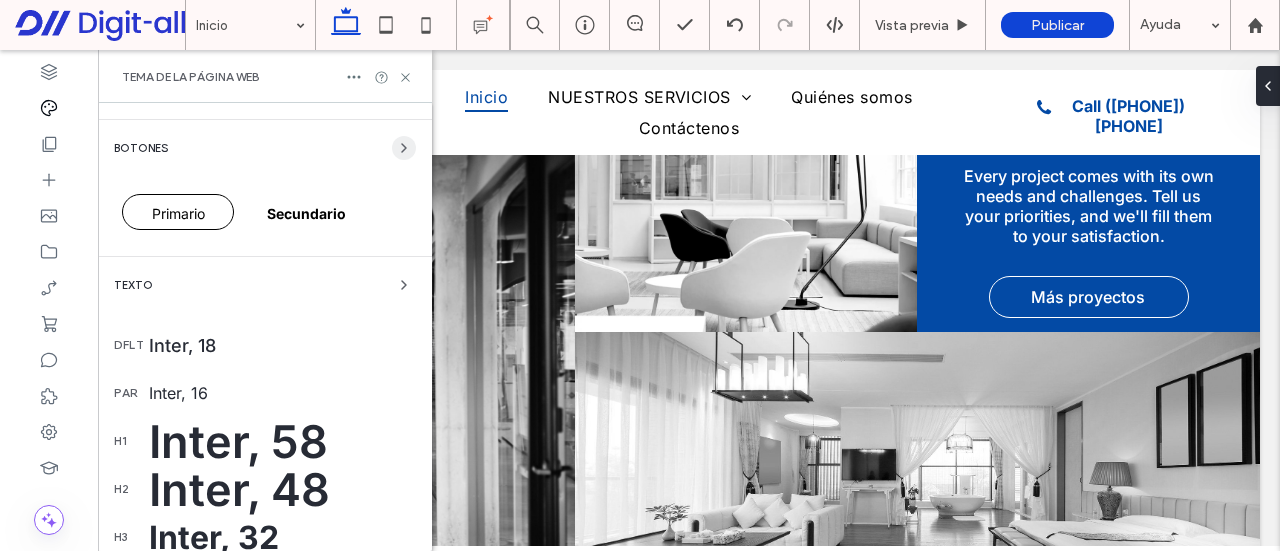 click 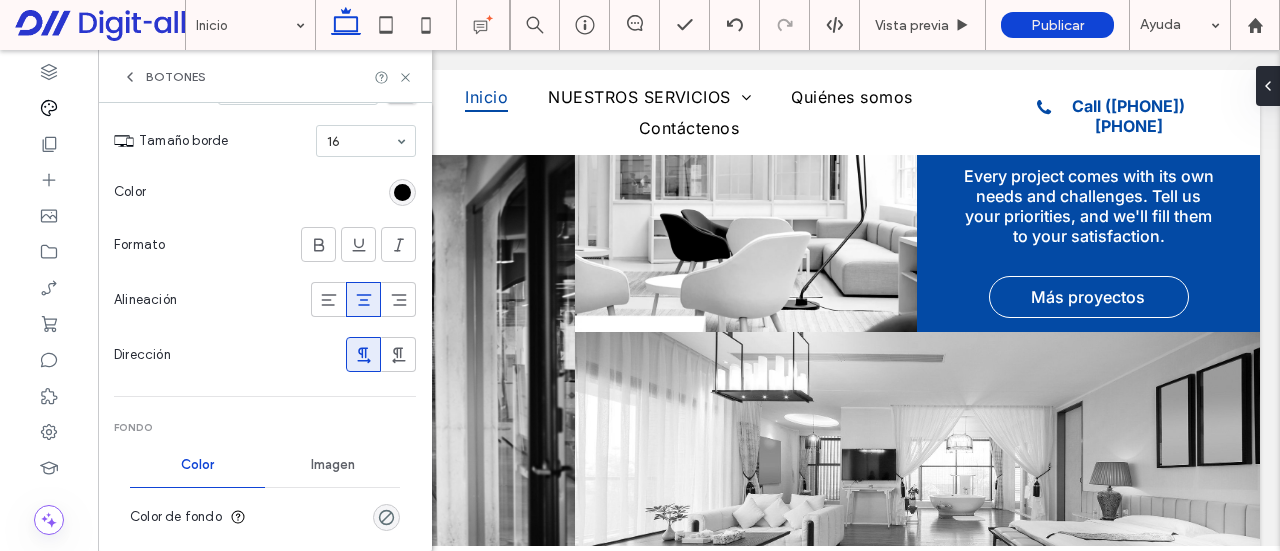 scroll, scrollTop: 200, scrollLeft: 0, axis: vertical 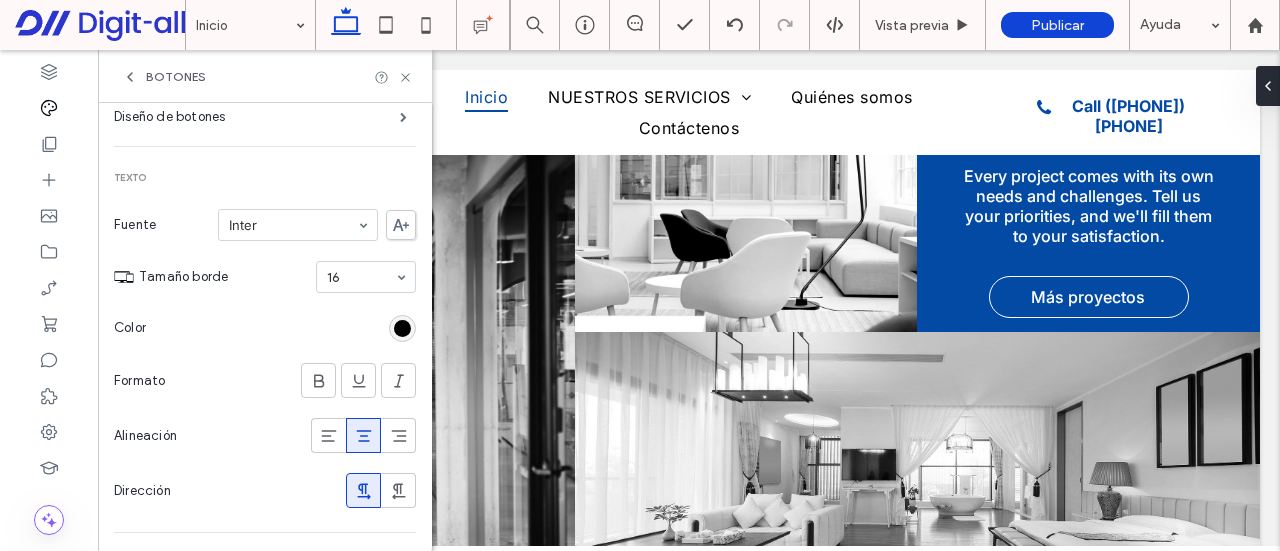 click on "Botones" at bounding box center [164, 77] 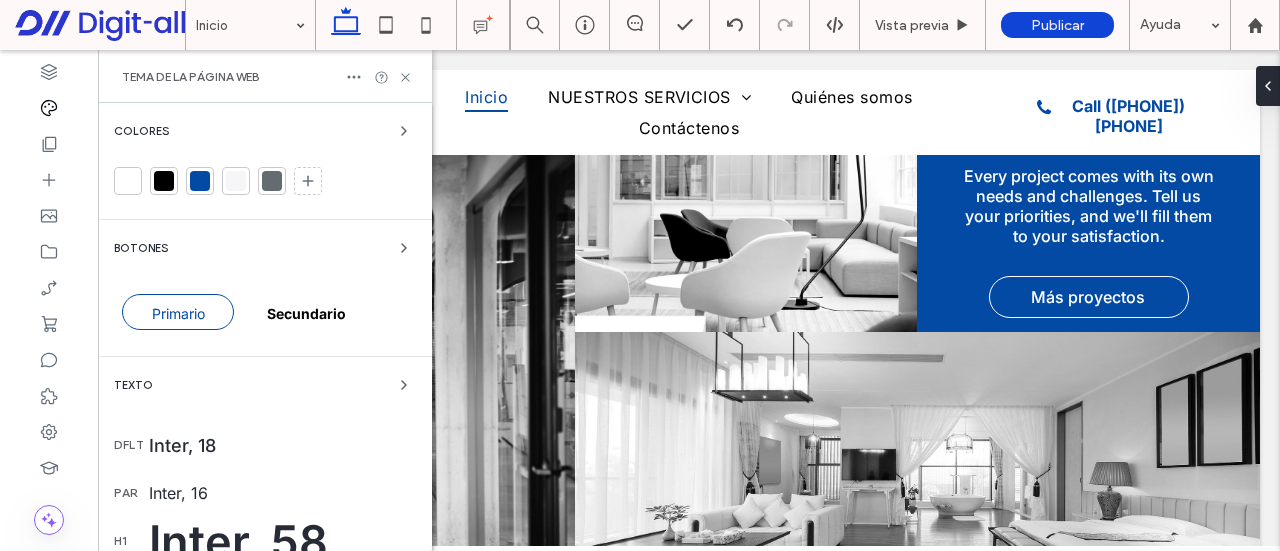 click on "Primario" at bounding box center [178, 312] 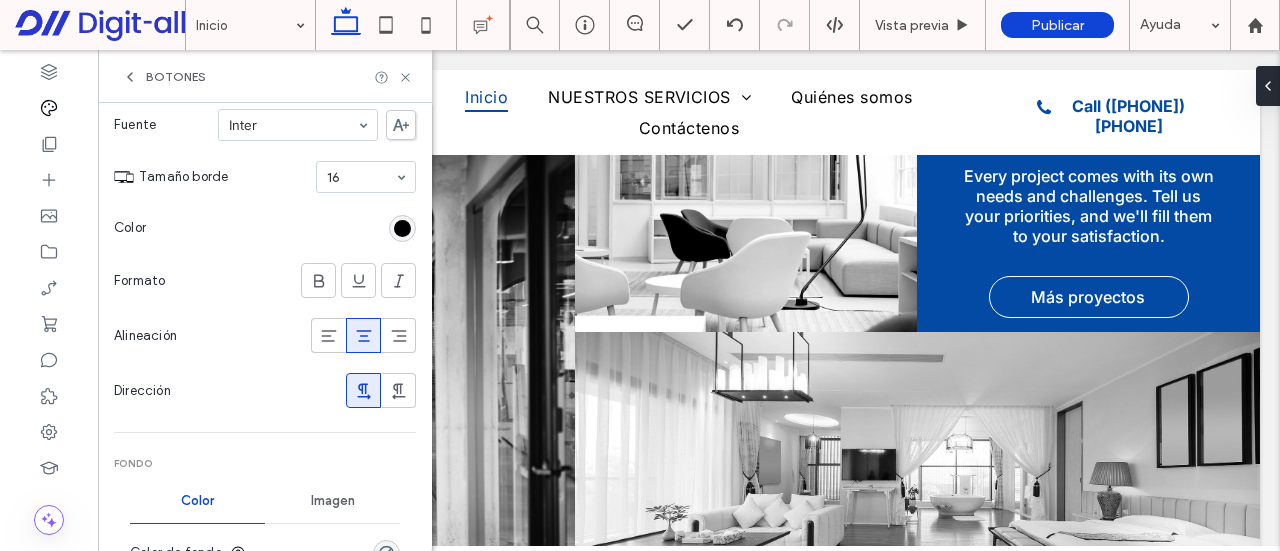 scroll, scrollTop: 0, scrollLeft: 0, axis: both 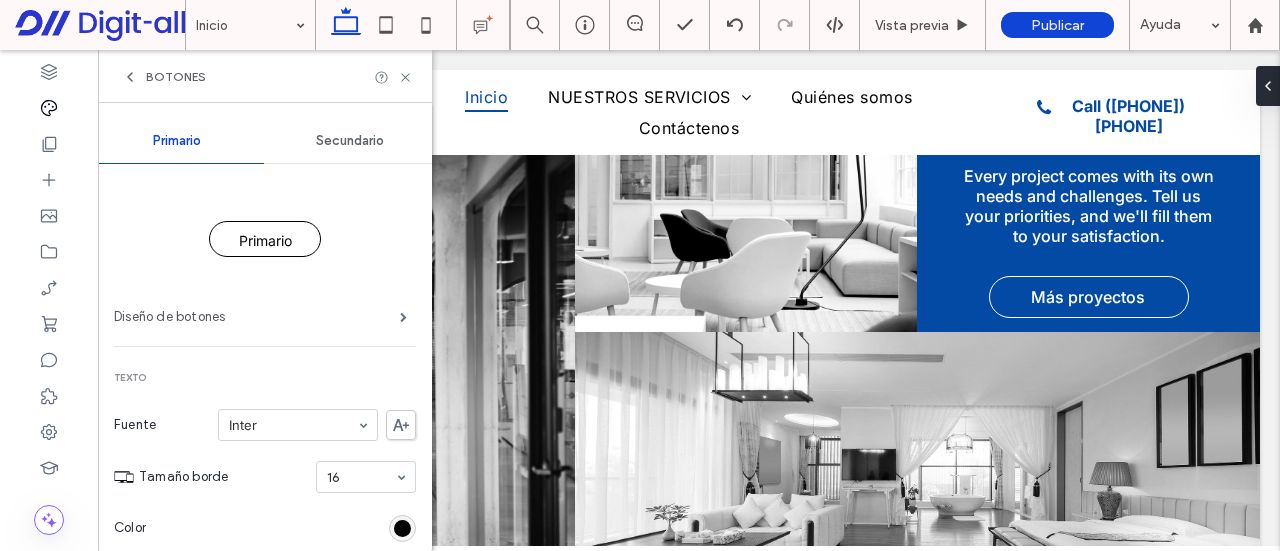 click on "Diseño de botones" at bounding box center [257, 317] 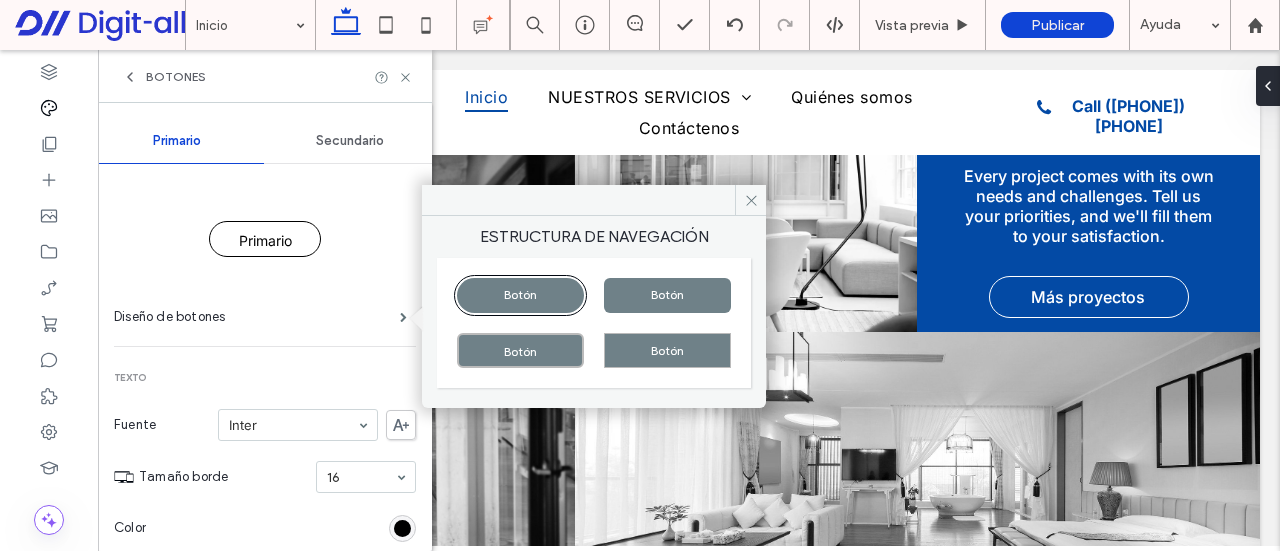 click on "Botón" at bounding box center [520, 350] 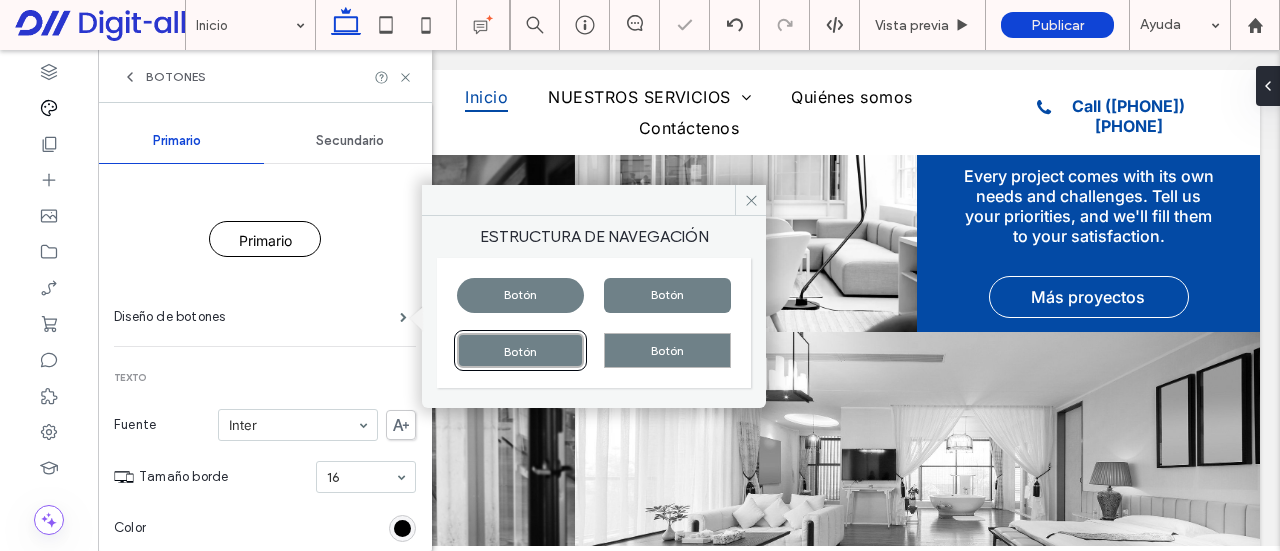 type on "*" 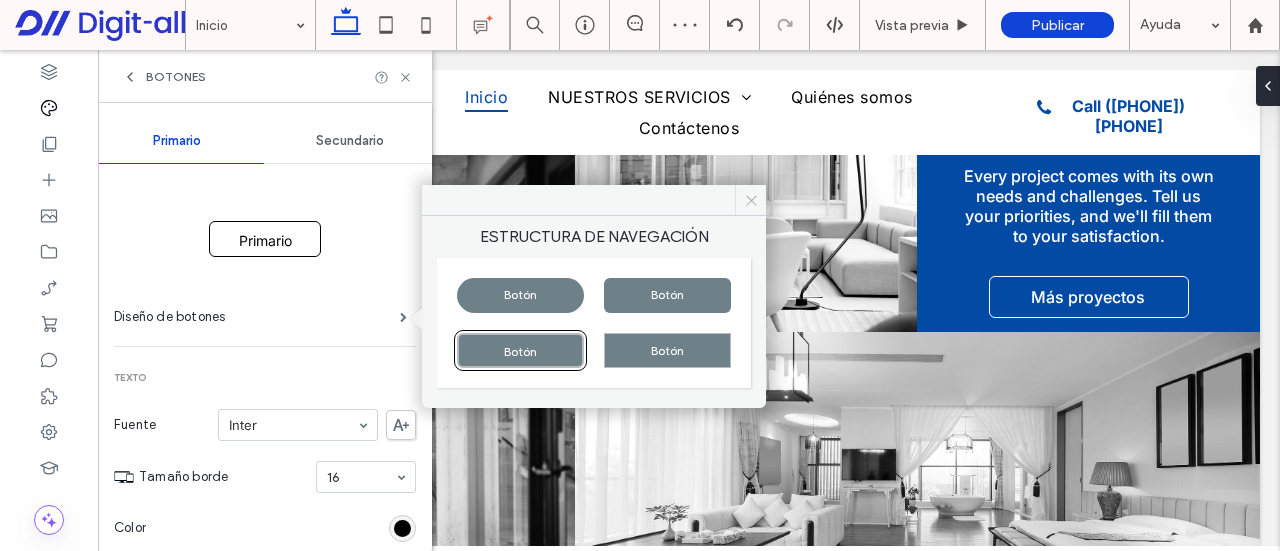 click at bounding box center [750, 200] 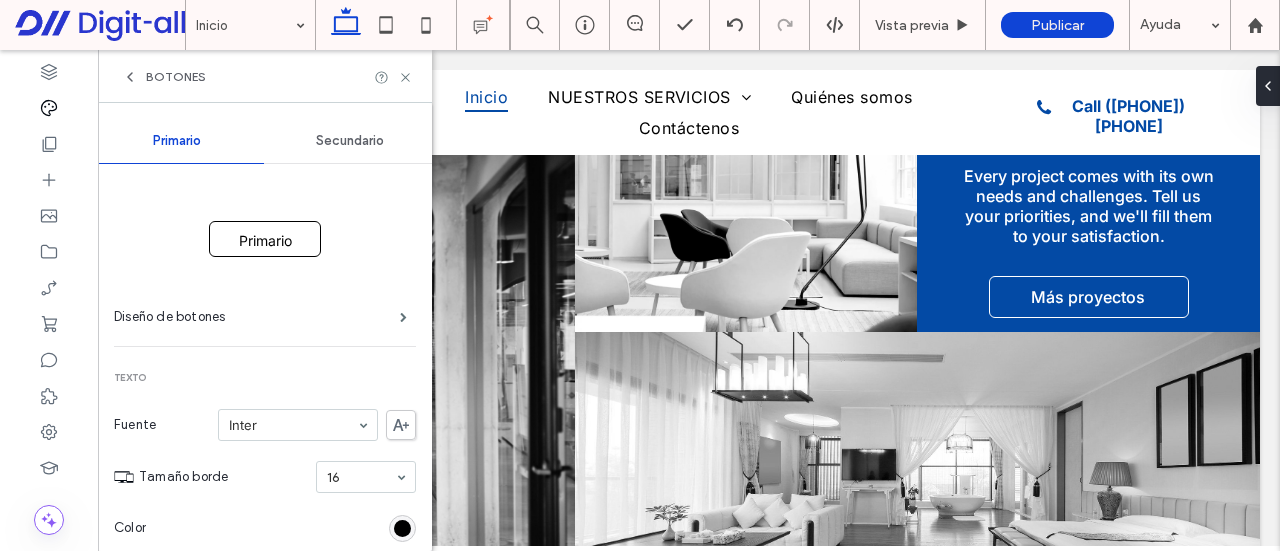 click 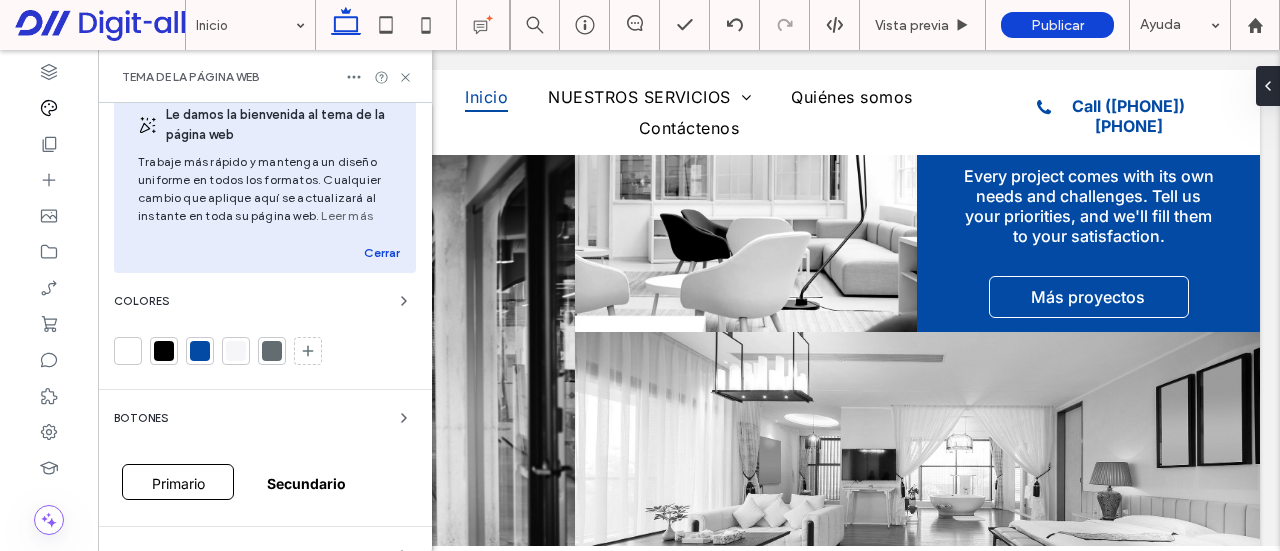 scroll, scrollTop: 0, scrollLeft: 0, axis: both 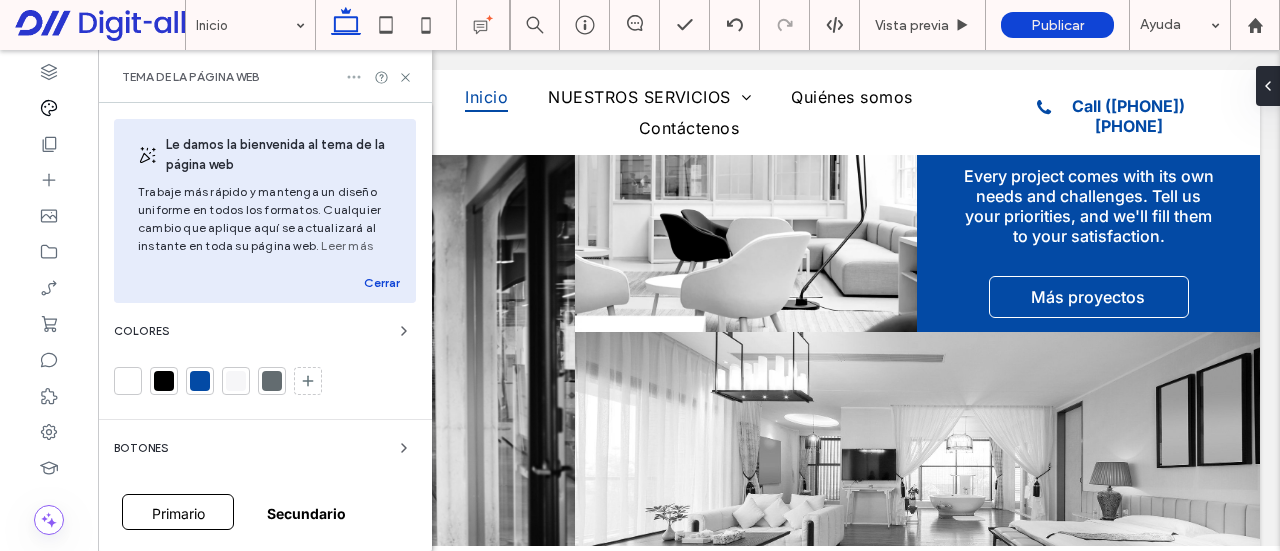 click 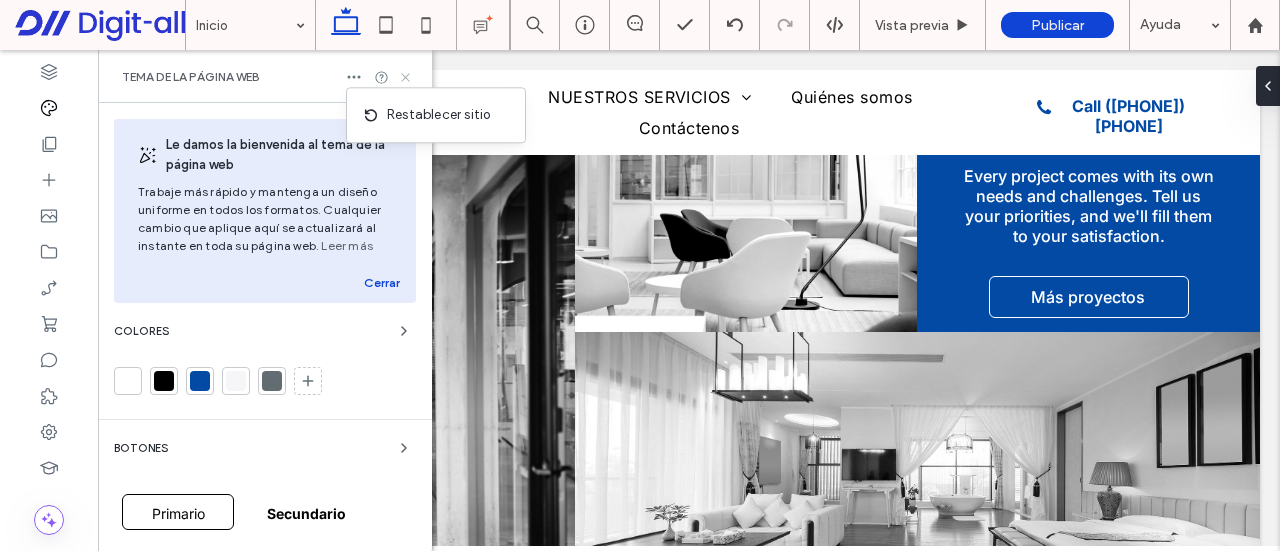 click 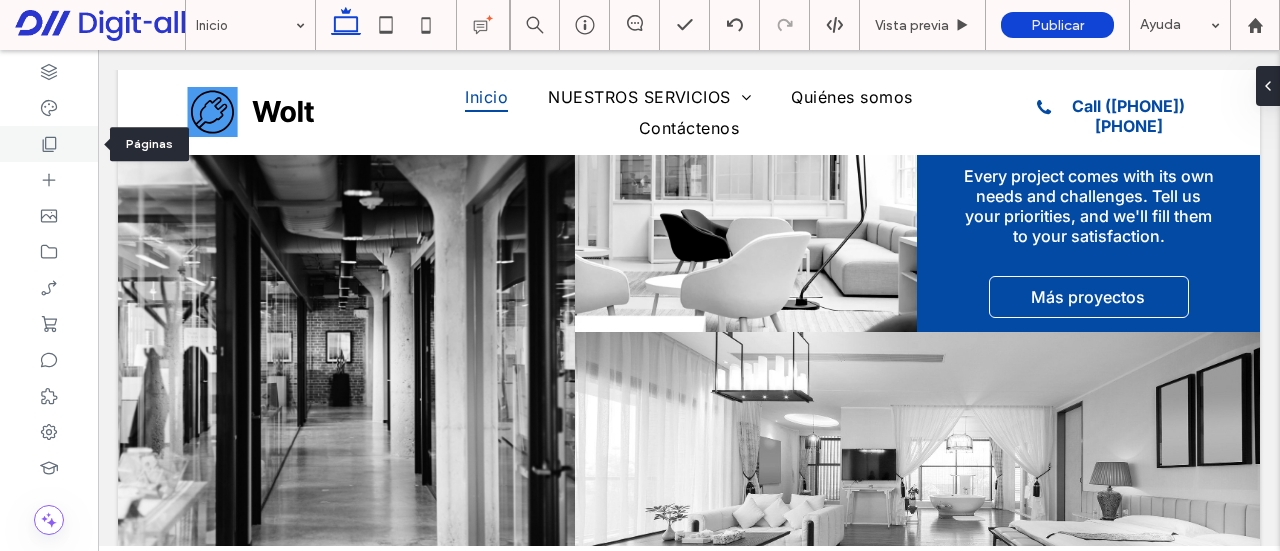click 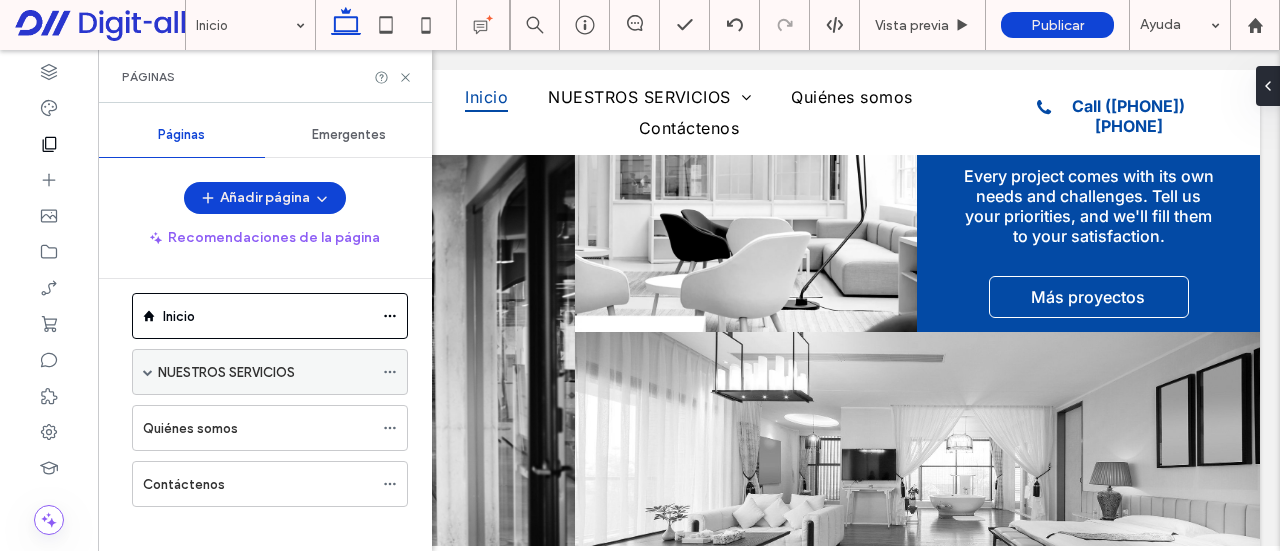 scroll, scrollTop: 32, scrollLeft: 0, axis: vertical 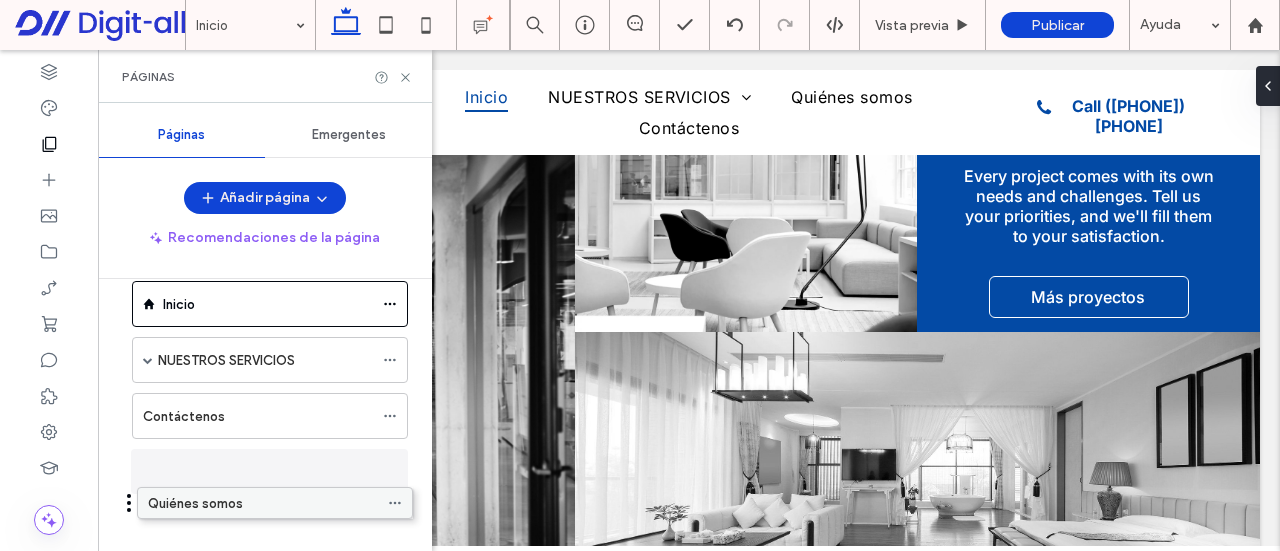 drag, startPoint x: 243, startPoint y: 411, endPoint x: 248, endPoint y: 507, distance: 96.13012 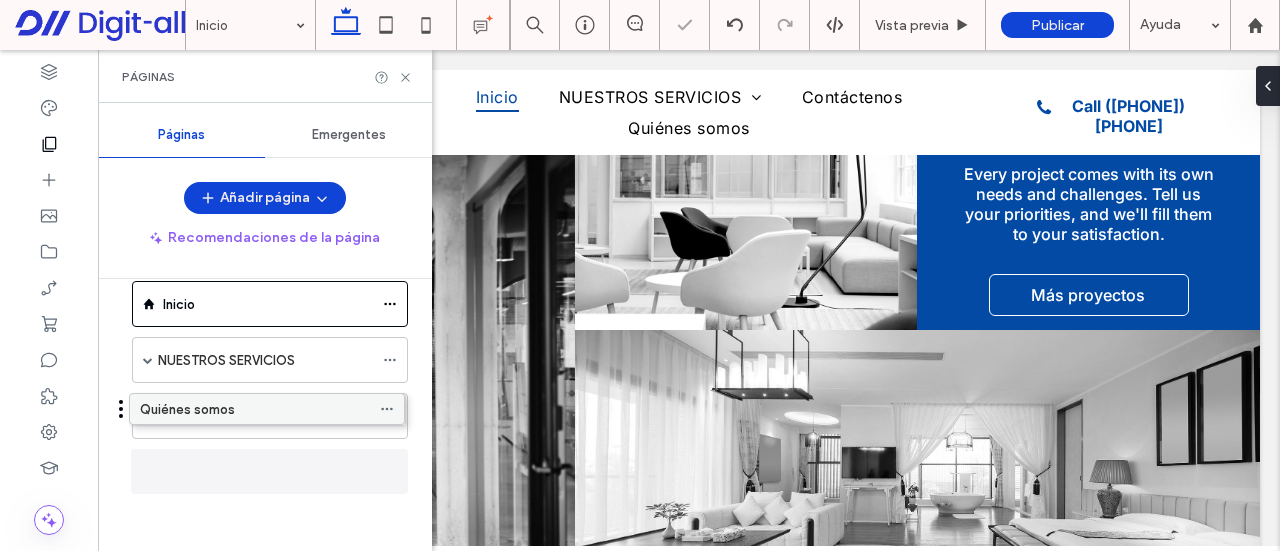 scroll, scrollTop: 1668, scrollLeft: 0, axis: vertical 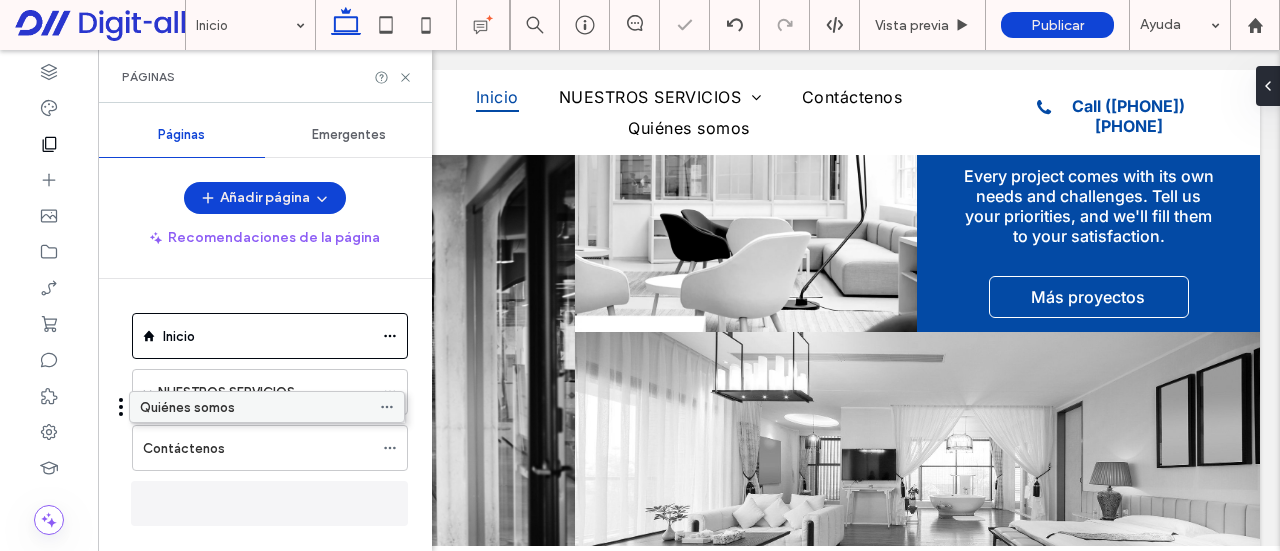 drag, startPoint x: 182, startPoint y: 464, endPoint x: 179, endPoint y: 409, distance: 55.081757 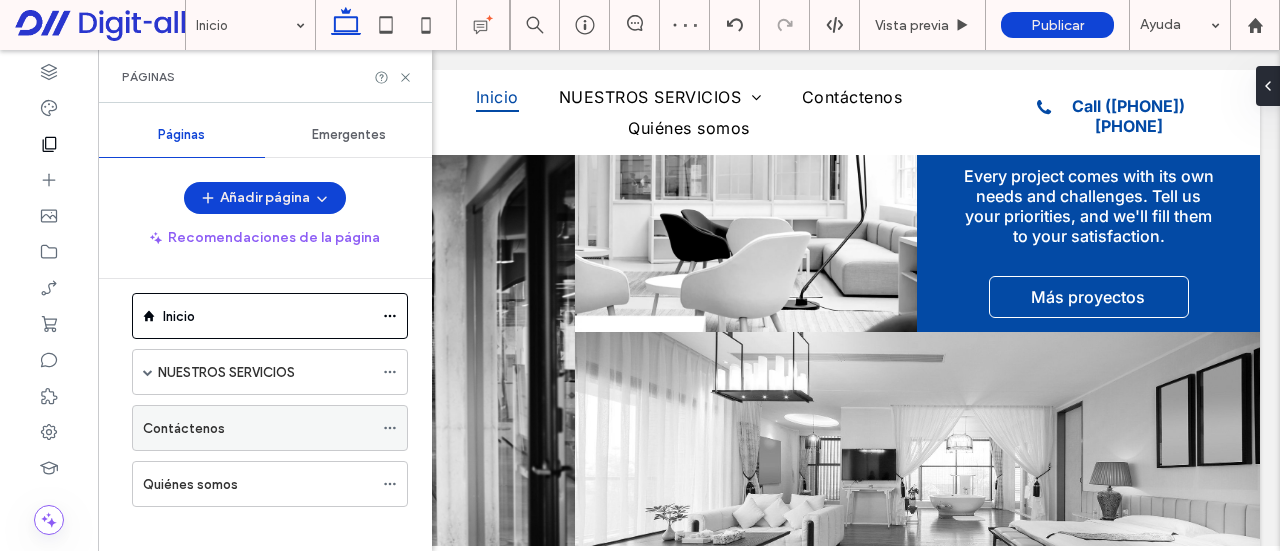 scroll, scrollTop: 32, scrollLeft: 0, axis: vertical 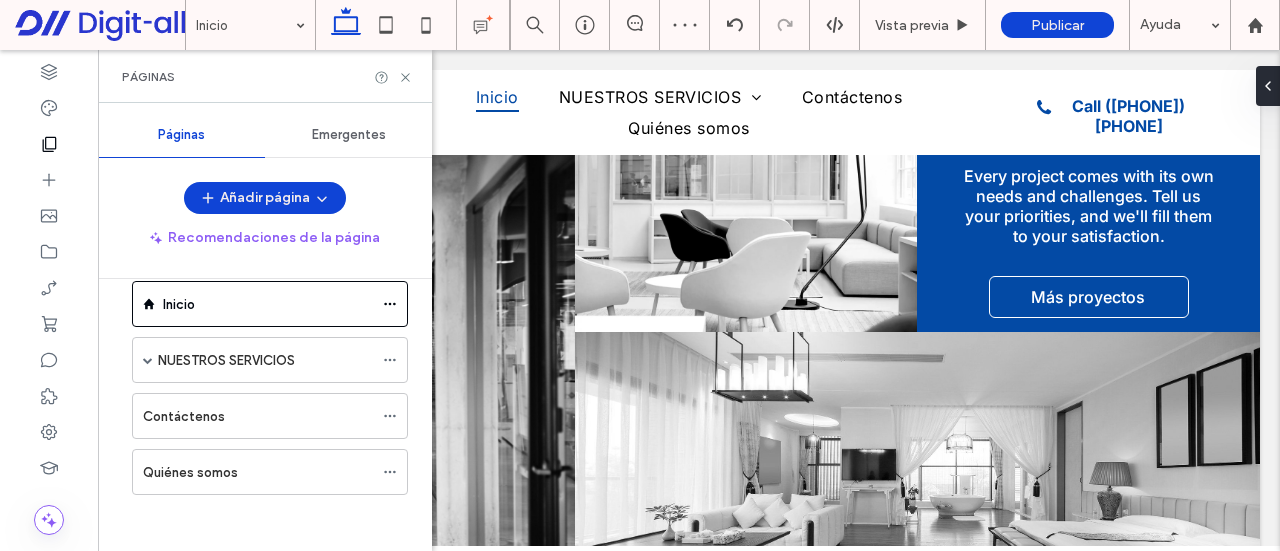 drag, startPoint x: 148, startPoint y: 363, endPoint x: 177, endPoint y: 416, distance: 60.41523 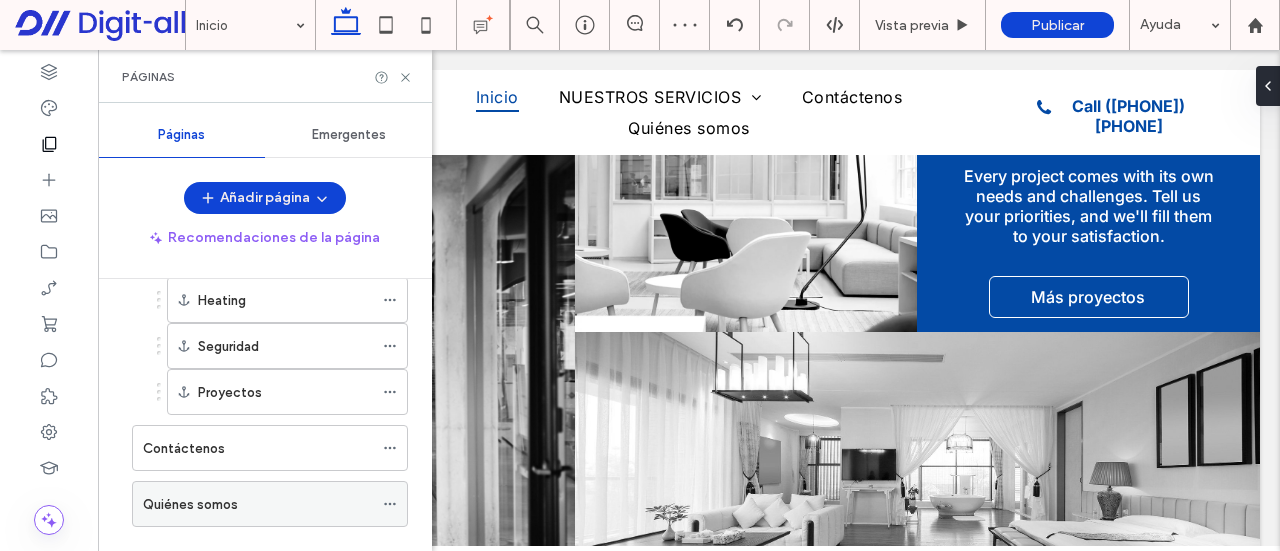 scroll, scrollTop: 349, scrollLeft: 0, axis: vertical 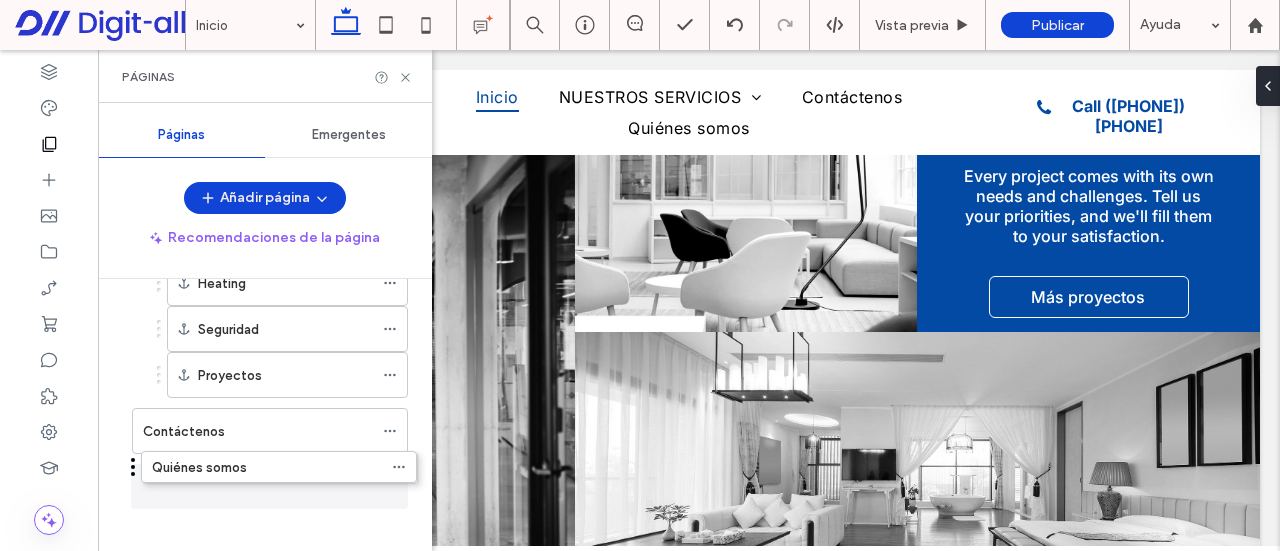 drag, startPoint x: 200, startPoint y: 463, endPoint x: 208, endPoint y: 456, distance: 10.630146 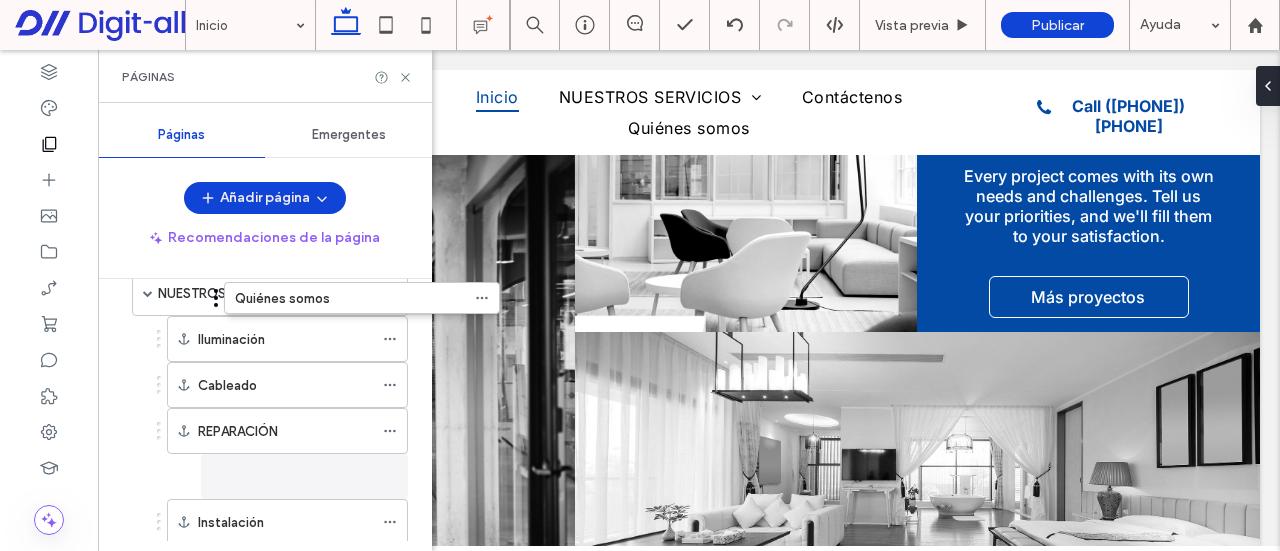 scroll, scrollTop: 0, scrollLeft: 0, axis: both 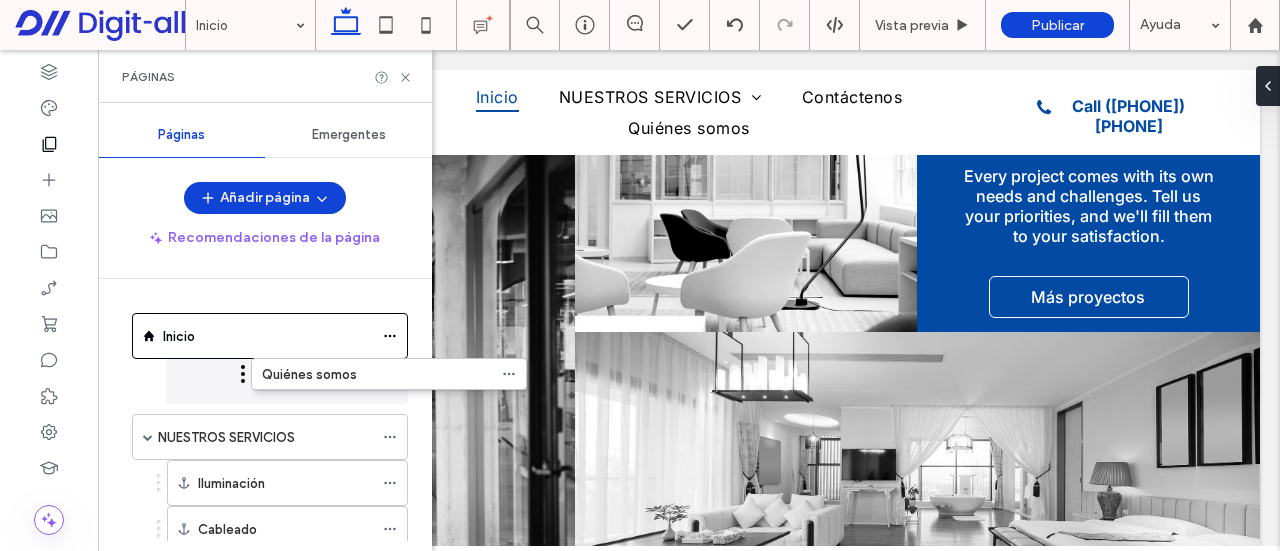drag, startPoint x: 226, startPoint y: 484, endPoint x: 340, endPoint y: 394, distance: 145.24461 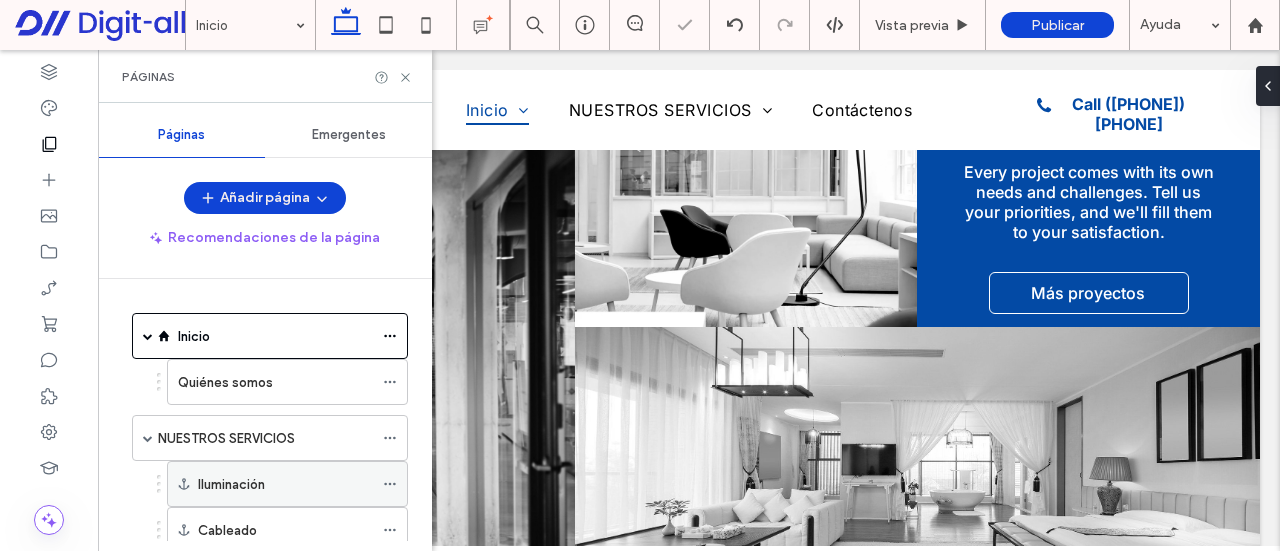 scroll, scrollTop: 1664, scrollLeft: 0, axis: vertical 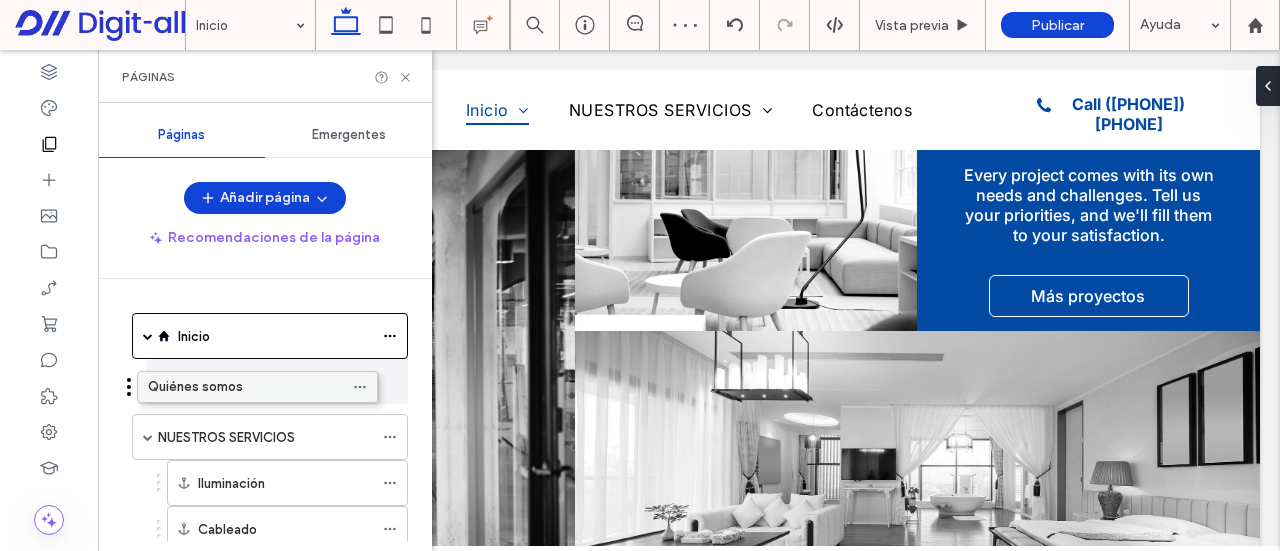 drag, startPoint x: 246, startPoint y: 379, endPoint x: 216, endPoint y: 382, distance: 30.149628 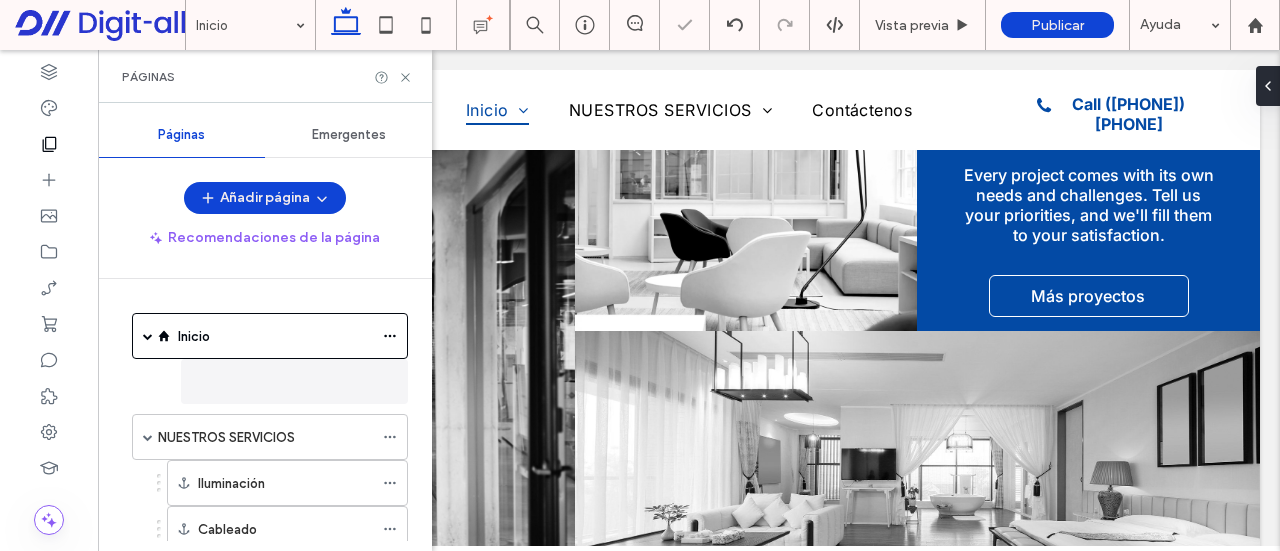 scroll, scrollTop: 1672, scrollLeft: 0, axis: vertical 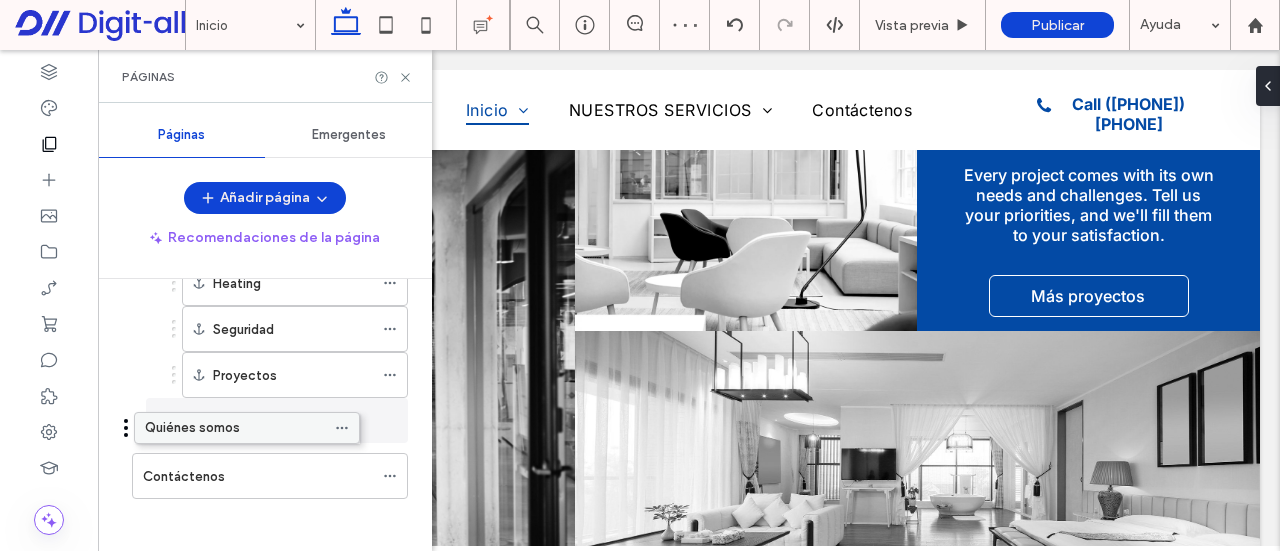 drag, startPoint x: 264, startPoint y: 376, endPoint x: 216, endPoint y: 420, distance: 65.11528 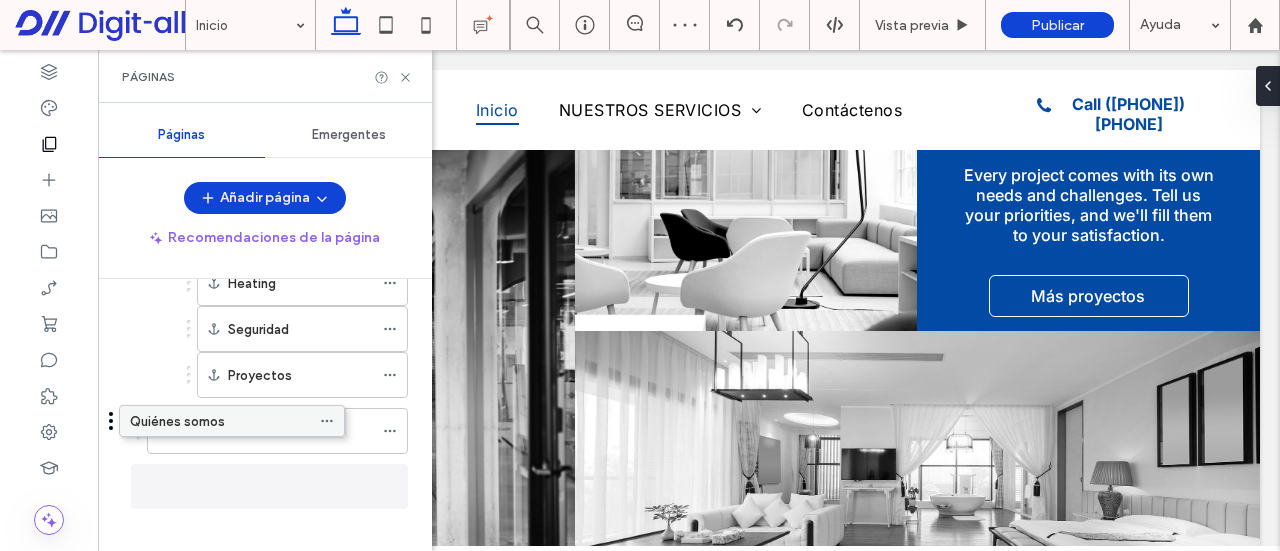 drag, startPoint x: 234, startPoint y: 419, endPoint x: 171, endPoint y: 423, distance: 63.126858 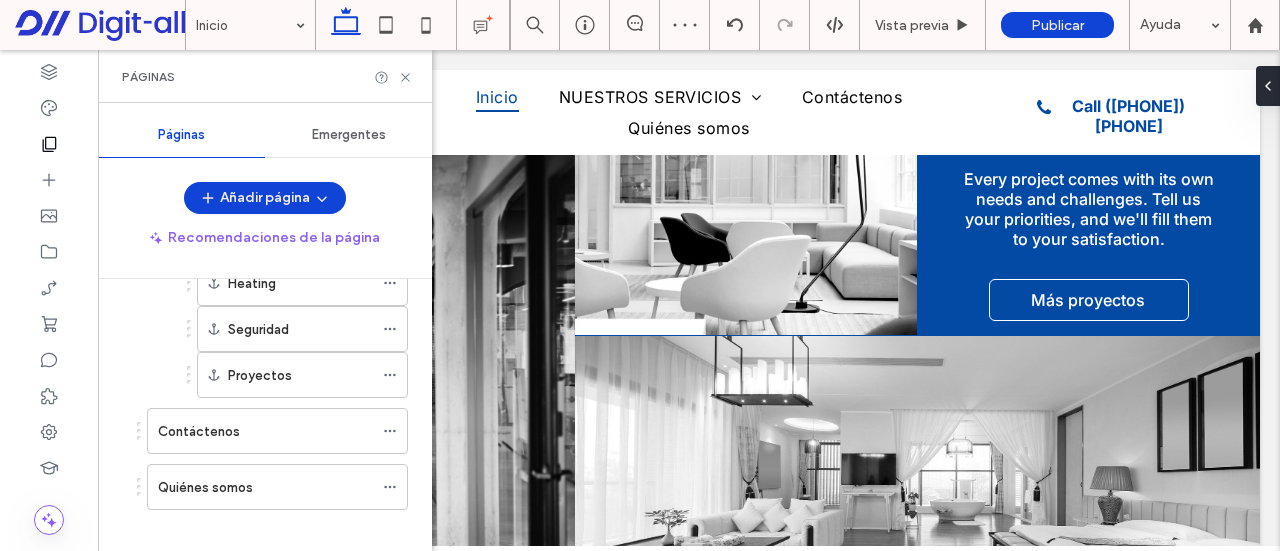 scroll, scrollTop: 1668, scrollLeft: 0, axis: vertical 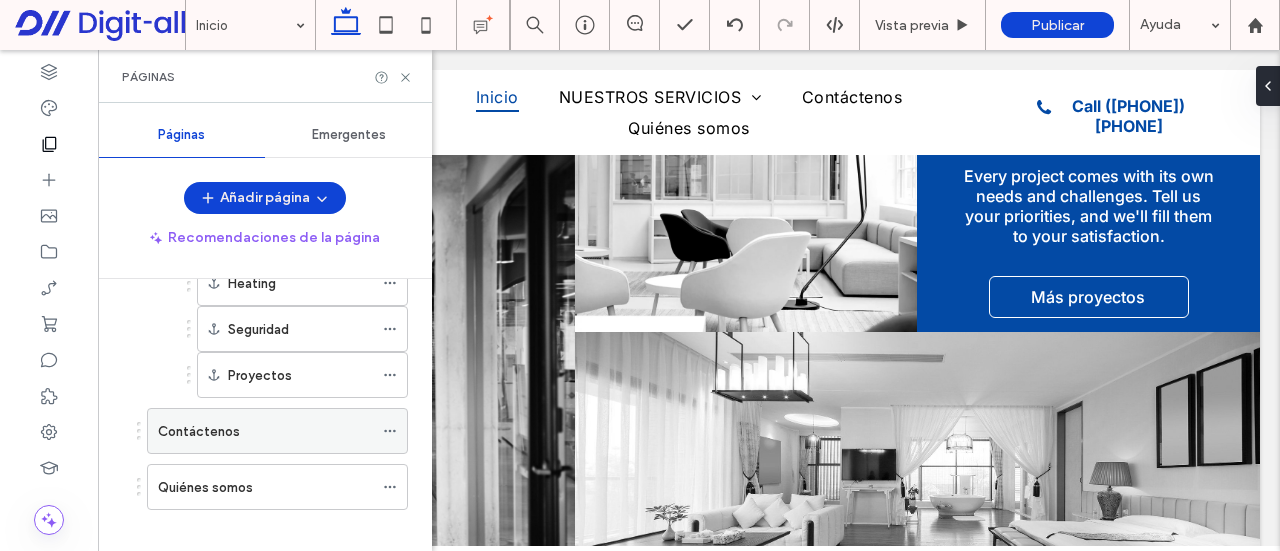 click 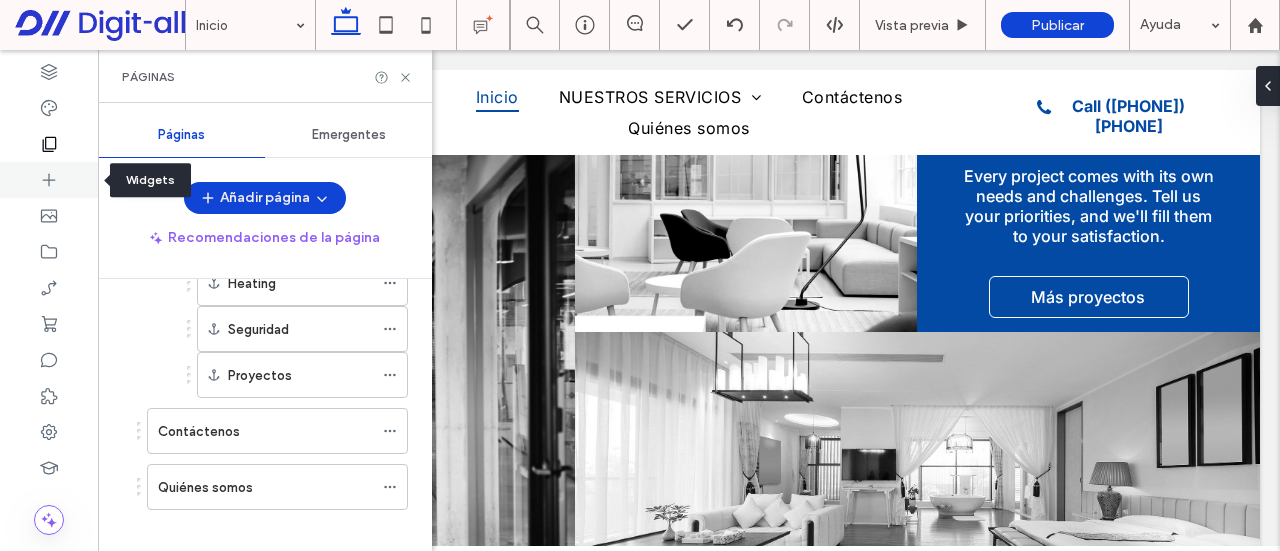 click 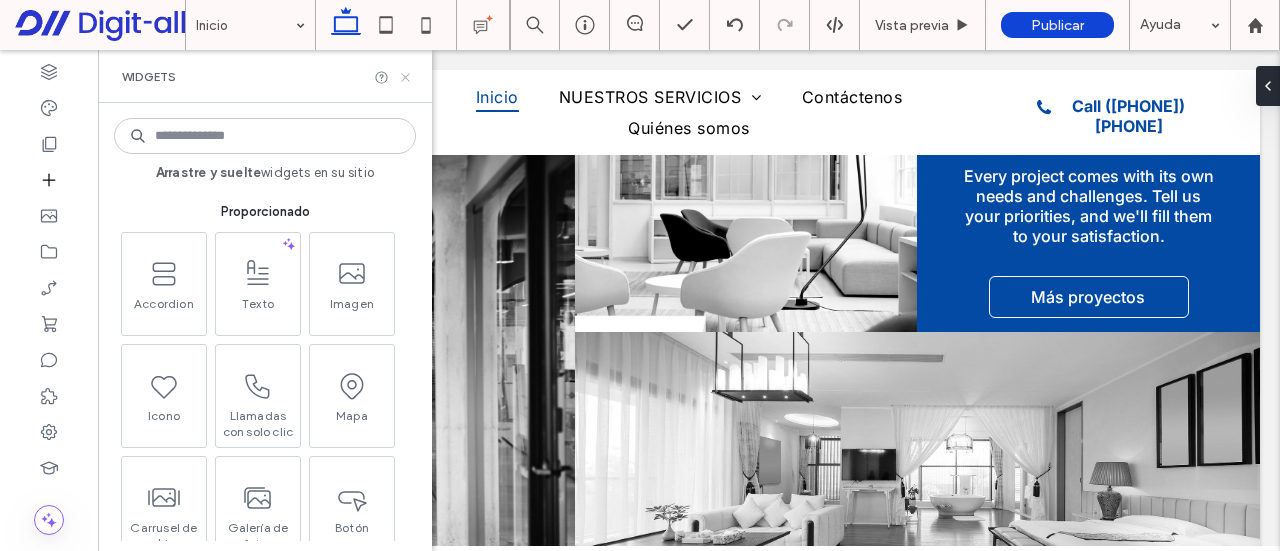 click 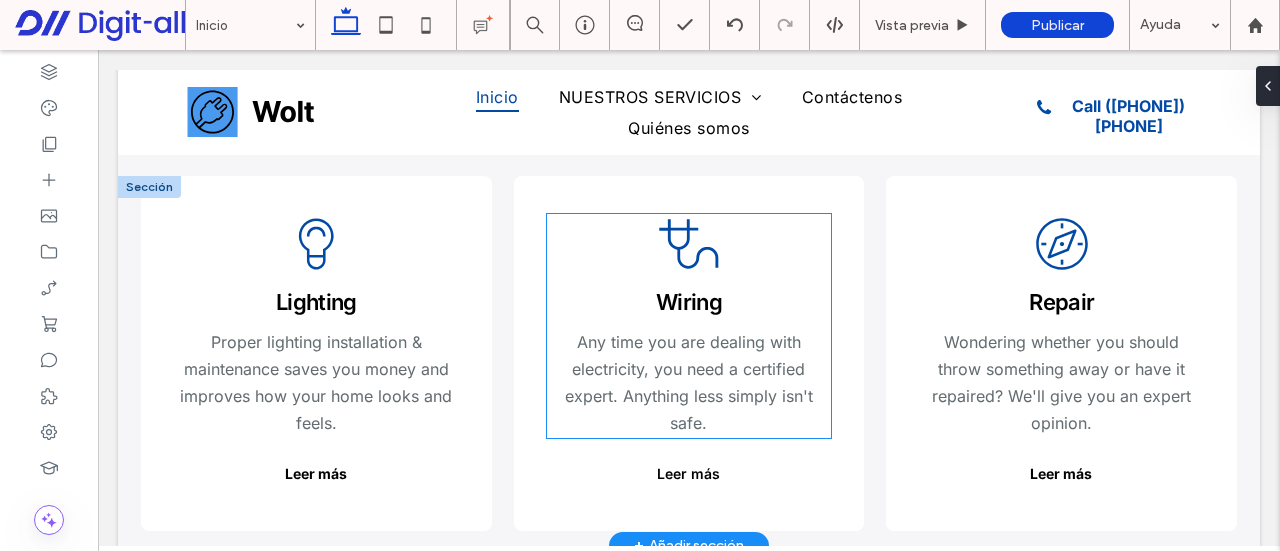 scroll, scrollTop: 2368, scrollLeft: 0, axis: vertical 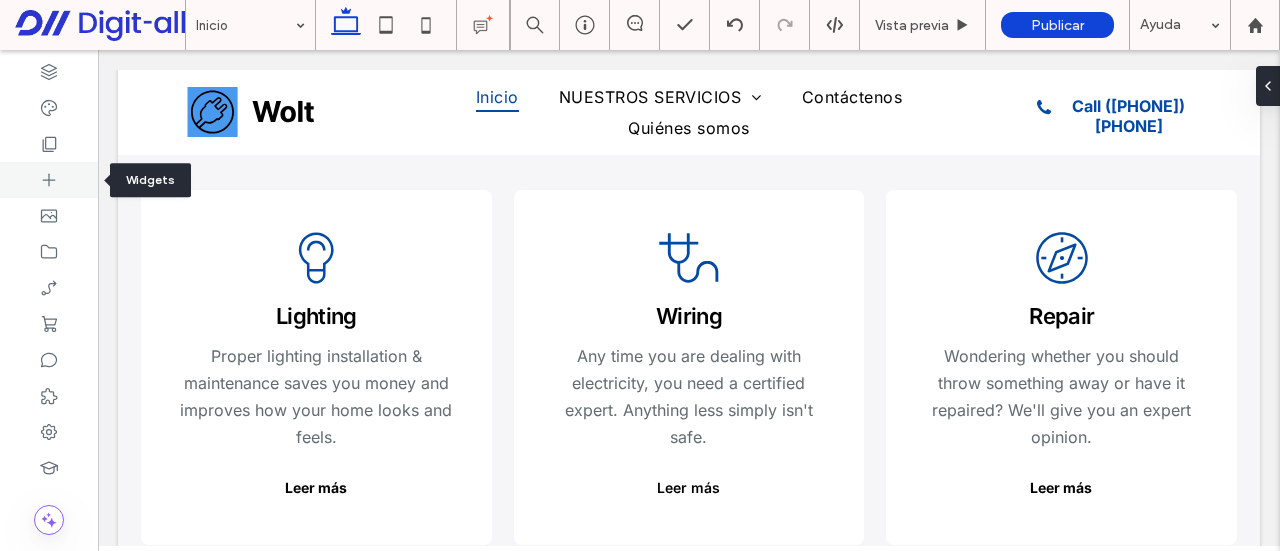 click 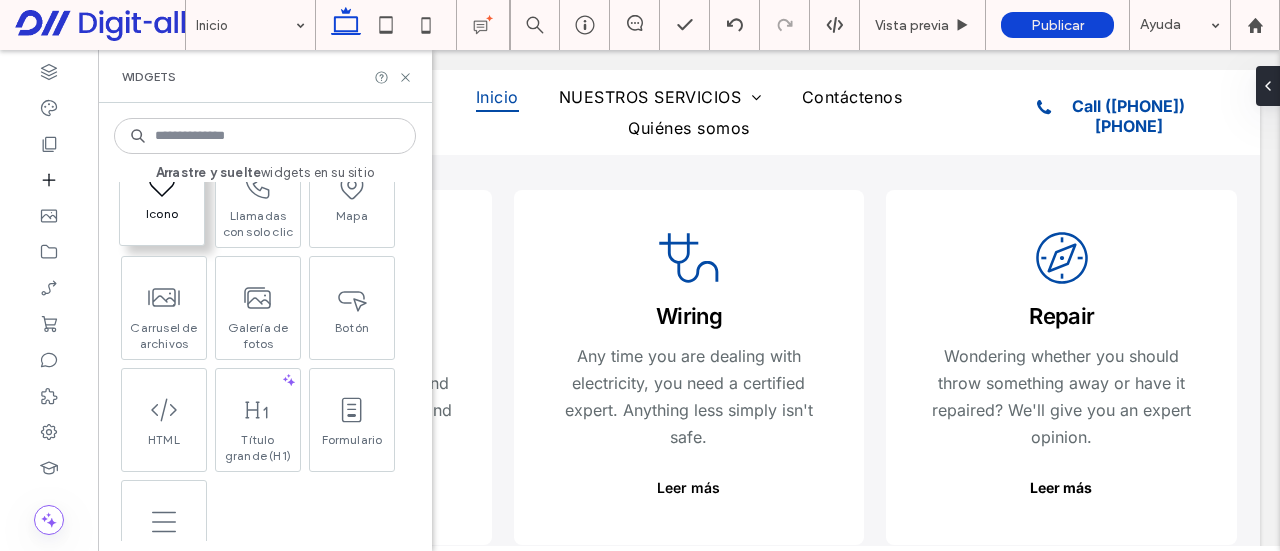 scroll, scrollTop: 100, scrollLeft: 0, axis: vertical 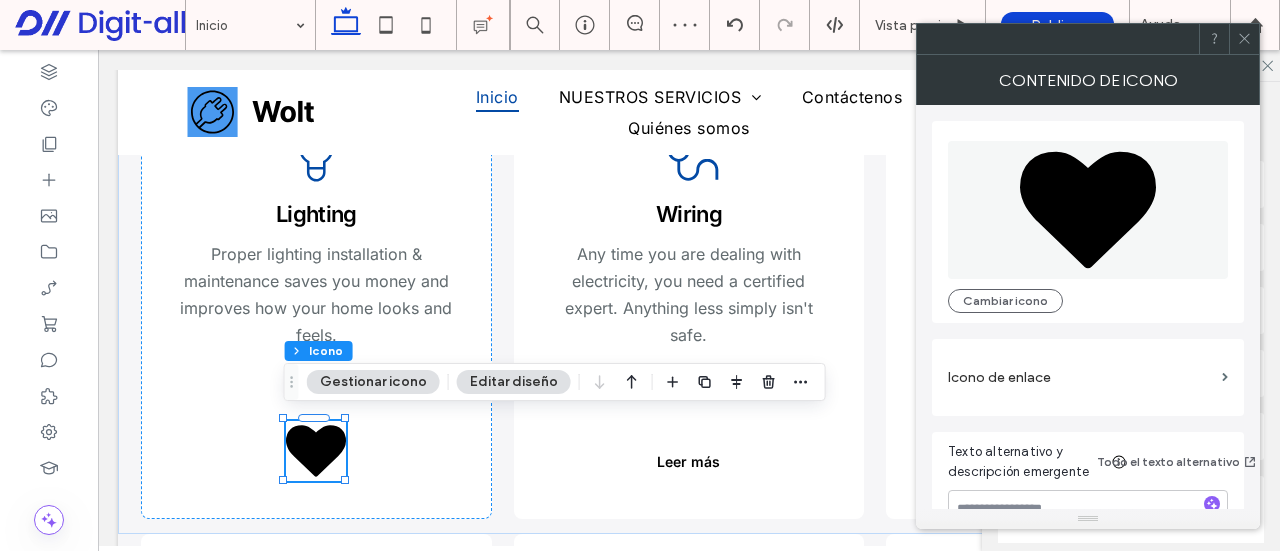click 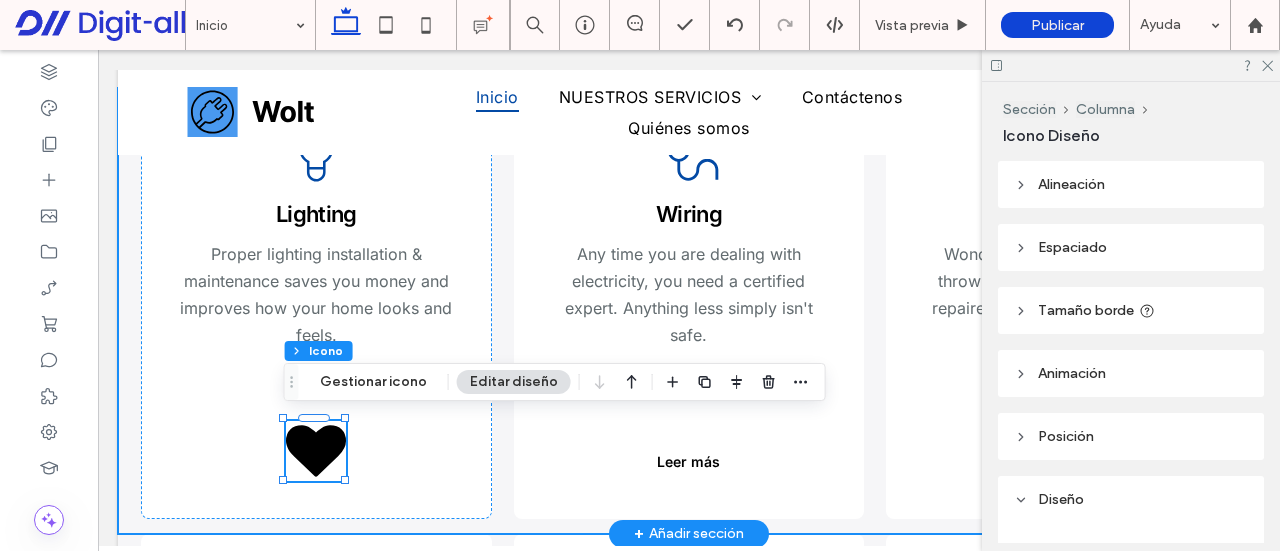click on ".cls-1-1330674240-1330674240 {
stroke-width: 0px;
}
Lighting
Proper lighting installation & maintenance saves you money and improves how your home looks and feels.
Leer más
.cls-1-1324748641-1324748641 {
stroke-width: 0px;
}
Wiring
Any time you are dealing with electricity, you need a certified expert. Anything less simply isn't safe.
Leer más
.cls-1-1931029932-1931029932 {
stroke-width: 0px;
}
Repair
Wondering whether you should throw something away or have it repaired? We'll give you an expert opinion.
Leer más" at bounding box center (689, 311) 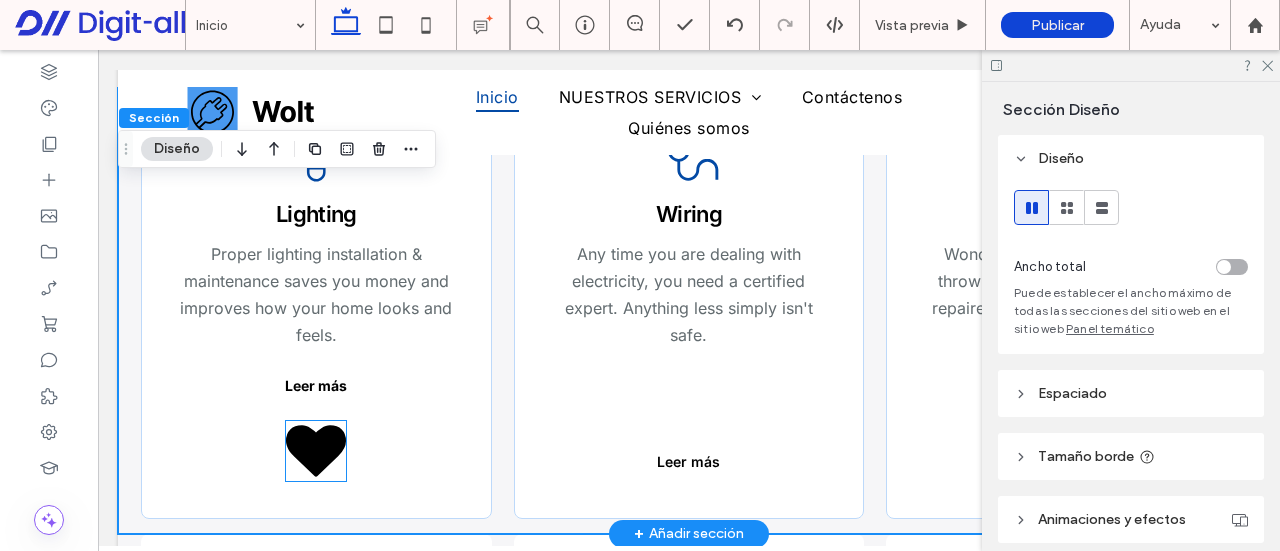 click 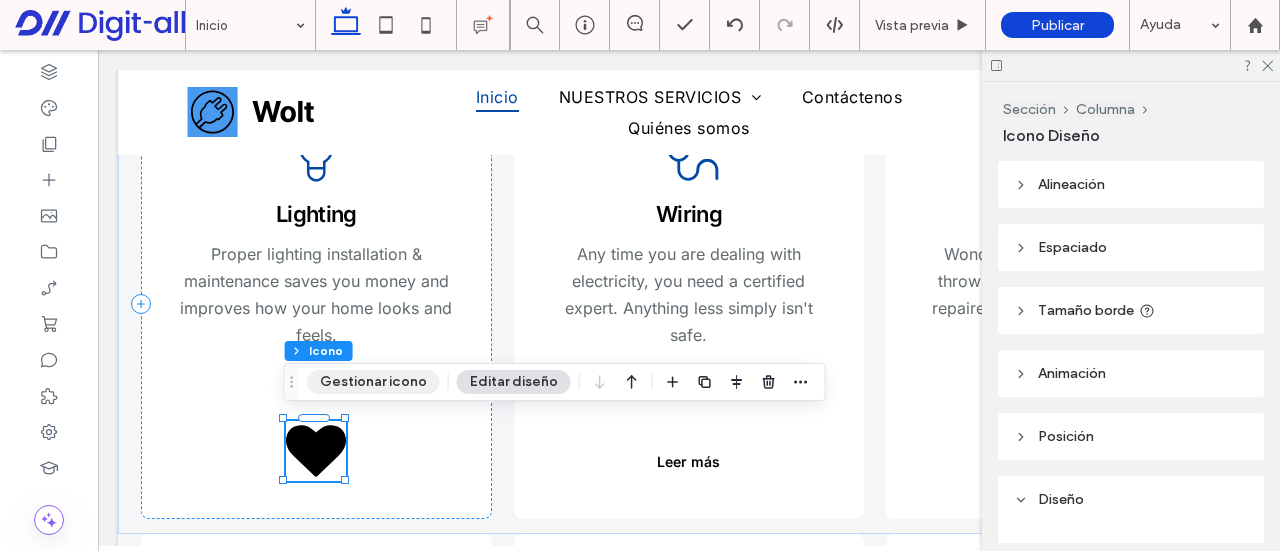 click on "Gestionar icono" at bounding box center (373, 382) 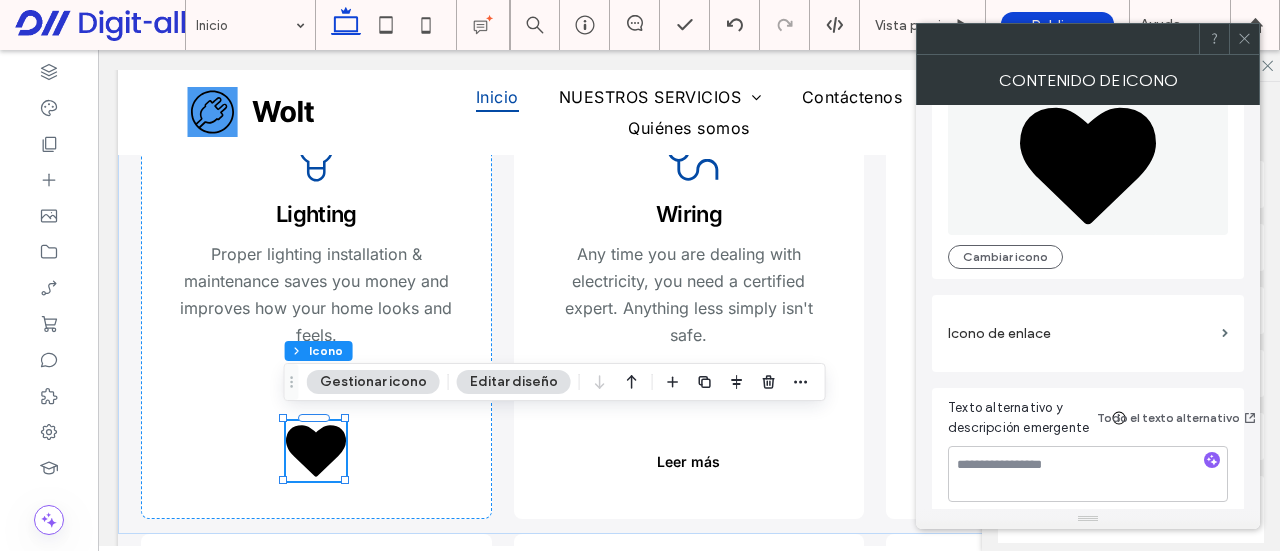 scroll, scrollTop: 53, scrollLeft: 0, axis: vertical 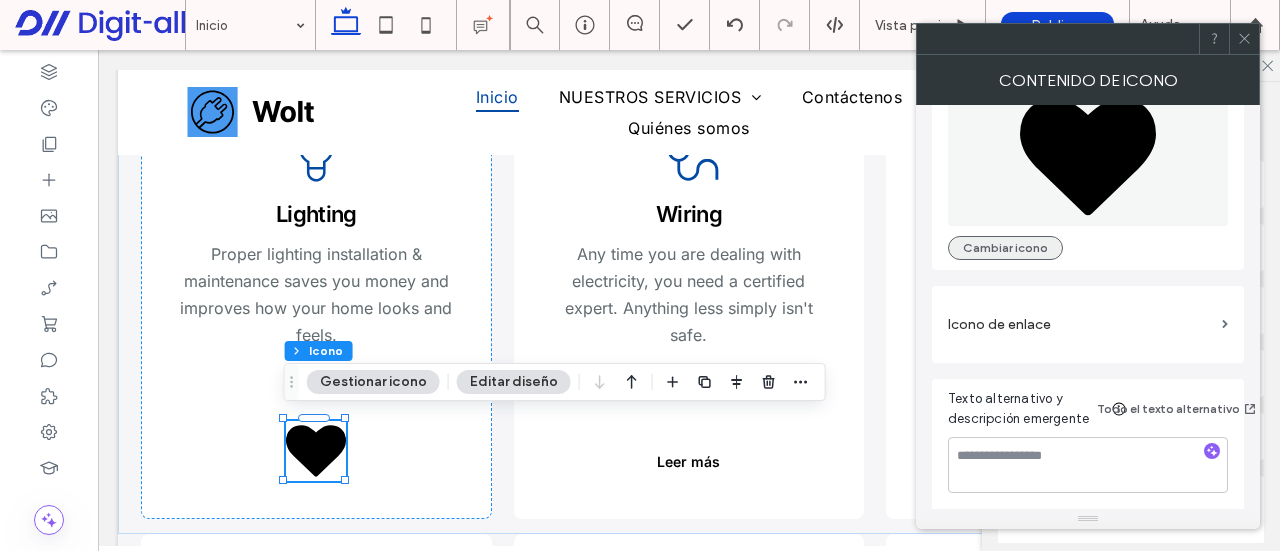 click on "Cambiar icono" at bounding box center (1005, 248) 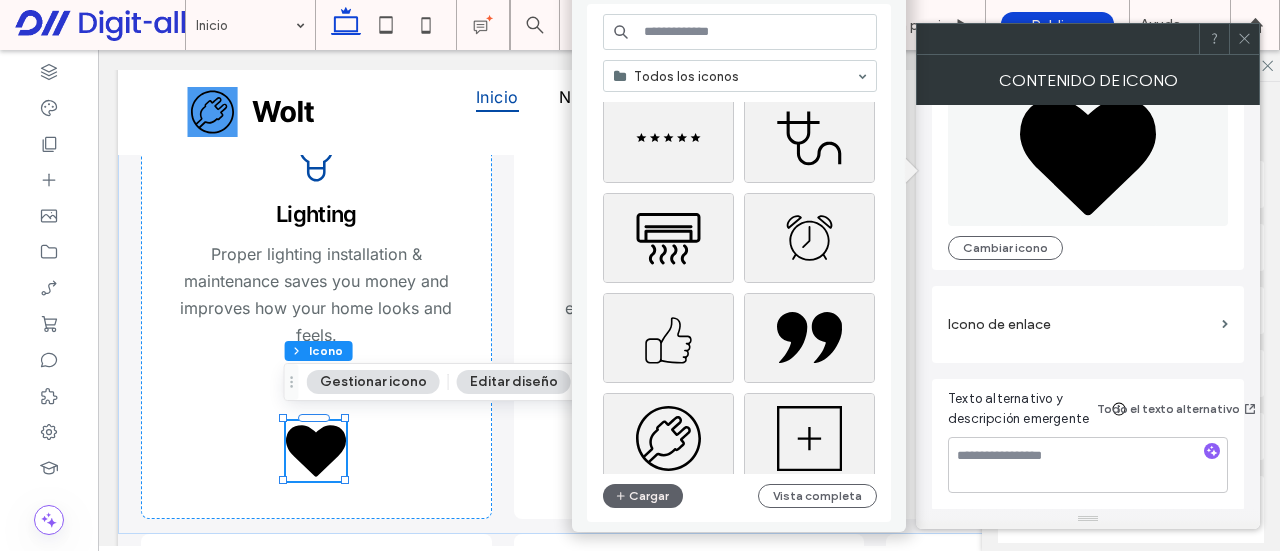 scroll, scrollTop: 400, scrollLeft: 0, axis: vertical 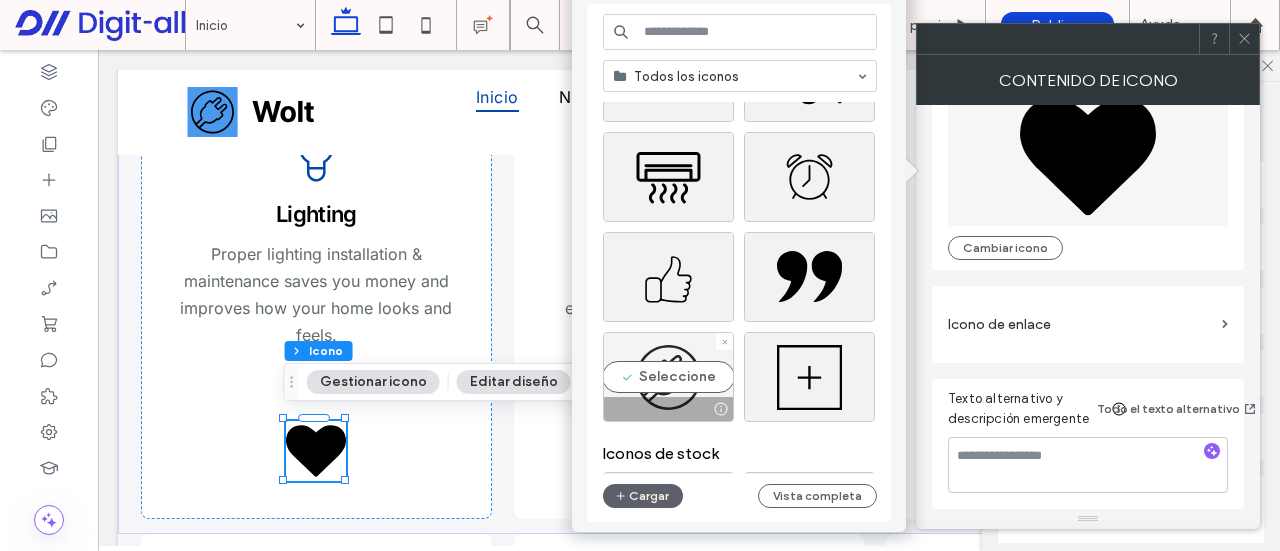 click on "Seleccione" at bounding box center [668, 377] 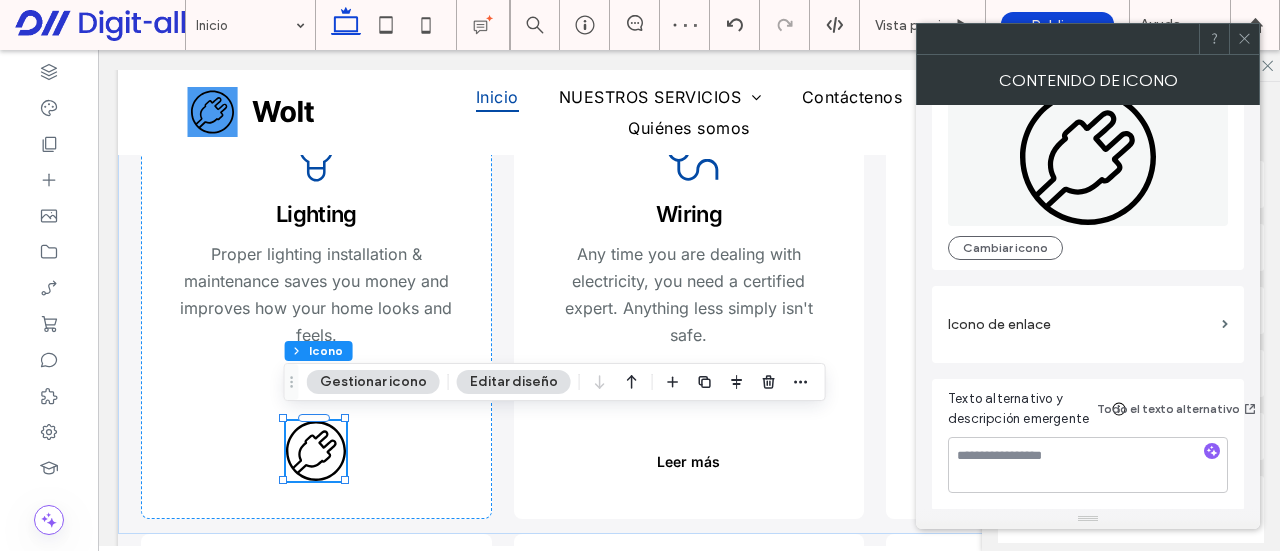 click 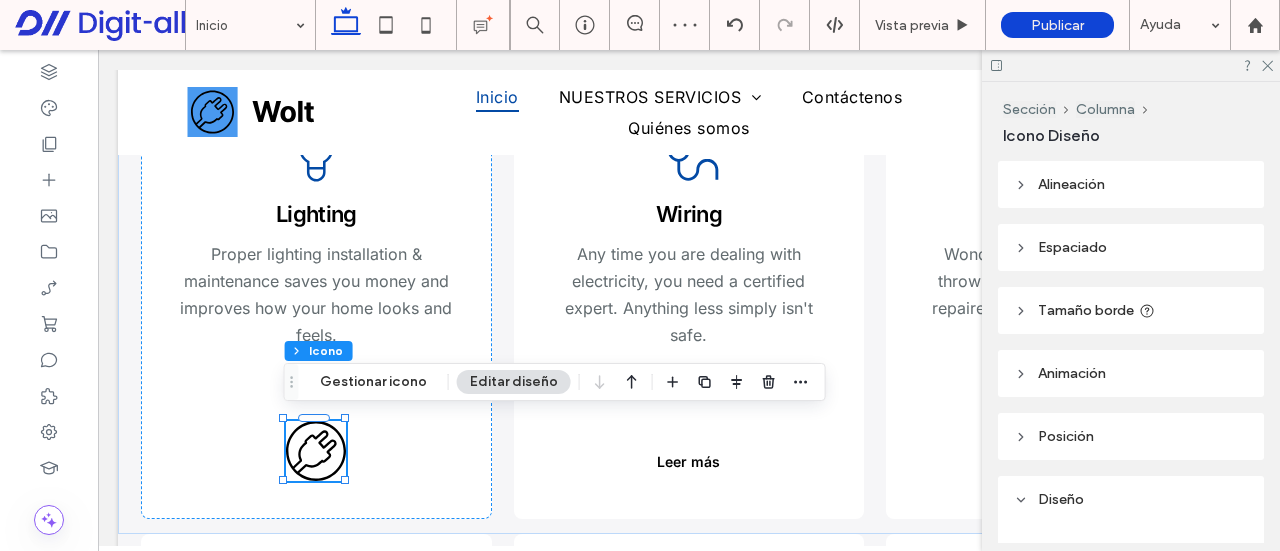 click on "Alineación" at bounding box center [1071, 184] 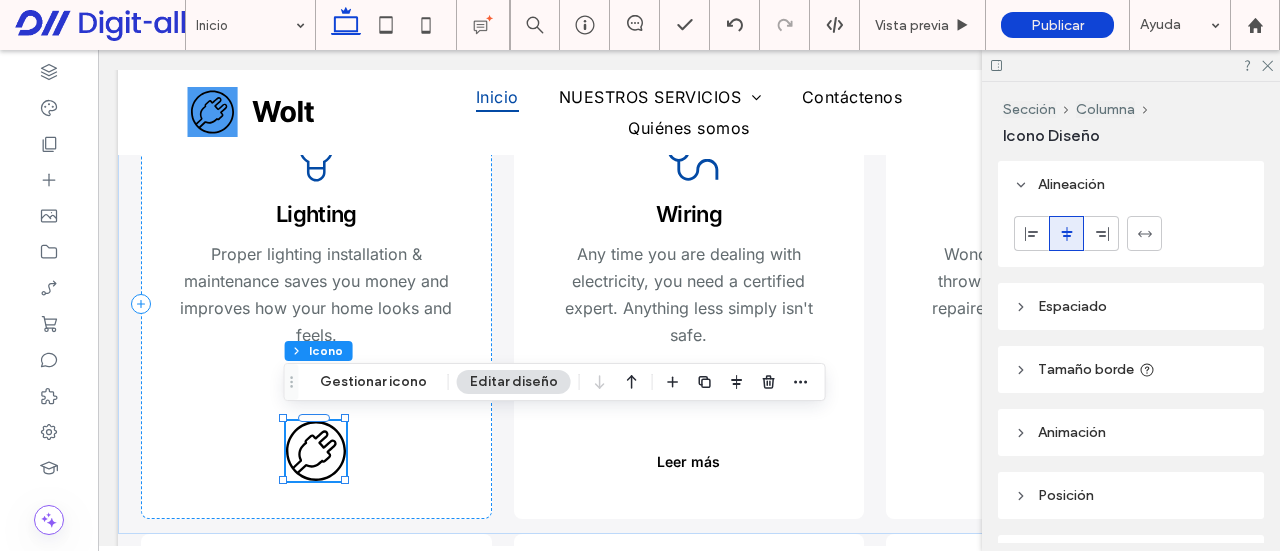 click 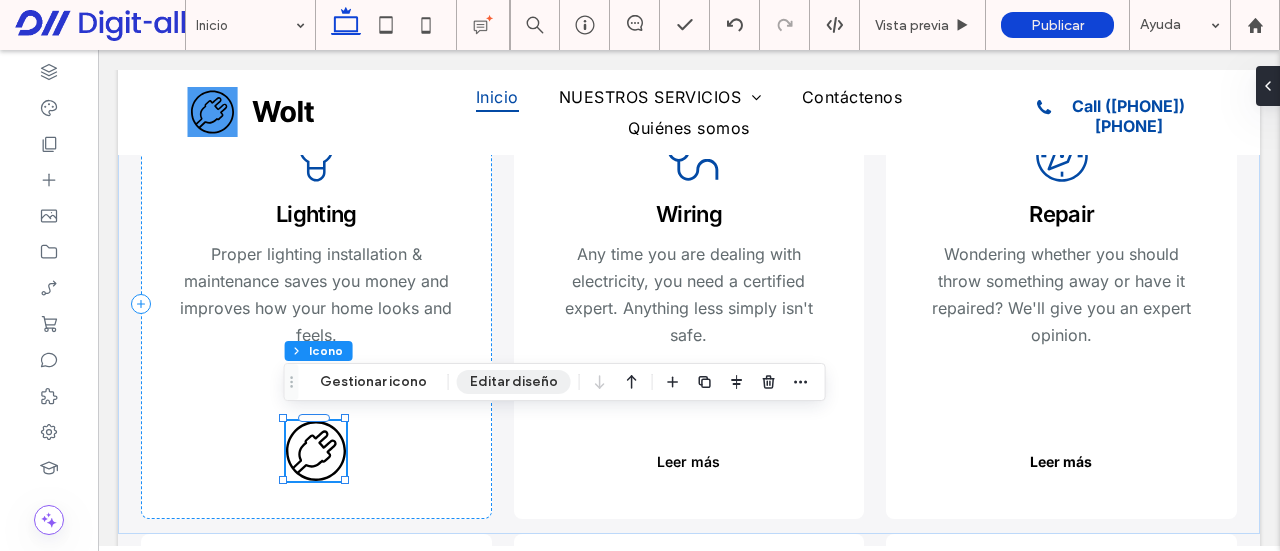 click on "Editar diseño" at bounding box center [514, 382] 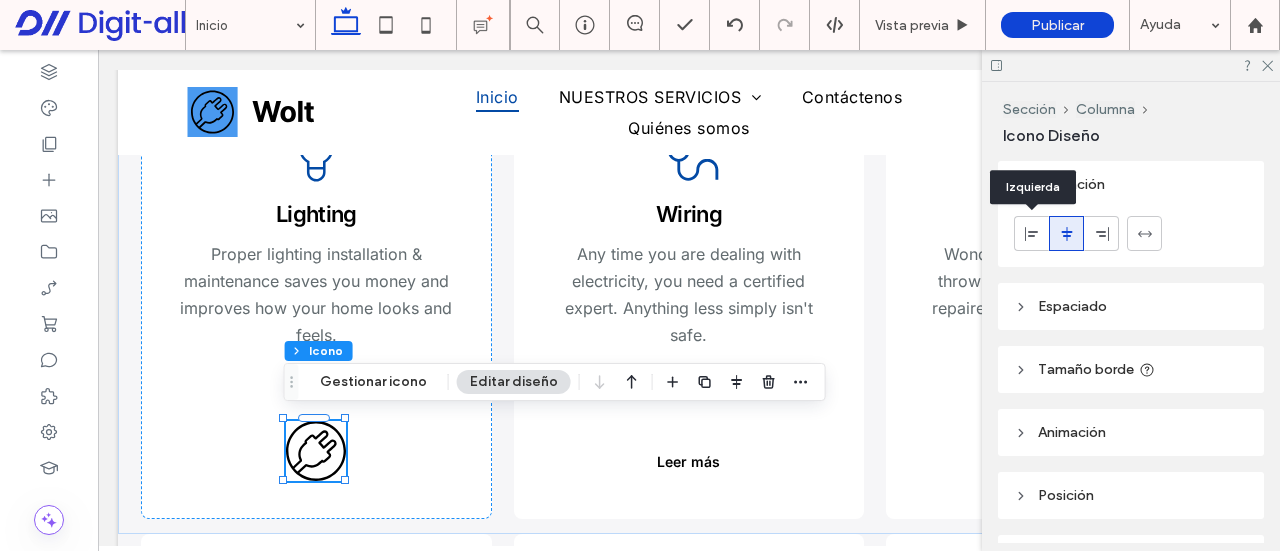 click at bounding box center (1031, 233) 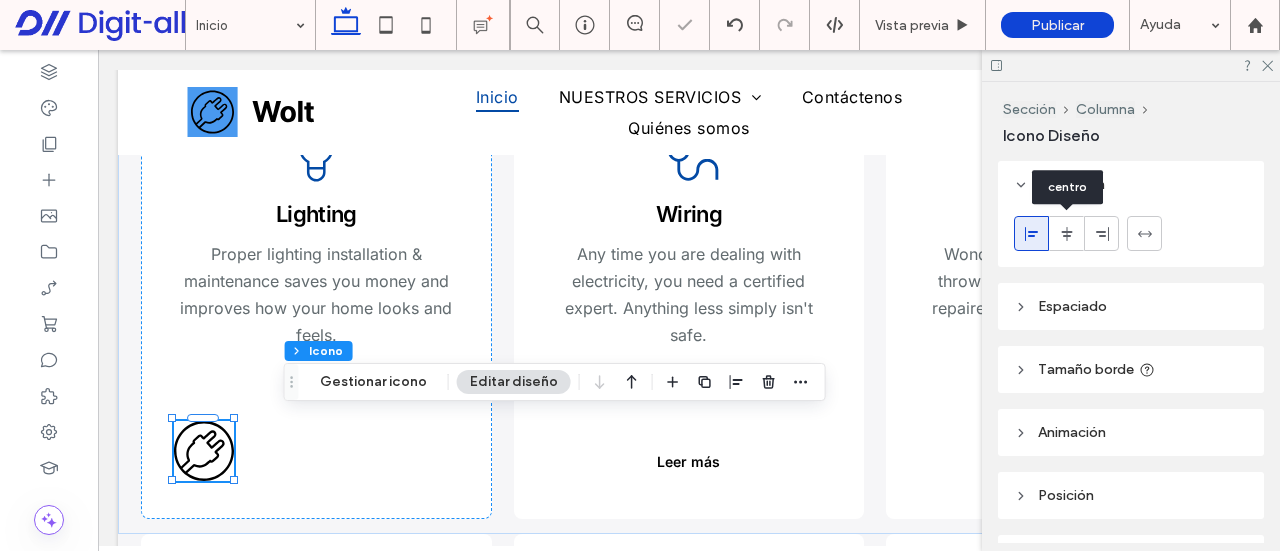 drag, startPoint x: 1068, startPoint y: 234, endPoint x: 1084, endPoint y: 234, distance: 16 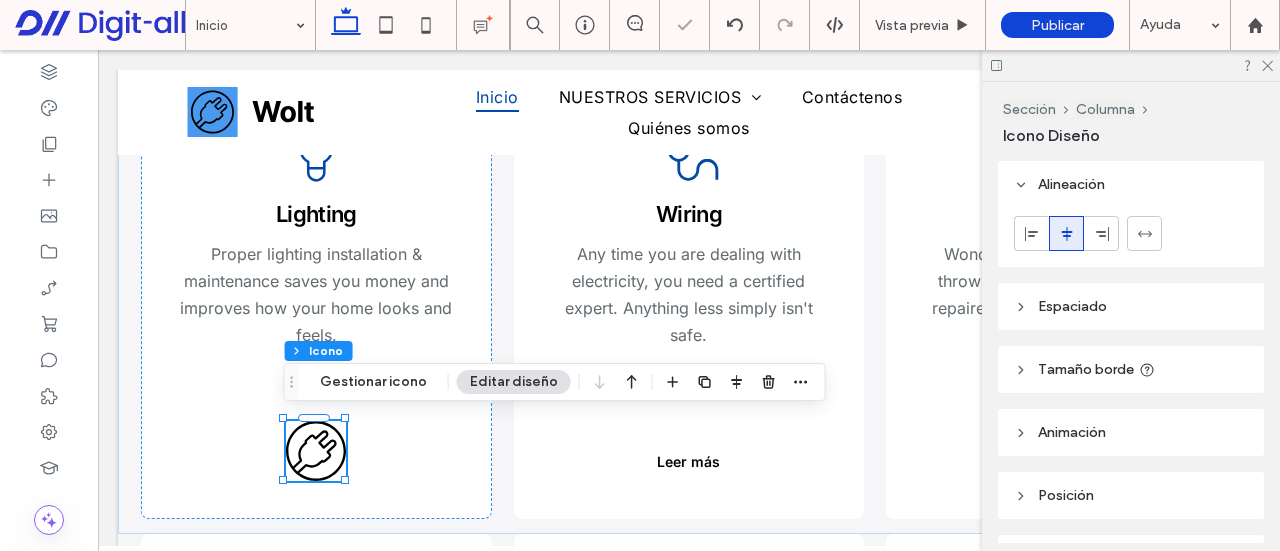 click 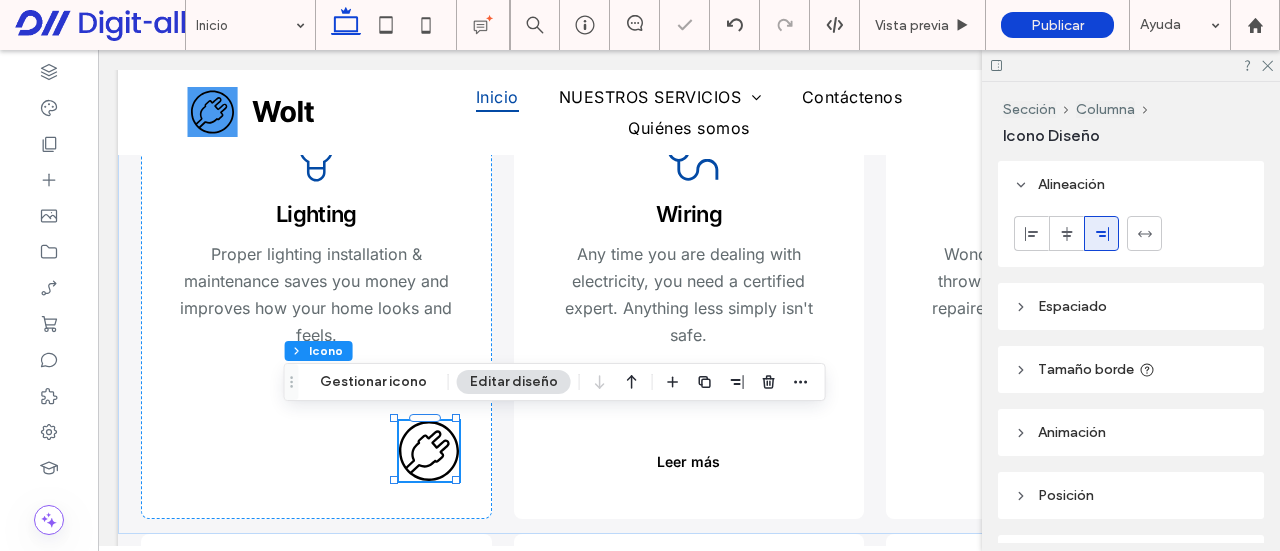 click 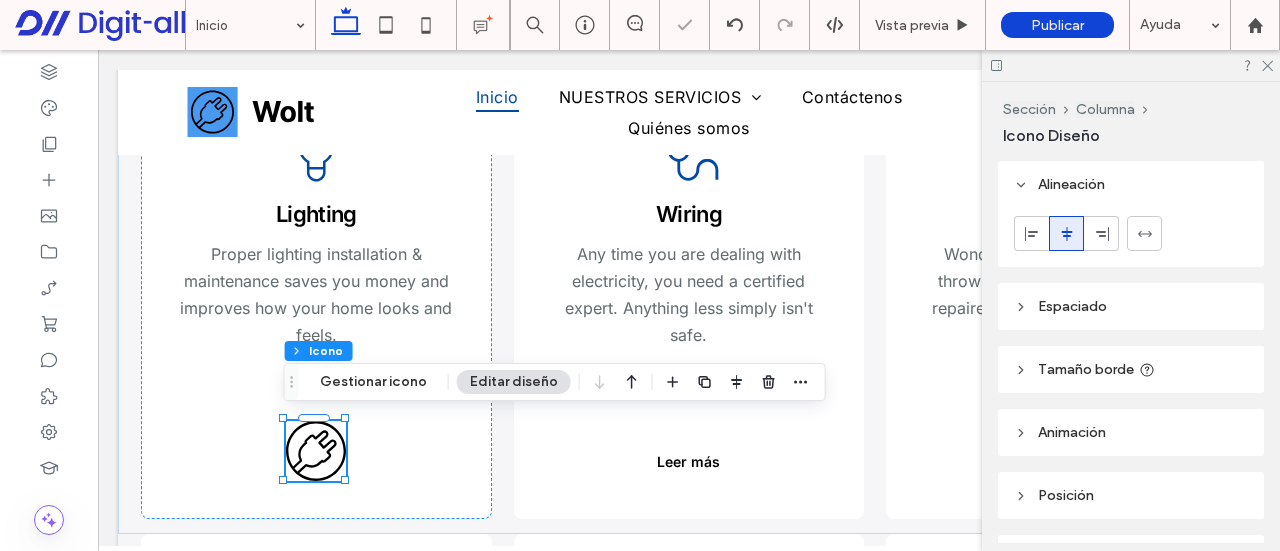 click on "Espaciado" at bounding box center [1072, 306] 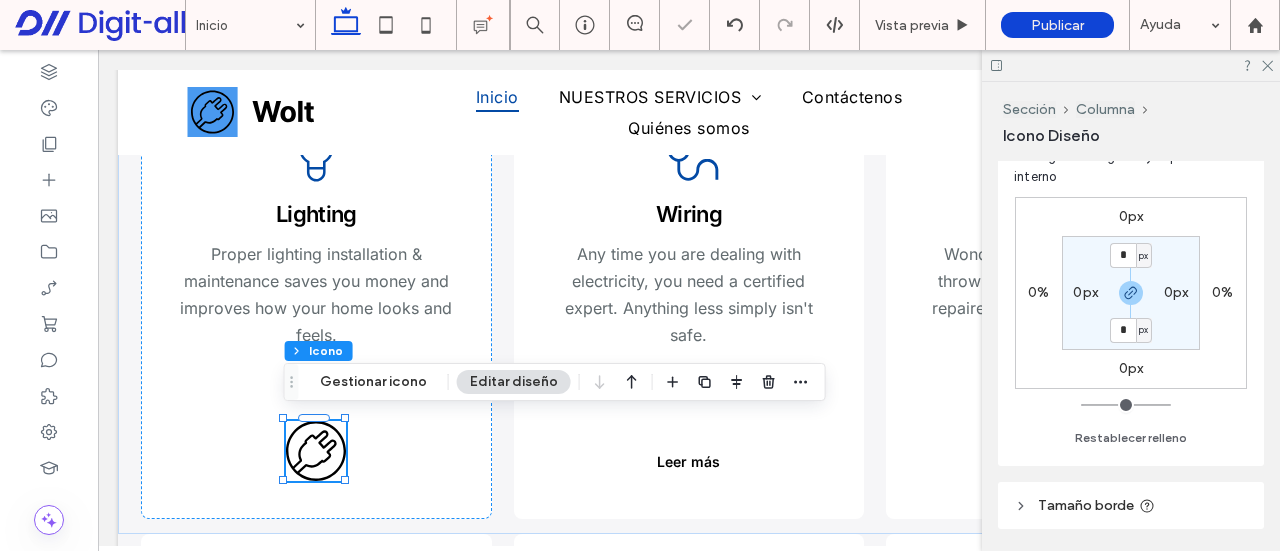 scroll, scrollTop: 200, scrollLeft: 0, axis: vertical 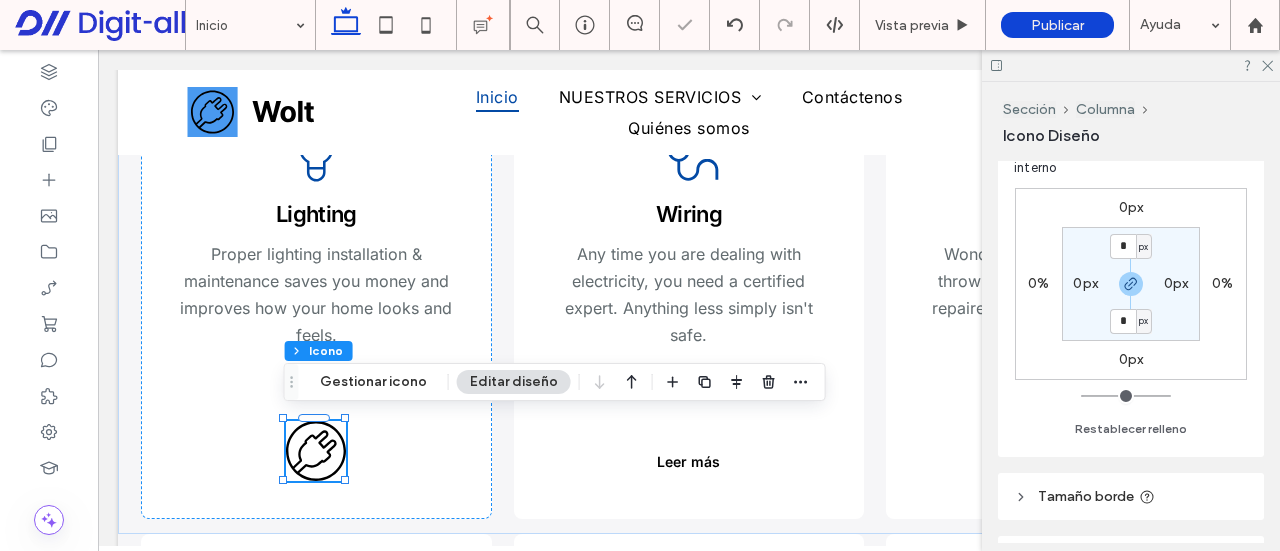 type on "*" 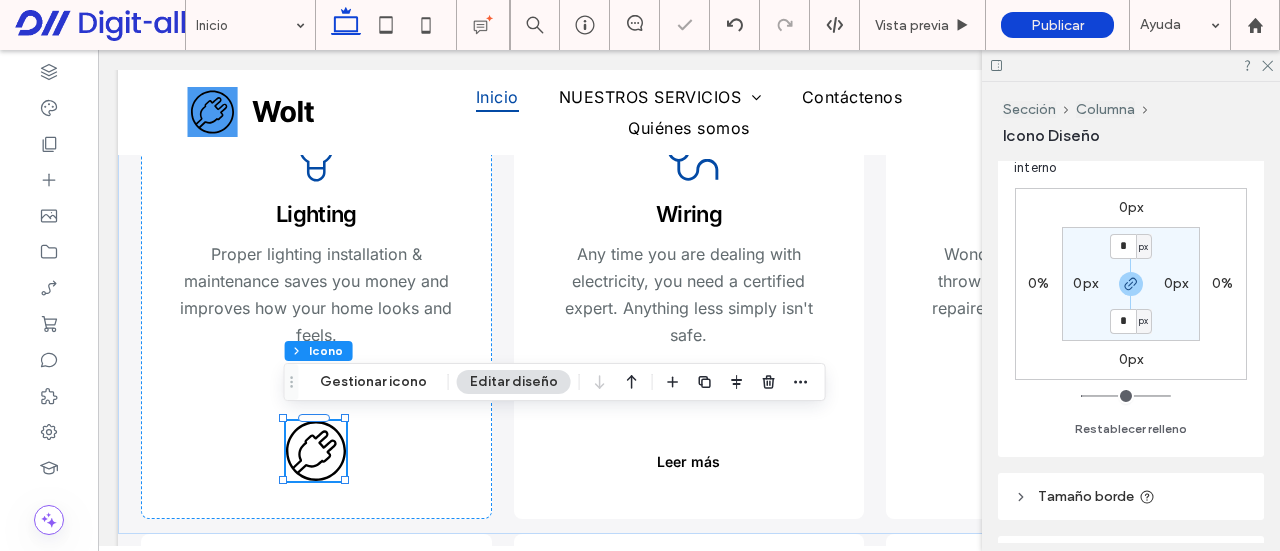 type on "*" 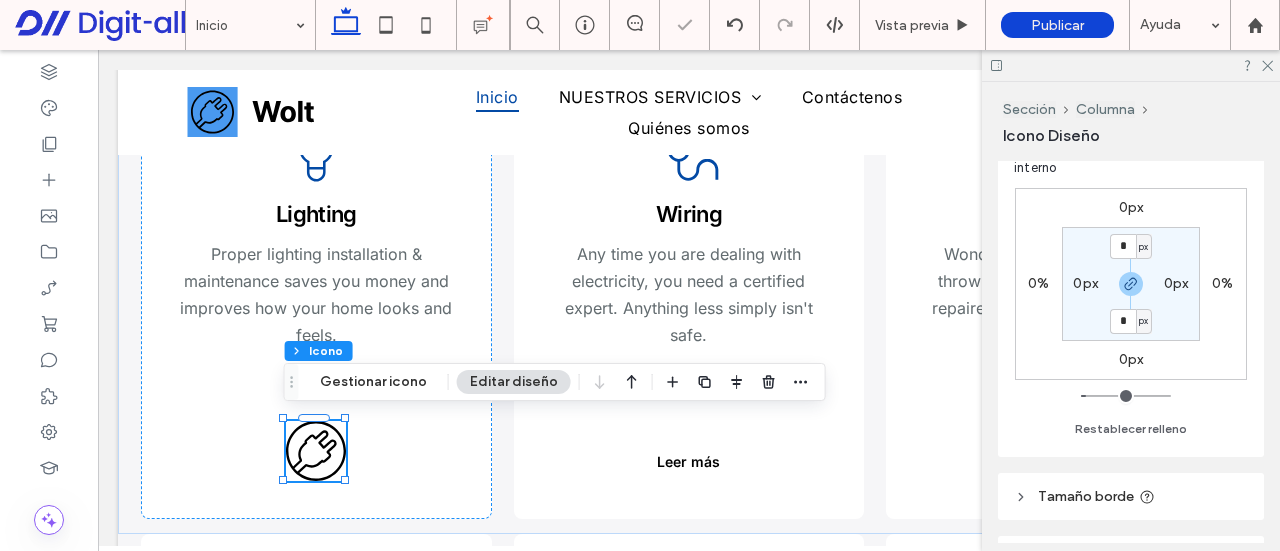 type on "**" 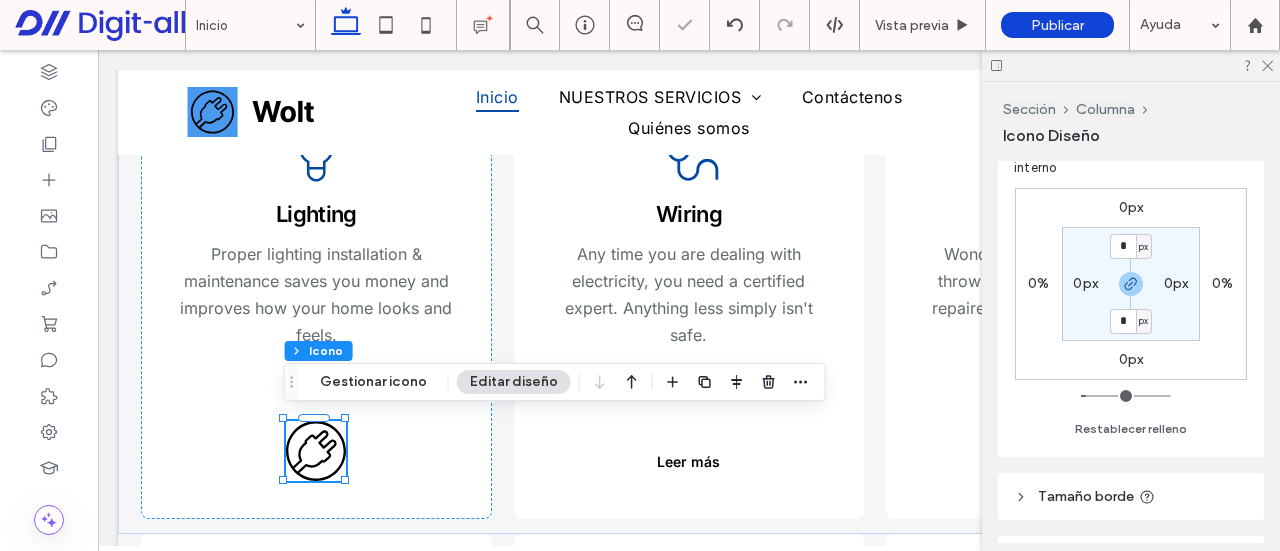 type on "**" 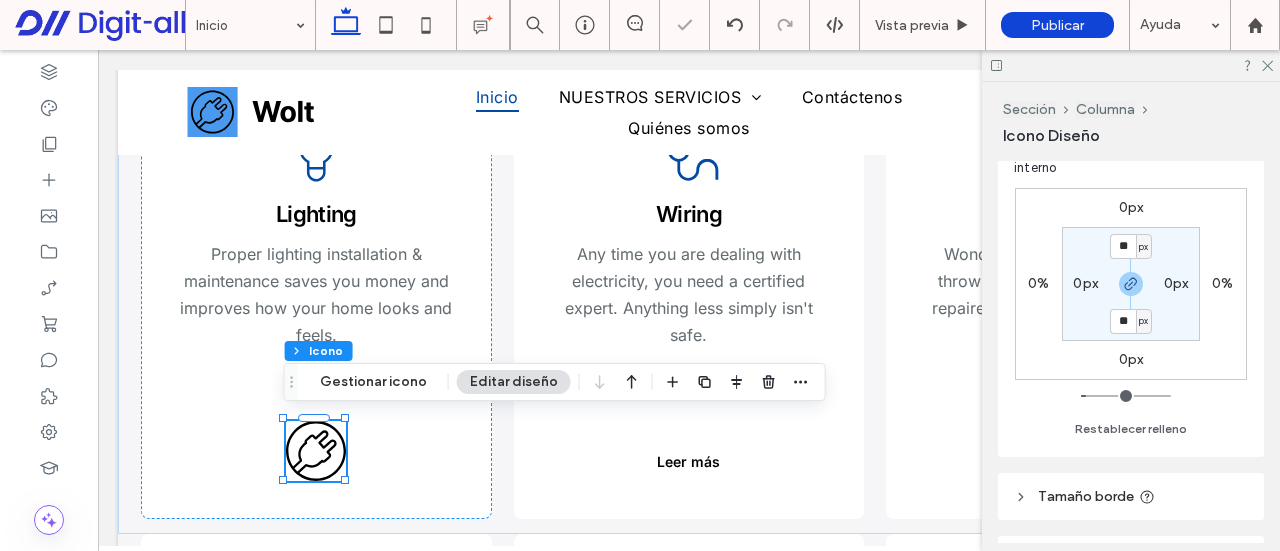 type on "**" 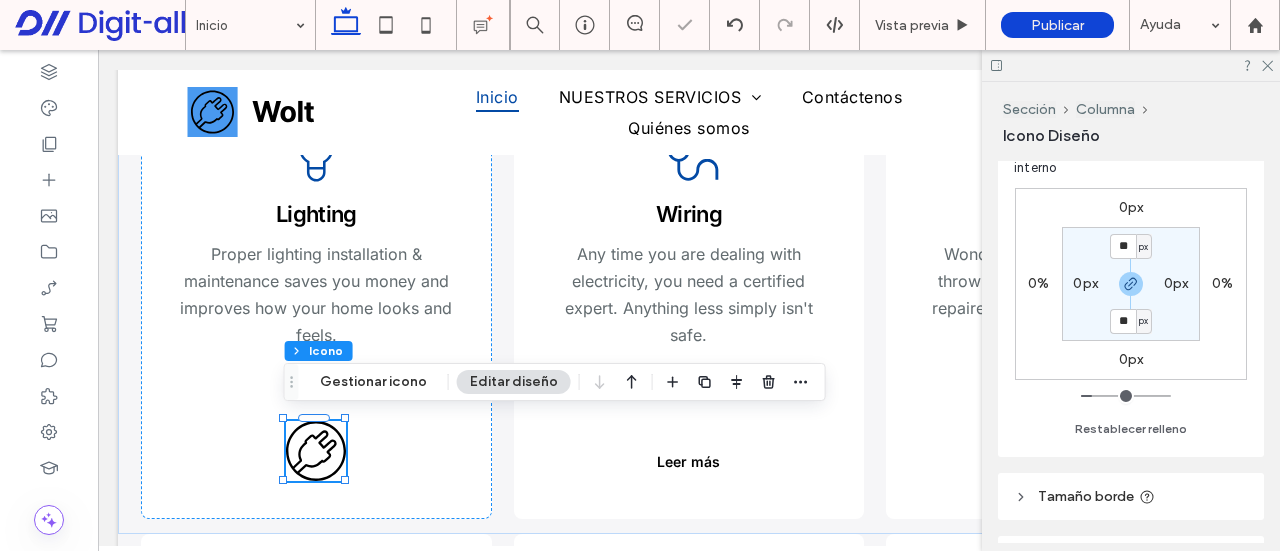 drag, startPoint x: 1080, startPoint y: 394, endPoint x: 1093, endPoint y: 396, distance: 13.152946 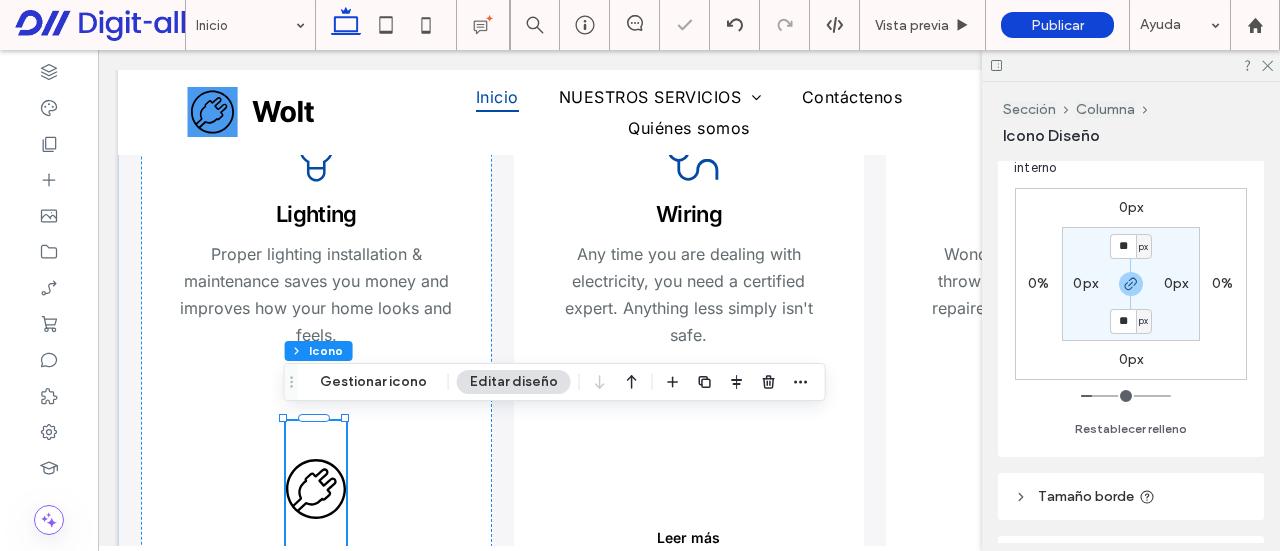 type on "**" 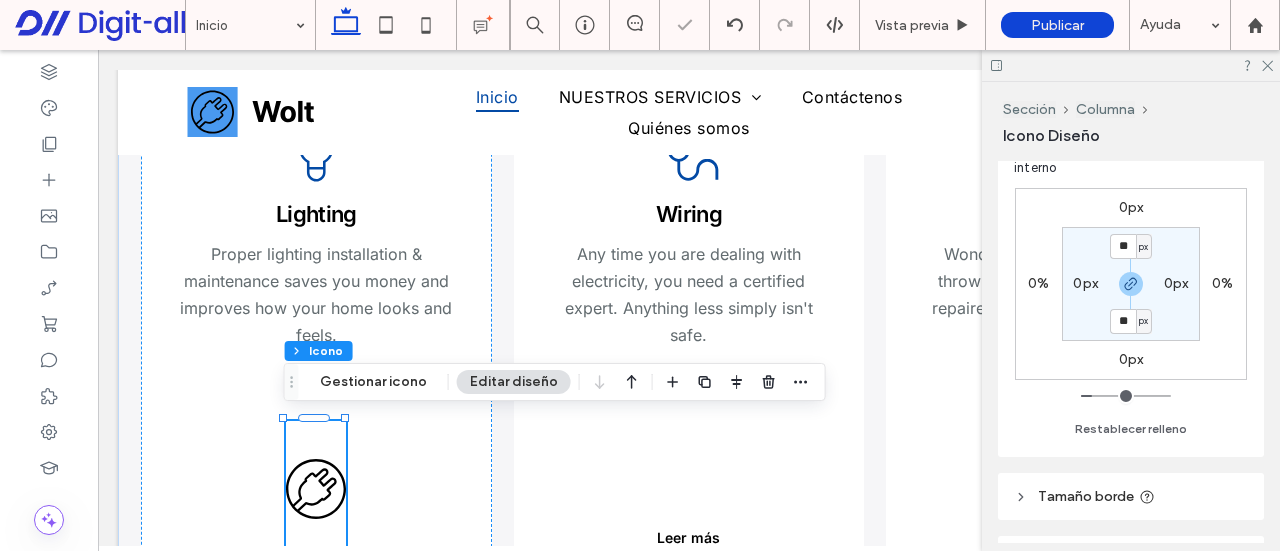 type on "**" 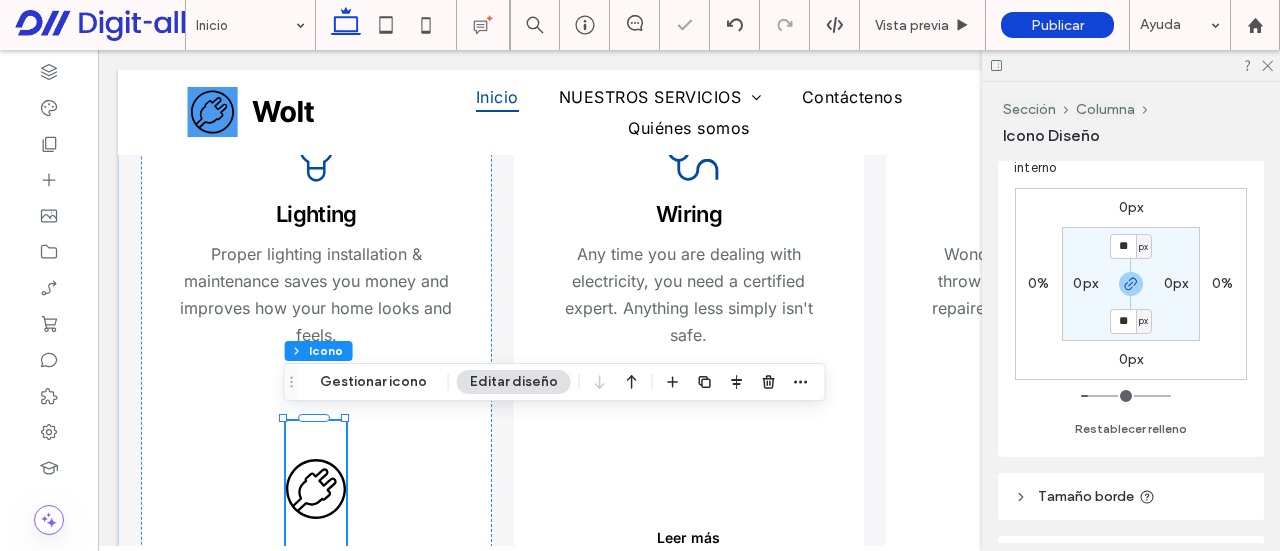 type on "**" 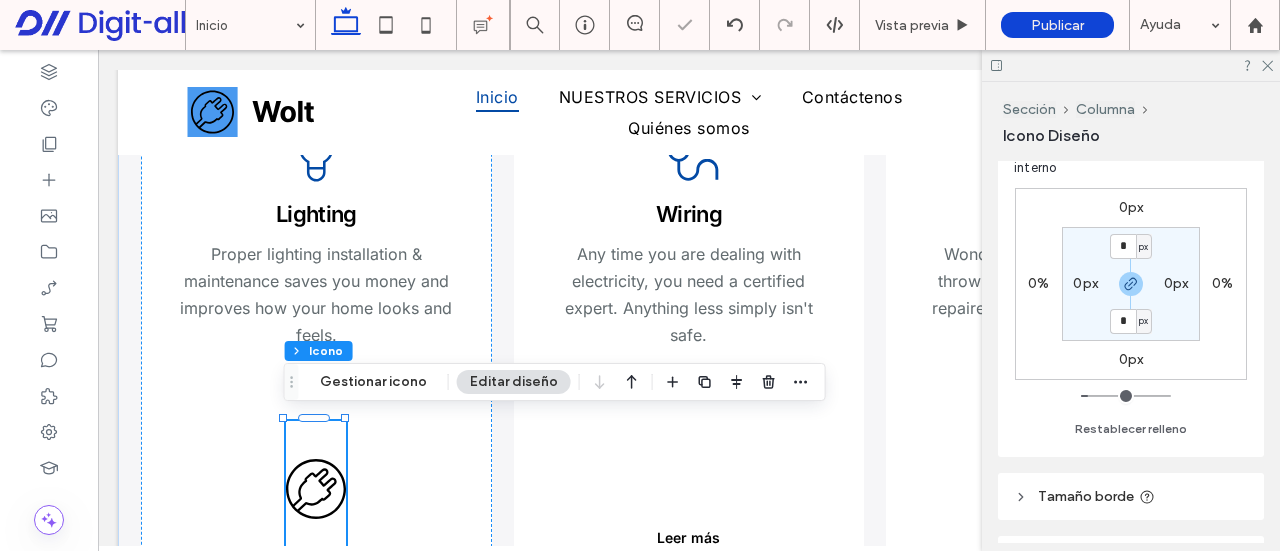 type on "*" 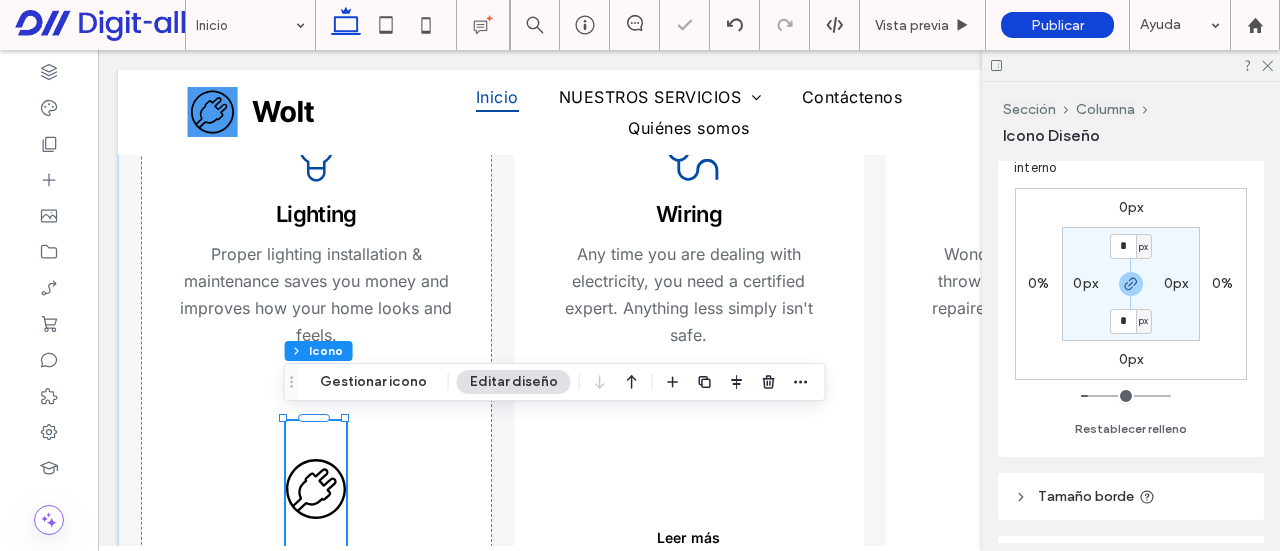 type on "*" 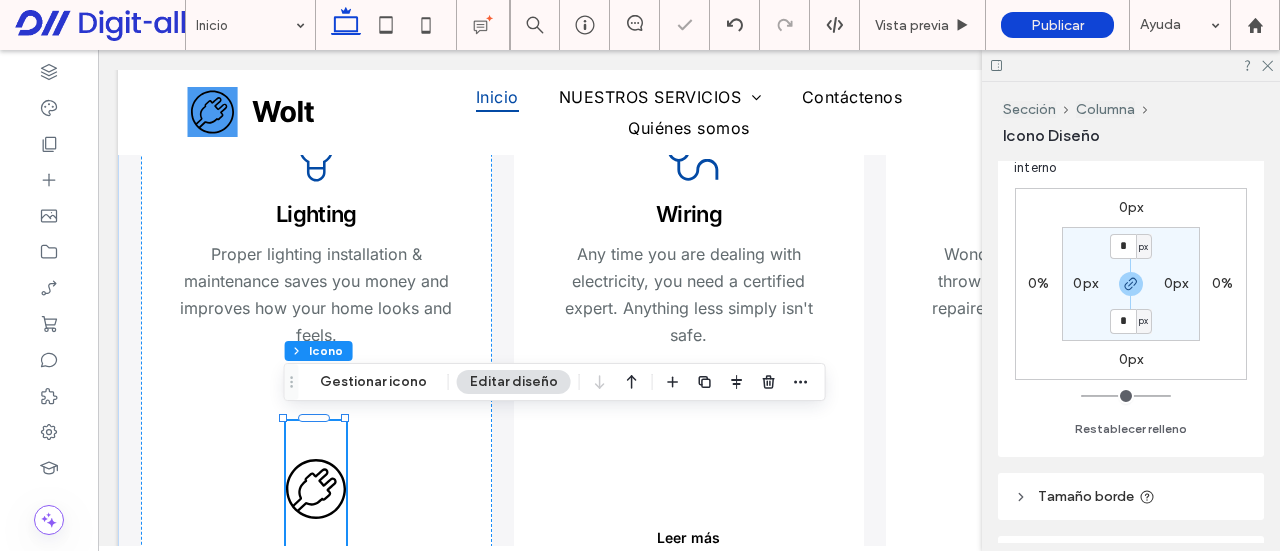 drag, startPoint x: 1096, startPoint y: 396, endPoint x: 1083, endPoint y: 396, distance: 13 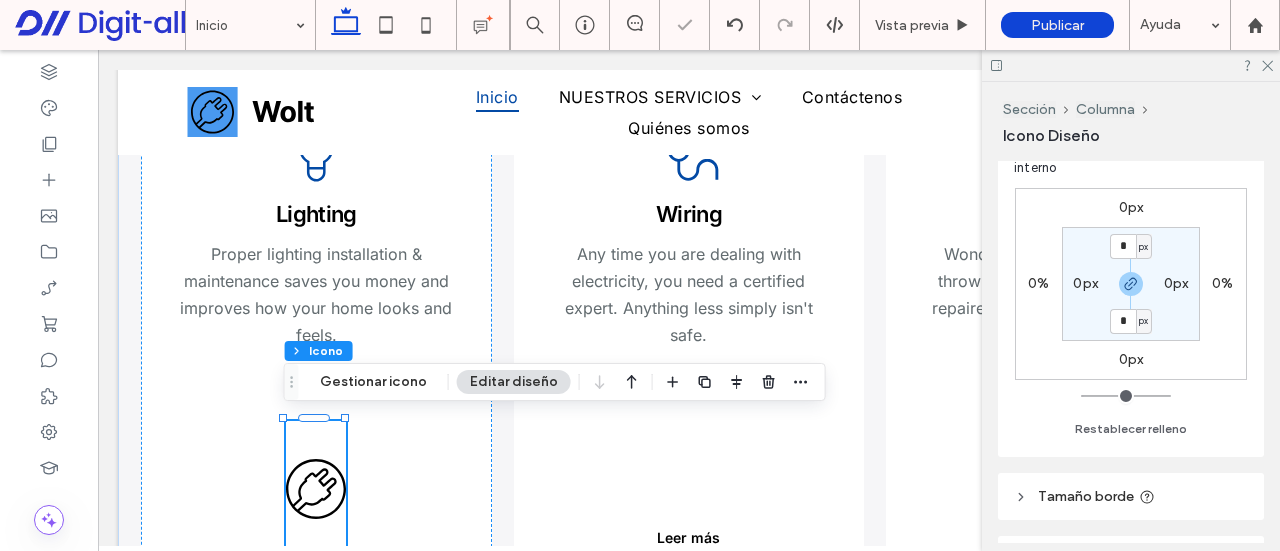 type on "*" 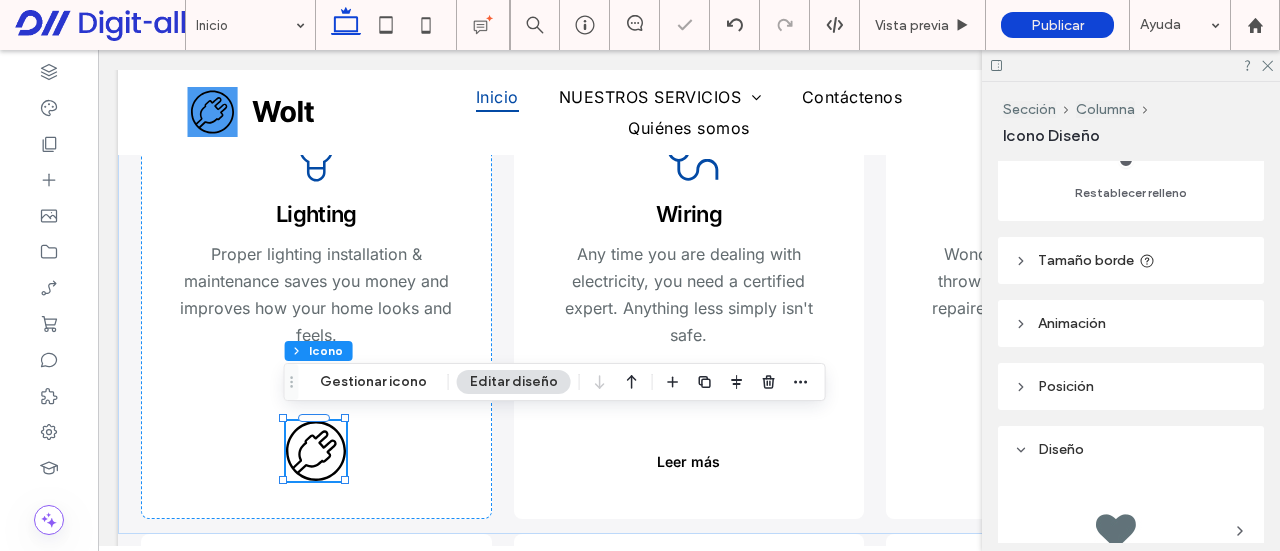 scroll, scrollTop: 500, scrollLeft: 0, axis: vertical 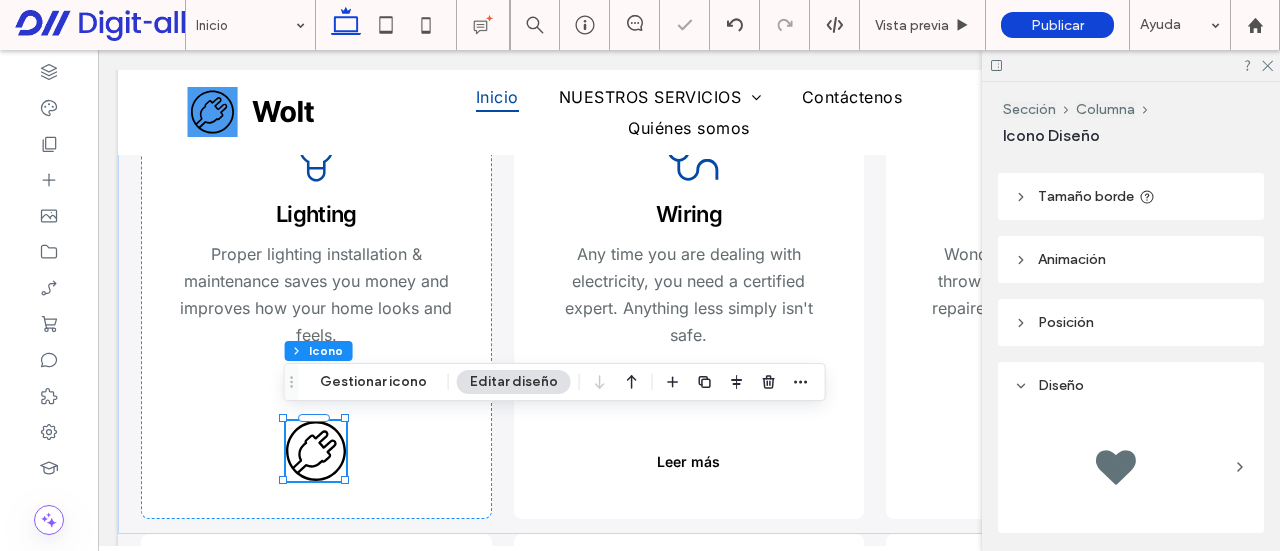 click on "Tamaño borde" at bounding box center (1131, 196) 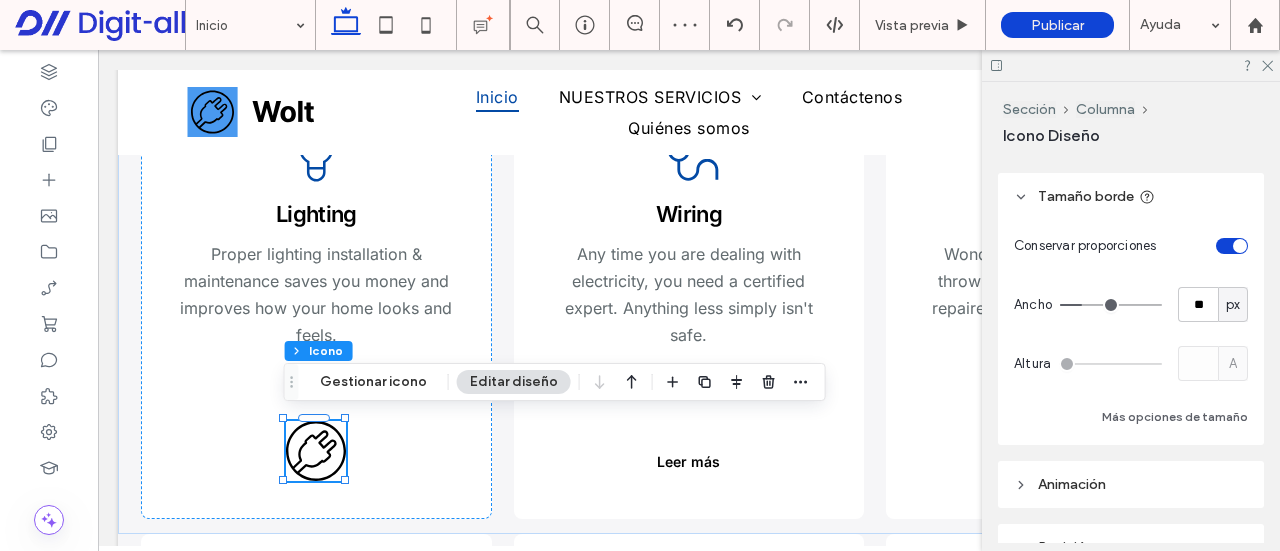 type on "**" 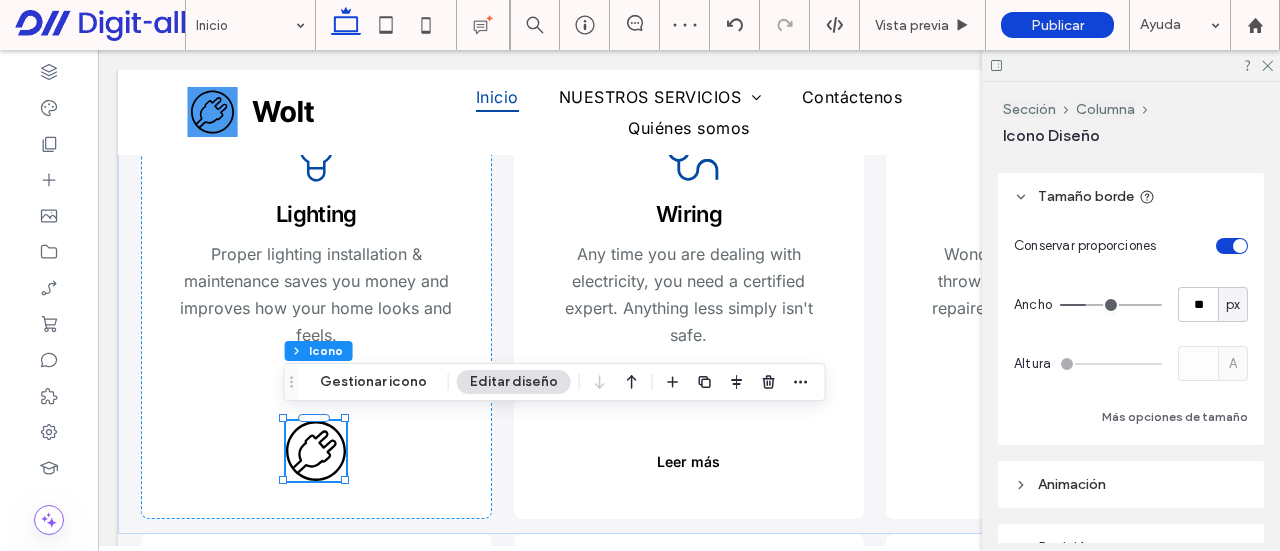 type on "**" 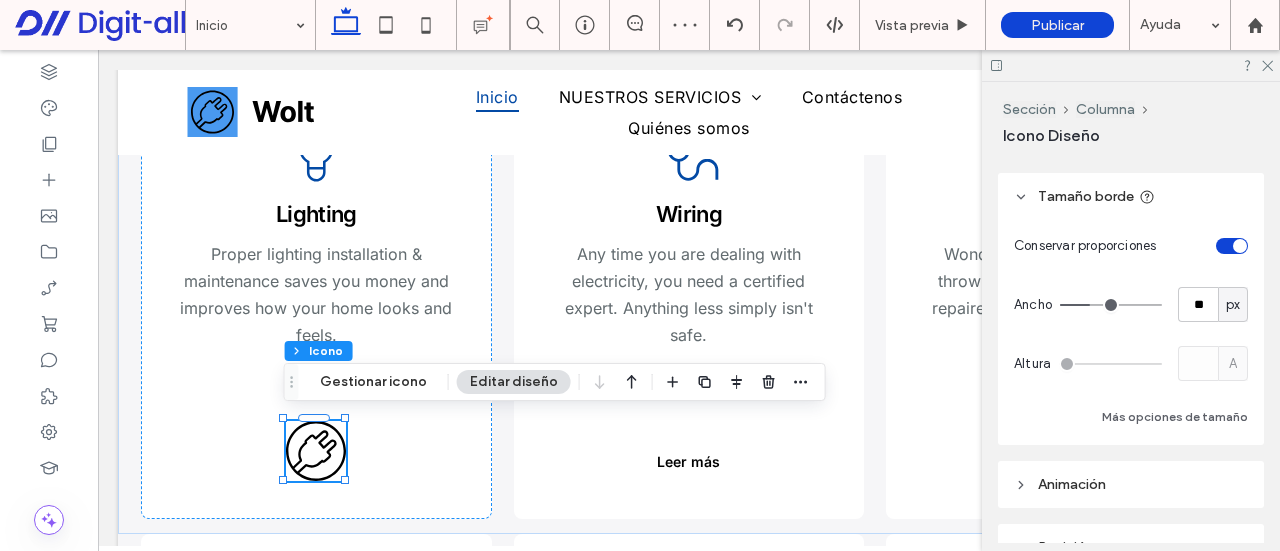 click at bounding box center [1111, 305] 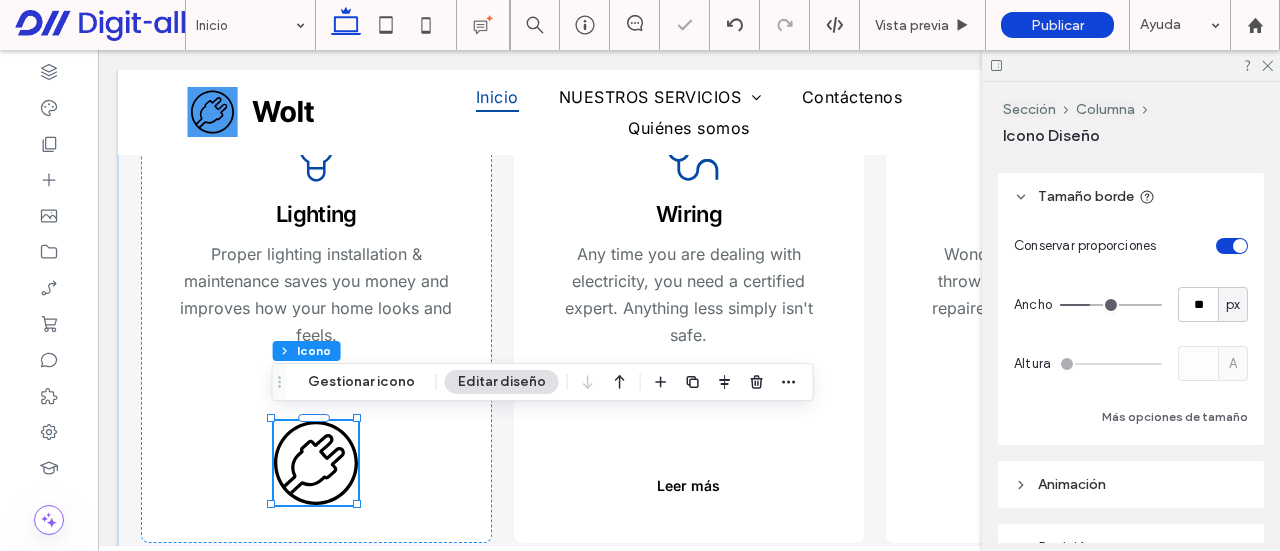 type on "**" 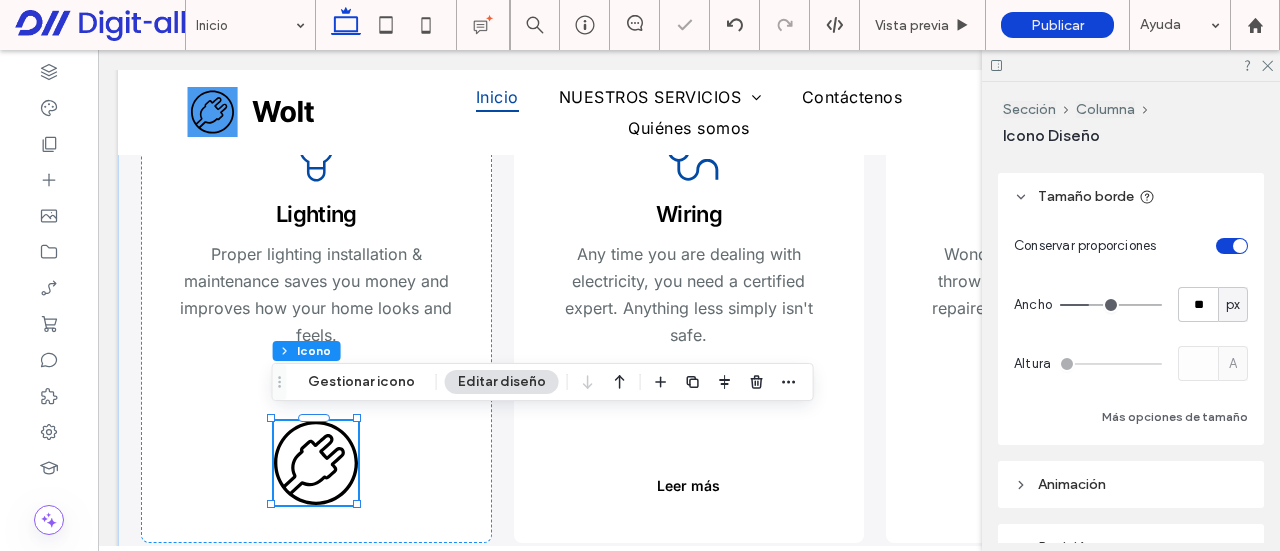 type on "**" 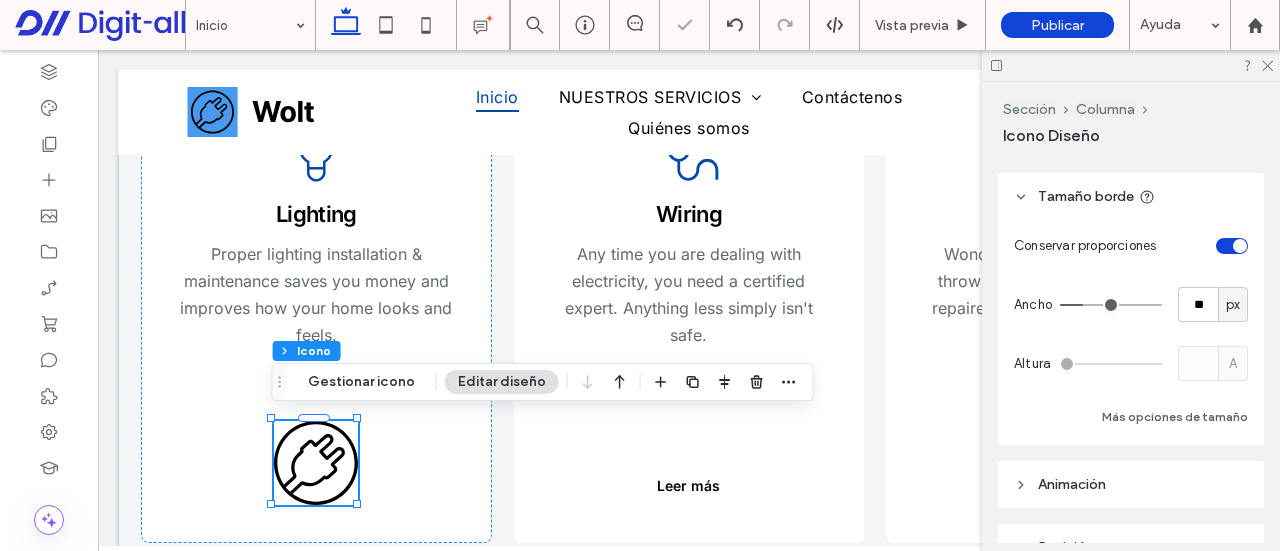 type on "**" 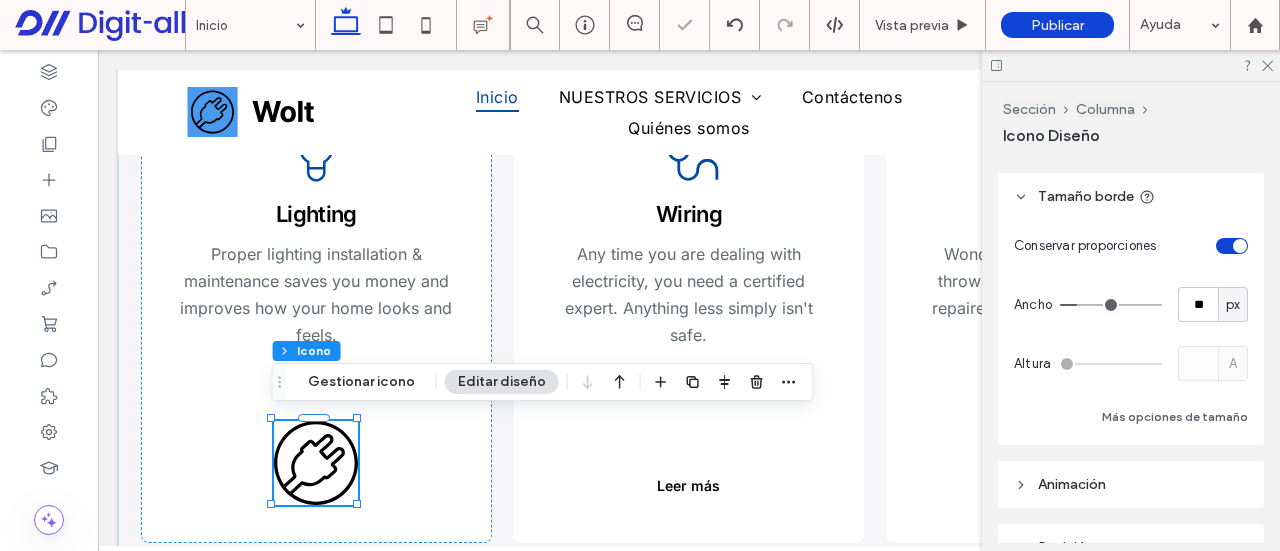 type on "**" 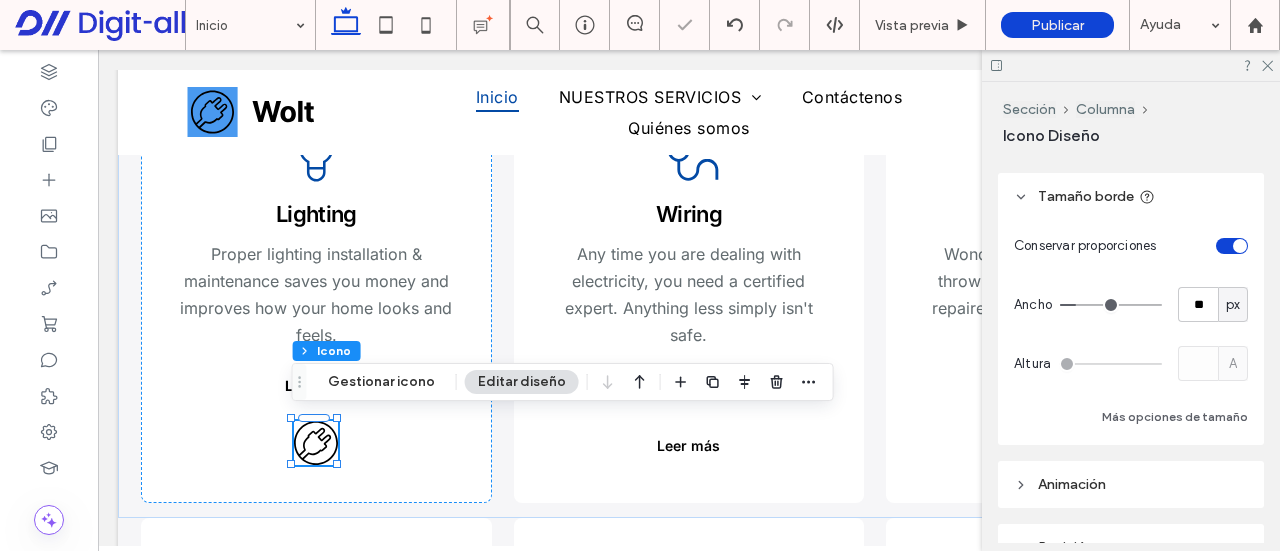 type on "**" 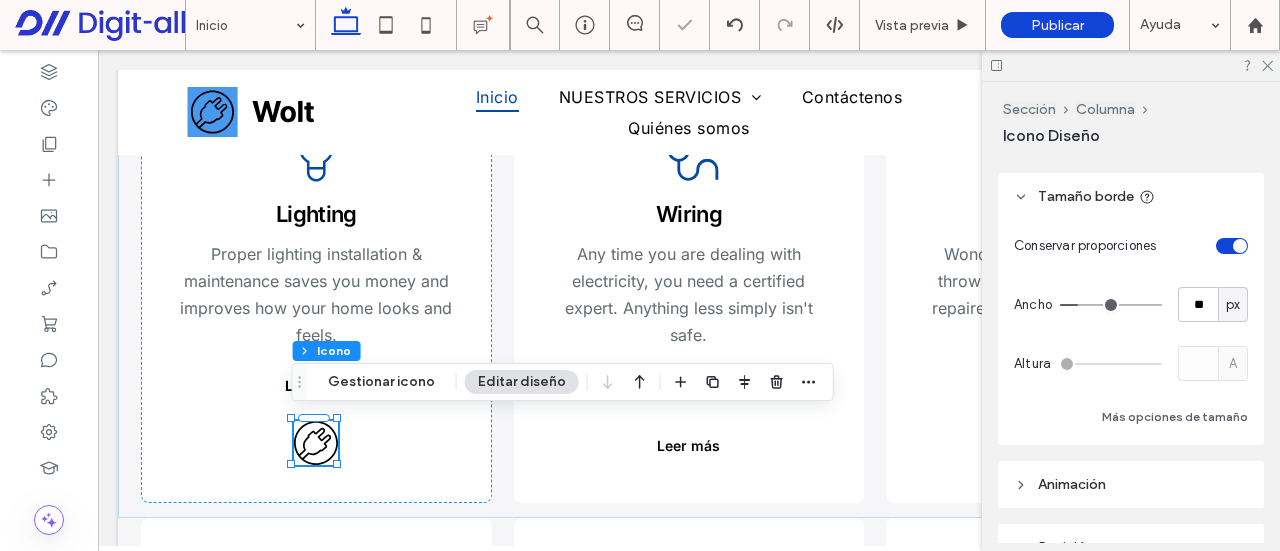 type on "**" 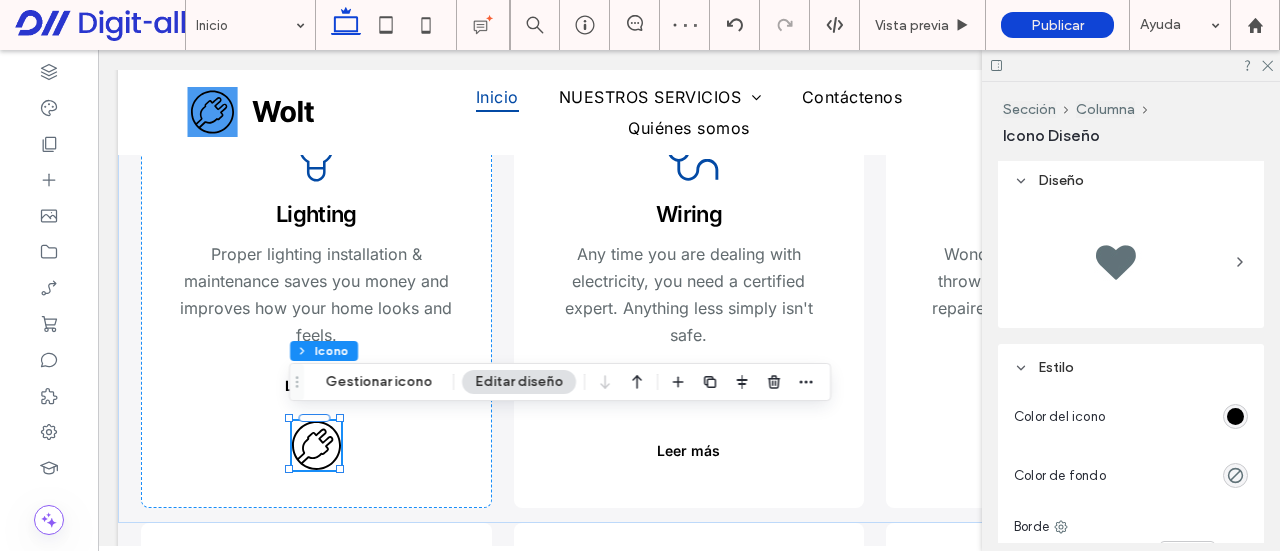 scroll, scrollTop: 900, scrollLeft: 0, axis: vertical 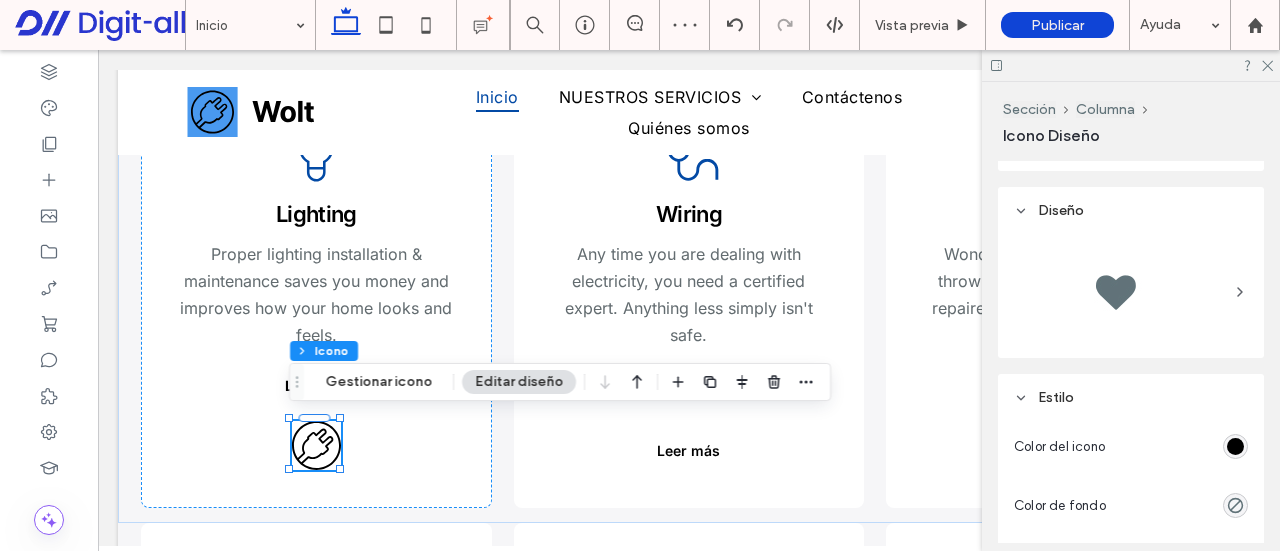 click at bounding box center [1131, 292] 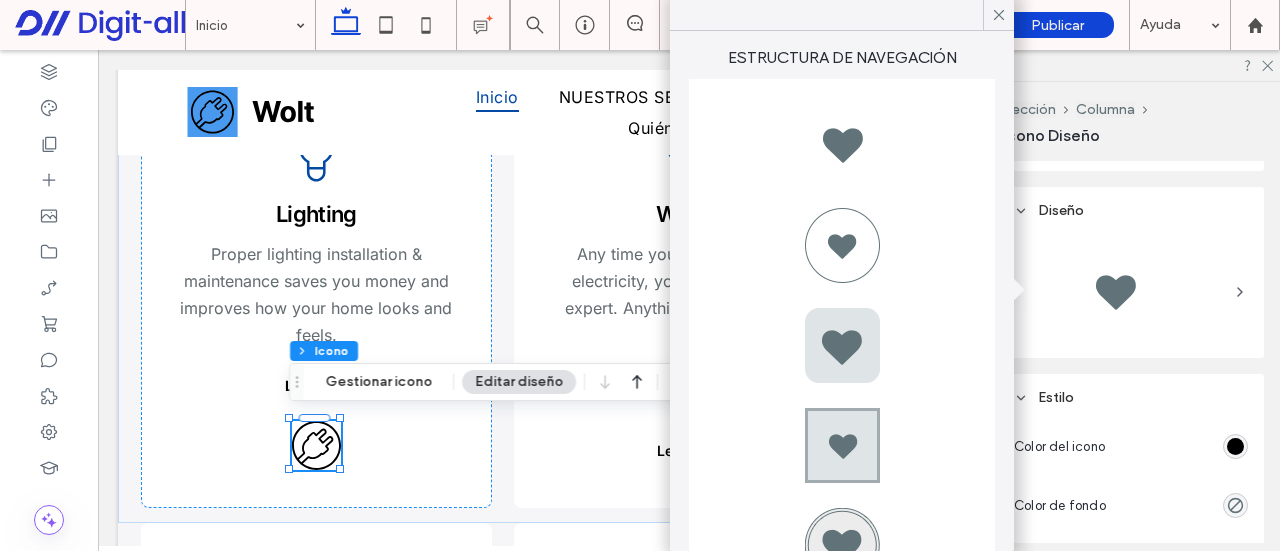 click at bounding box center (842, 345) 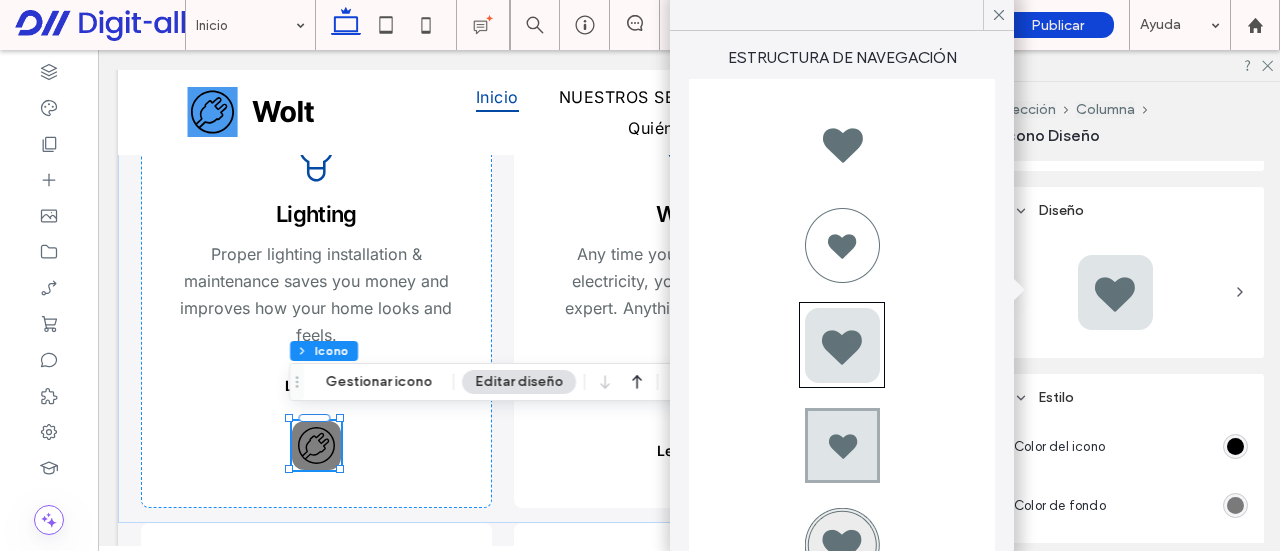 drag, startPoint x: 1264, startPoint y: 64, endPoint x: 1203, endPoint y: 174, distance: 125.781555 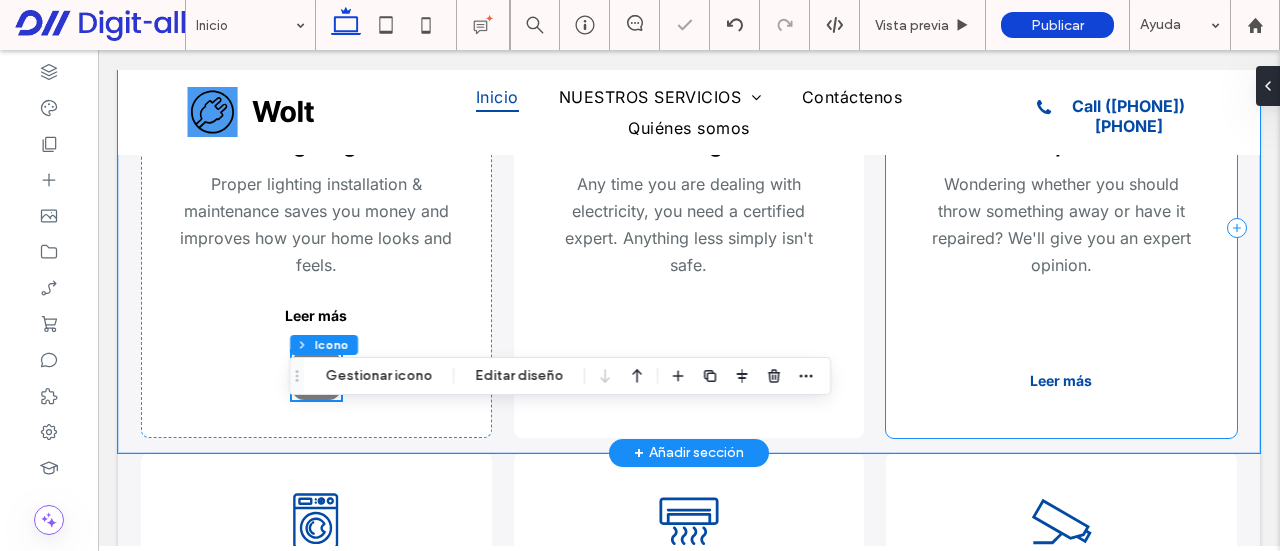 scroll, scrollTop: 2570, scrollLeft: 0, axis: vertical 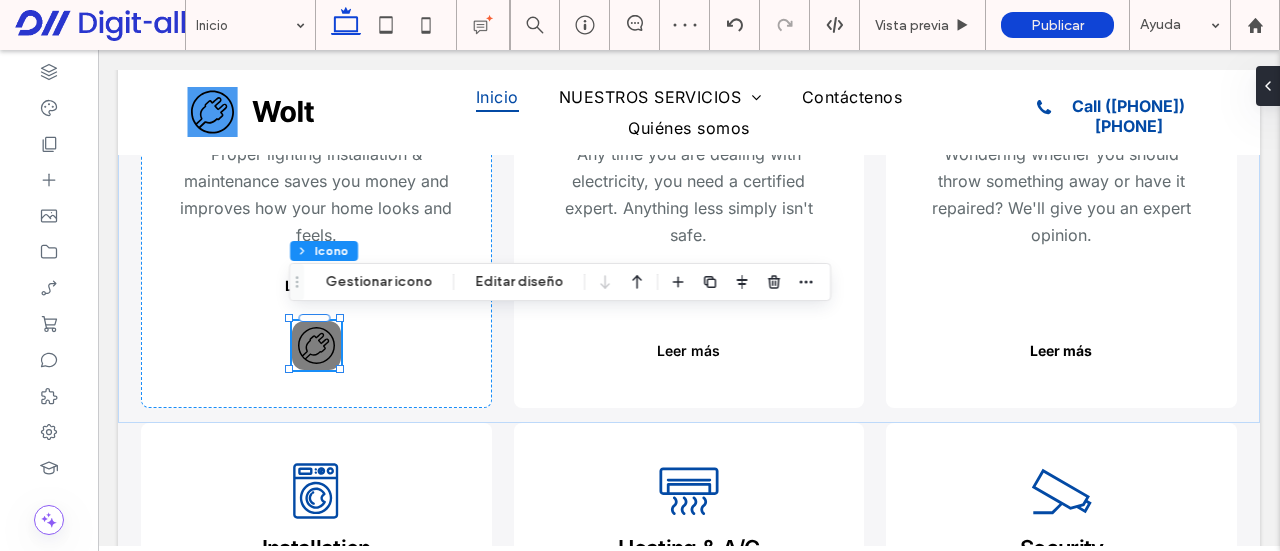 drag, startPoint x: 532, startPoint y: 279, endPoint x: 666, endPoint y: 294, distance: 134.83694 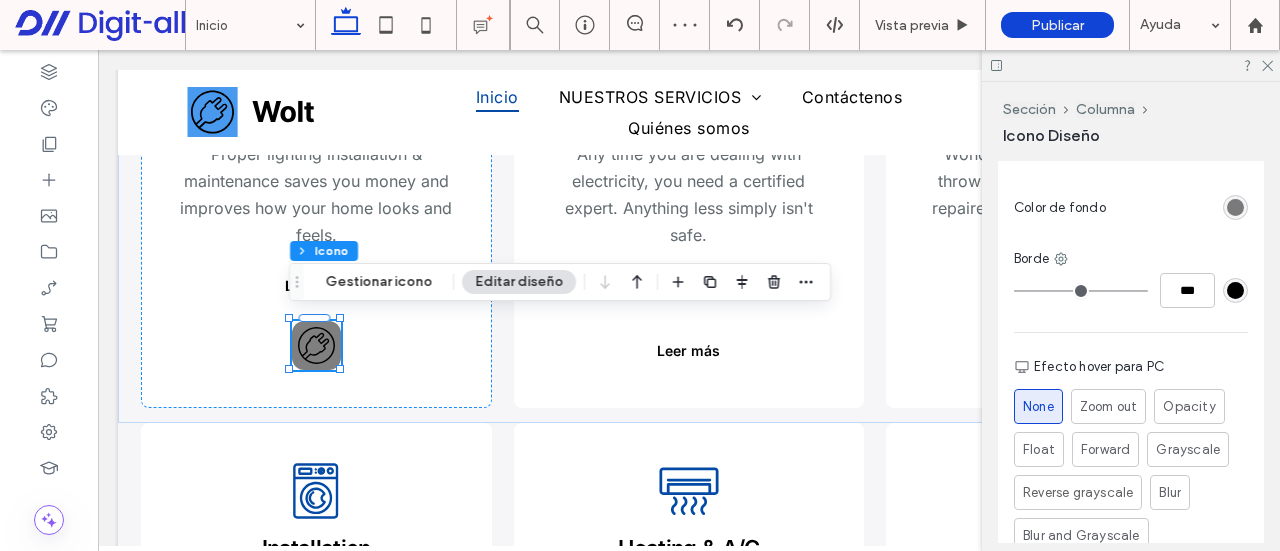 scroll, scrollTop: 1073, scrollLeft: 0, axis: vertical 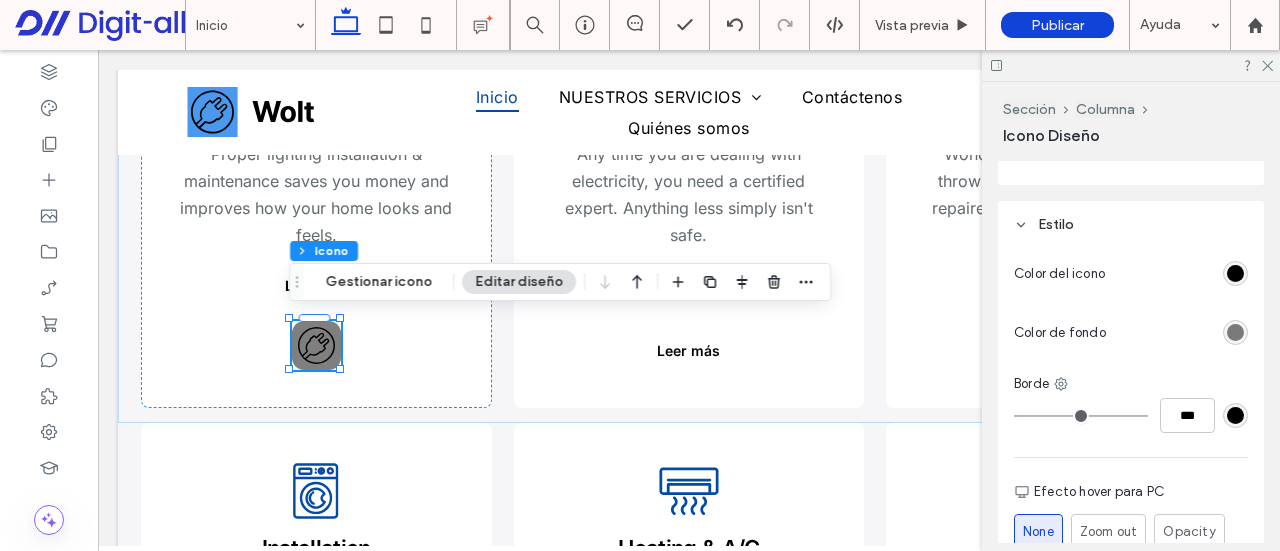 click at bounding box center [1235, 273] 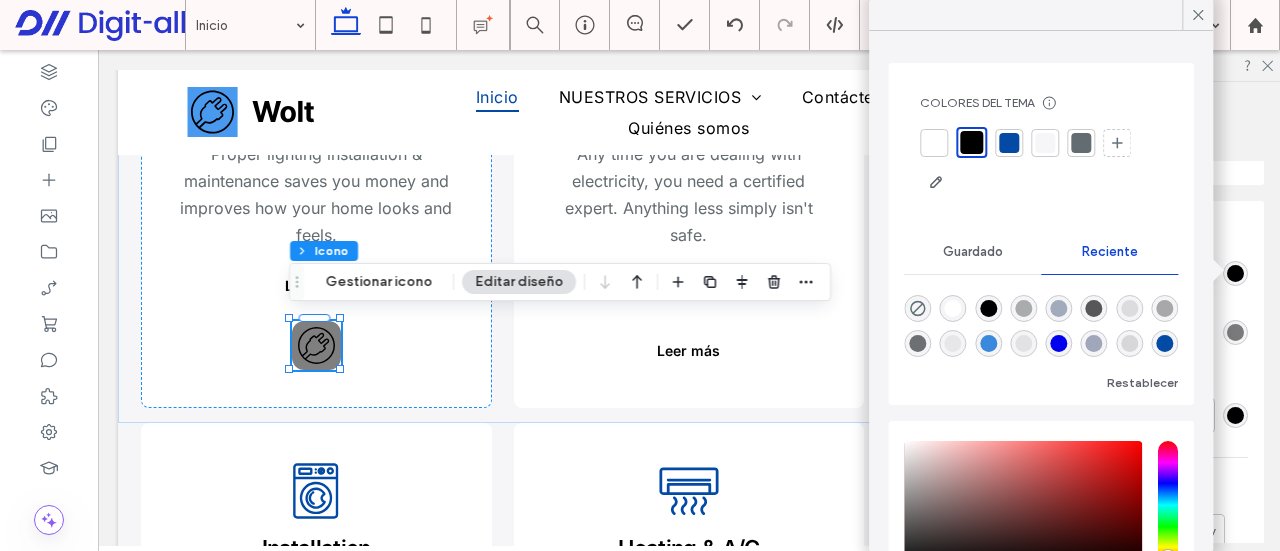 click at bounding box center (1058, 343) 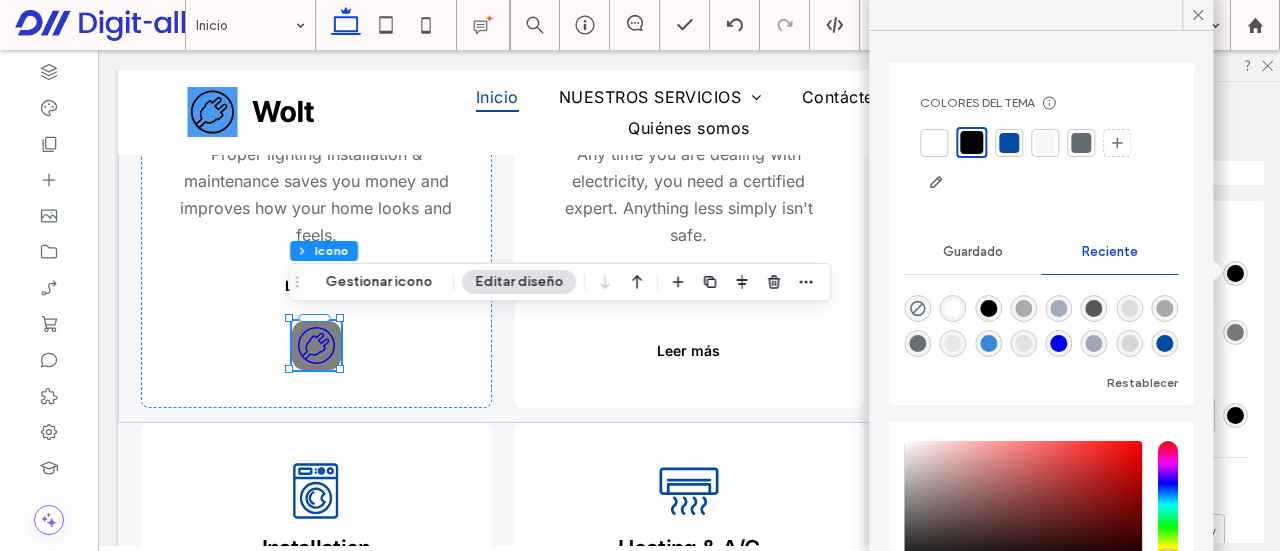 type on "*******" 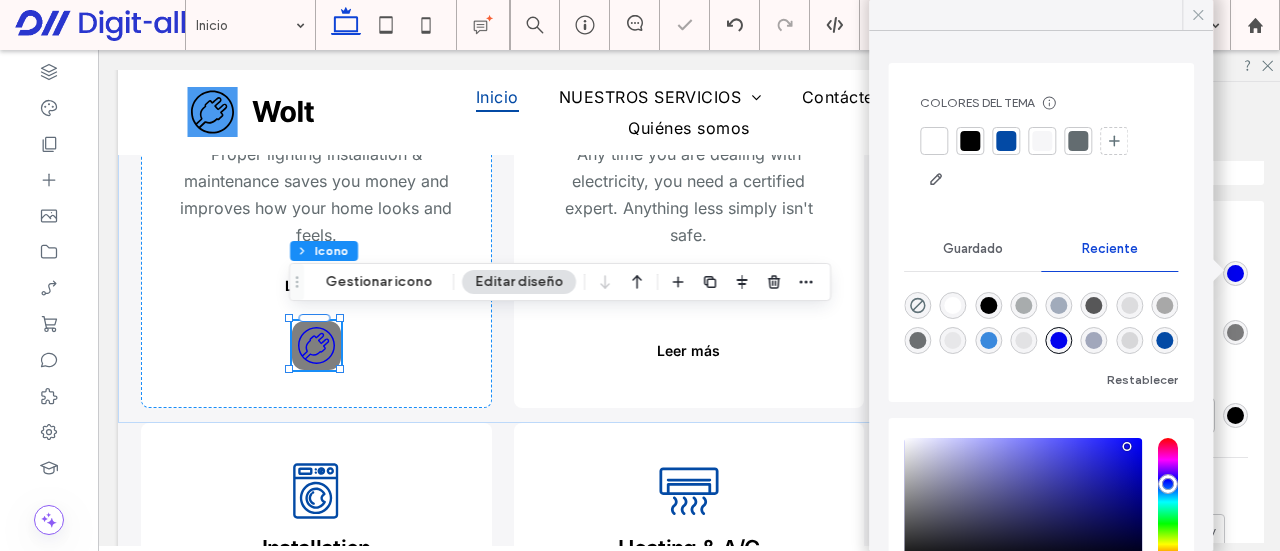 click 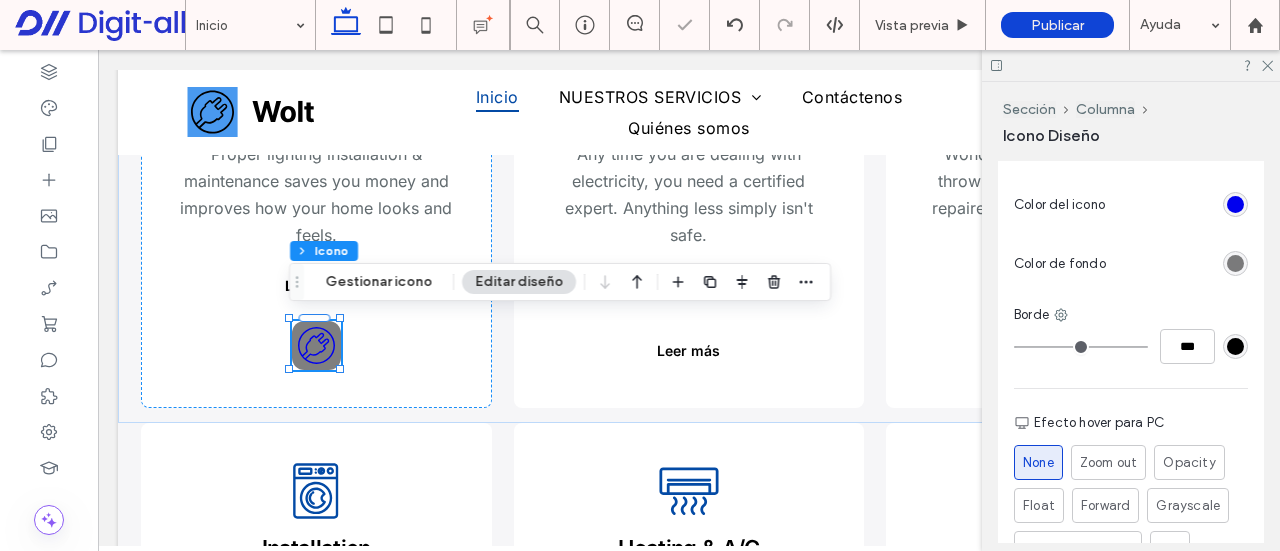 scroll, scrollTop: 1173, scrollLeft: 0, axis: vertical 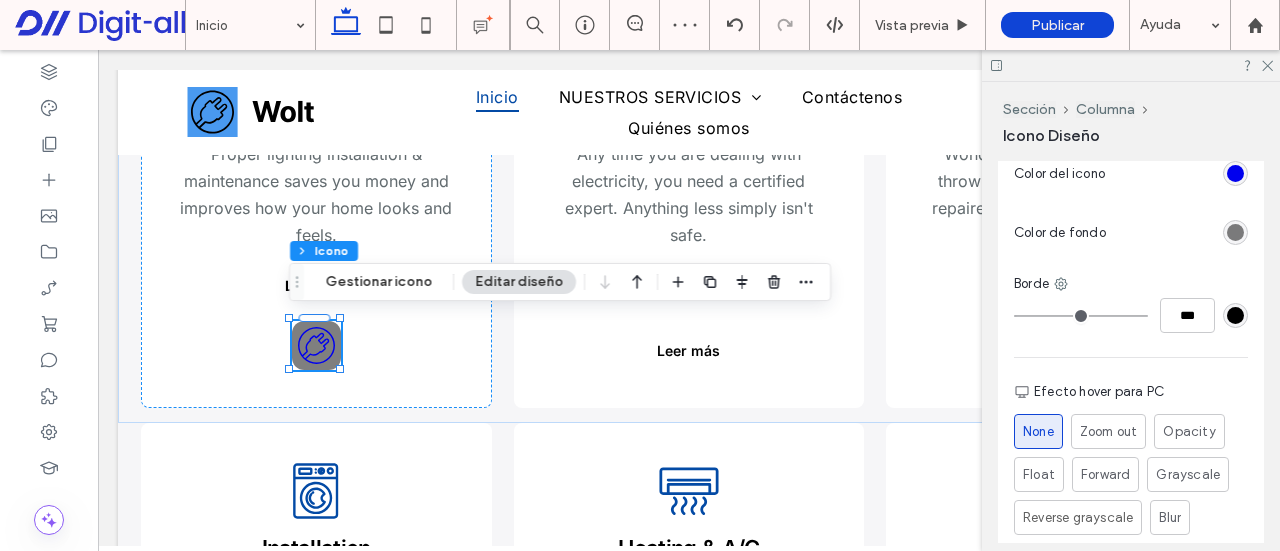 type on "*" 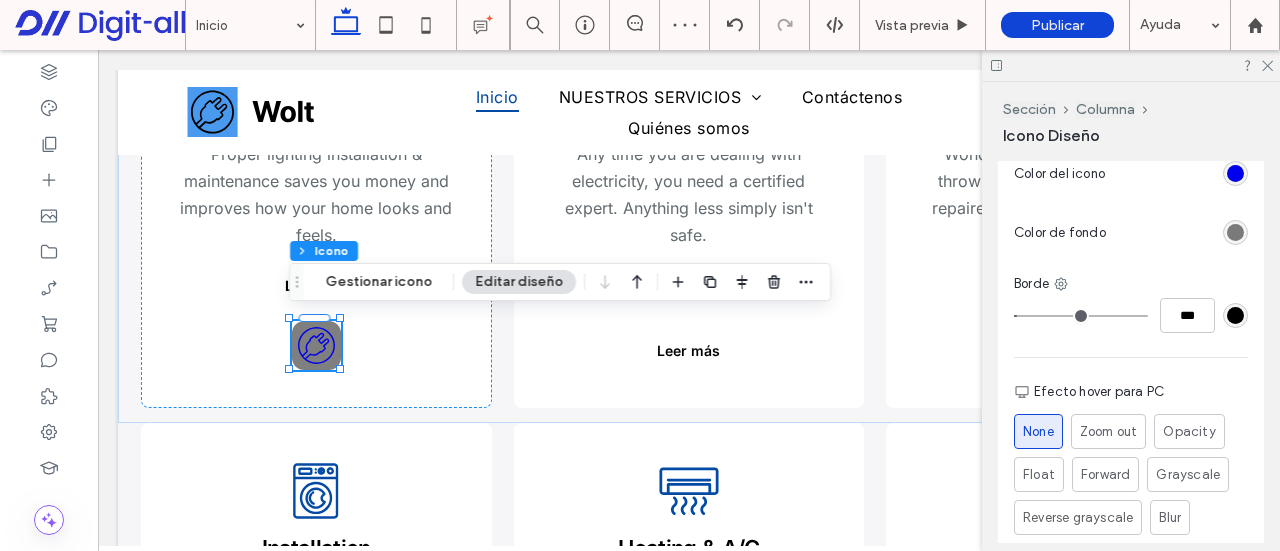 type on "*" 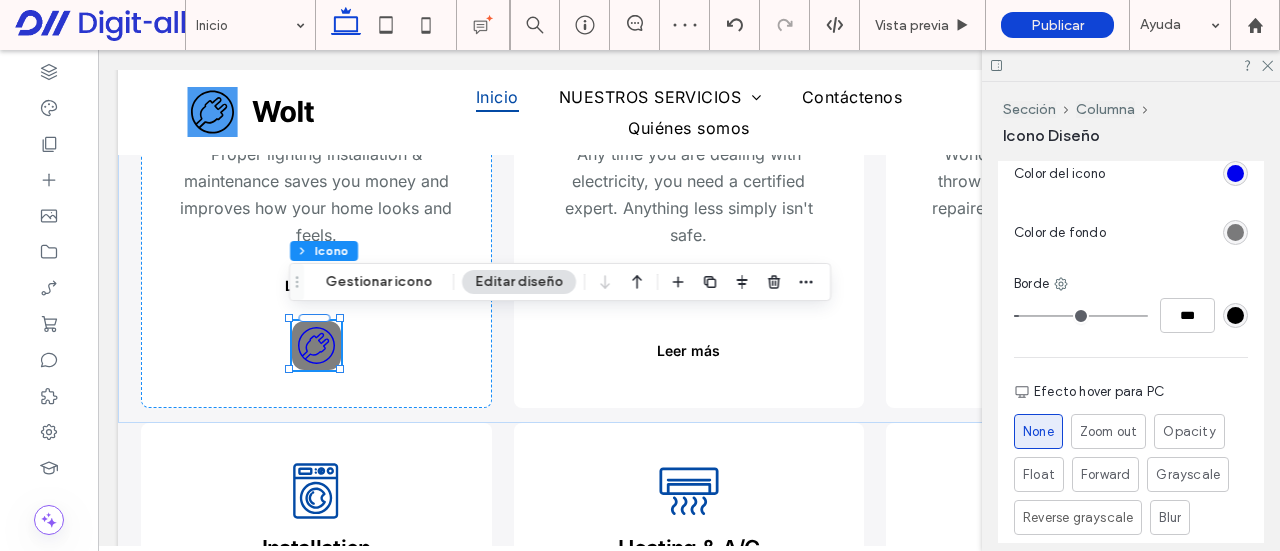 type on "*" 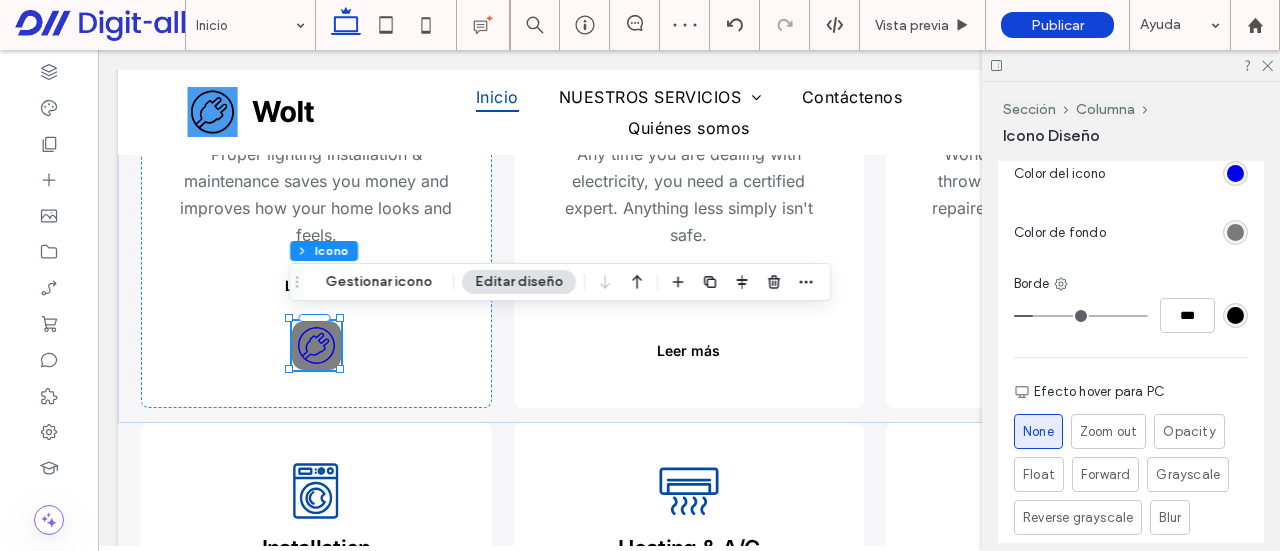 drag, startPoint x: 1024, startPoint y: 315, endPoint x: 1037, endPoint y: 317, distance: 13.152946 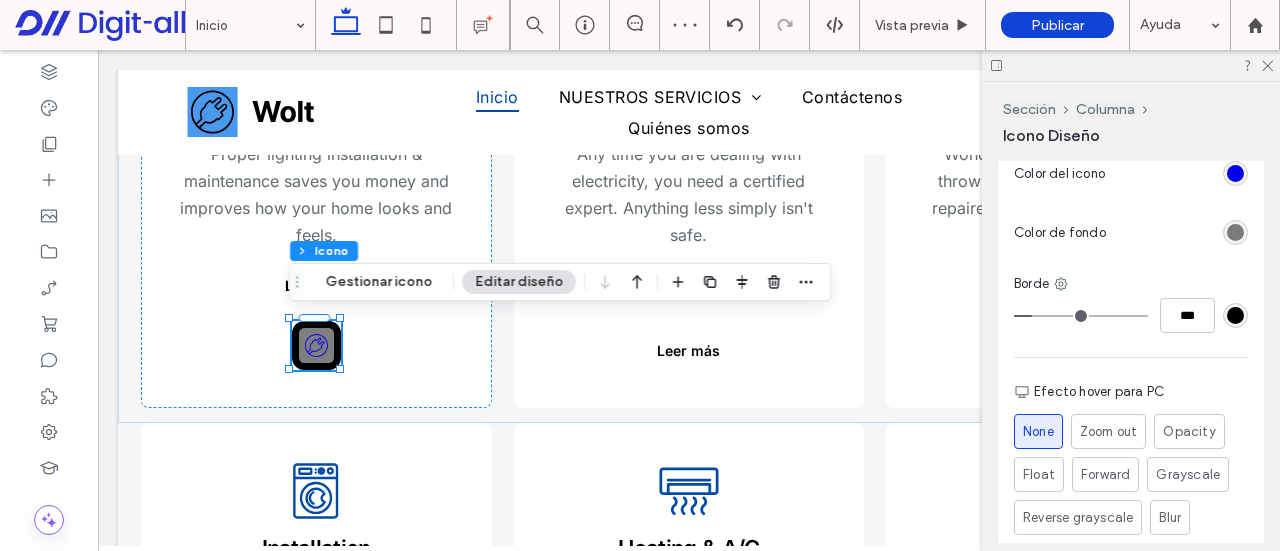 drag, startPoint x: 1226, startPoint y: 317, endPoint x: 1230, endPoint y: 339, distance: 22.36068 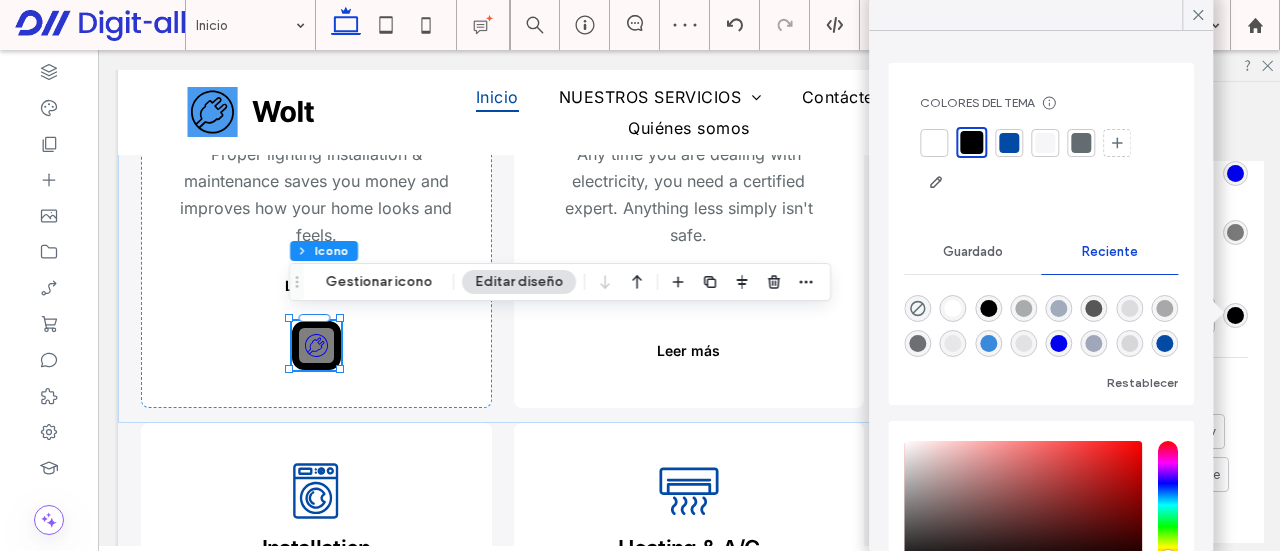 click at bounding box center [1058, 343] 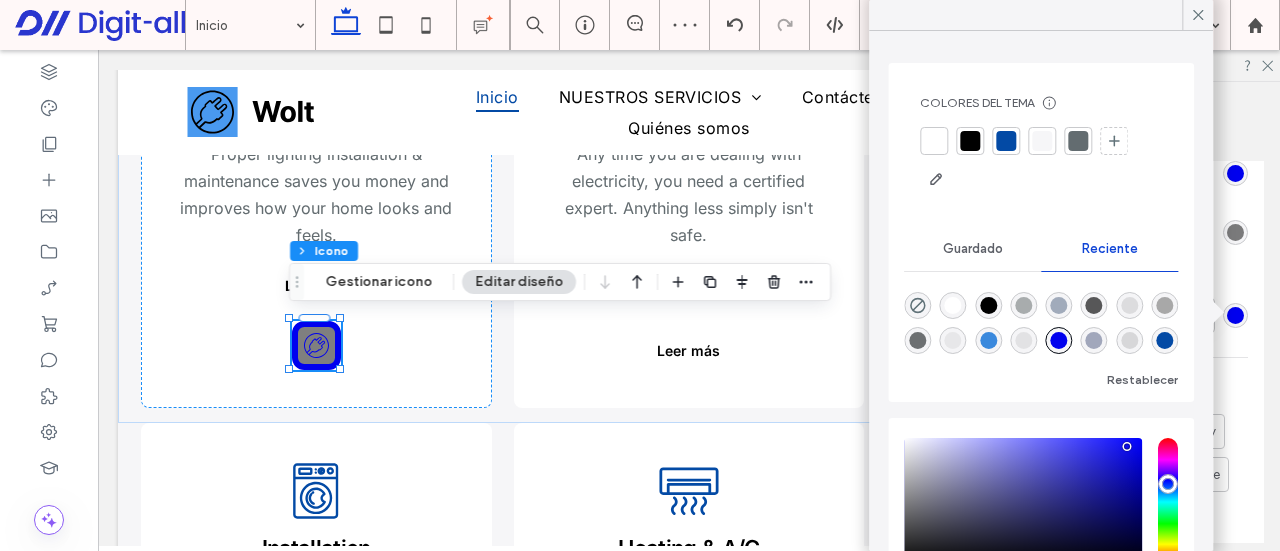 drag, startPoint x: 1201, startPoint y: 14, endPoint x: 1062, endPoint y: 317, distance: 333.36166 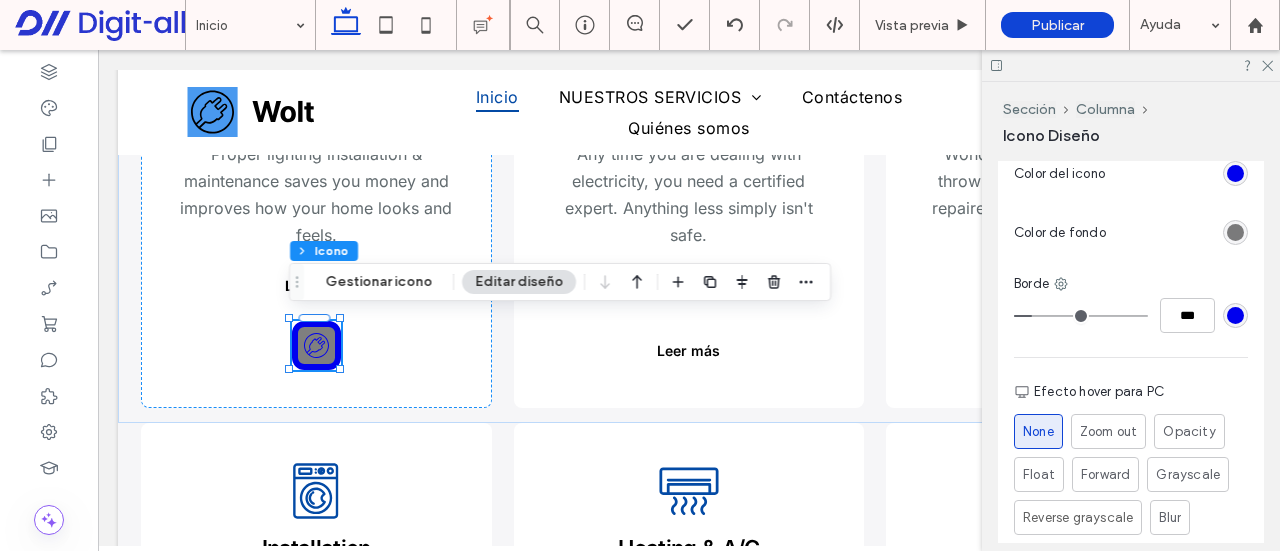 type on "*" 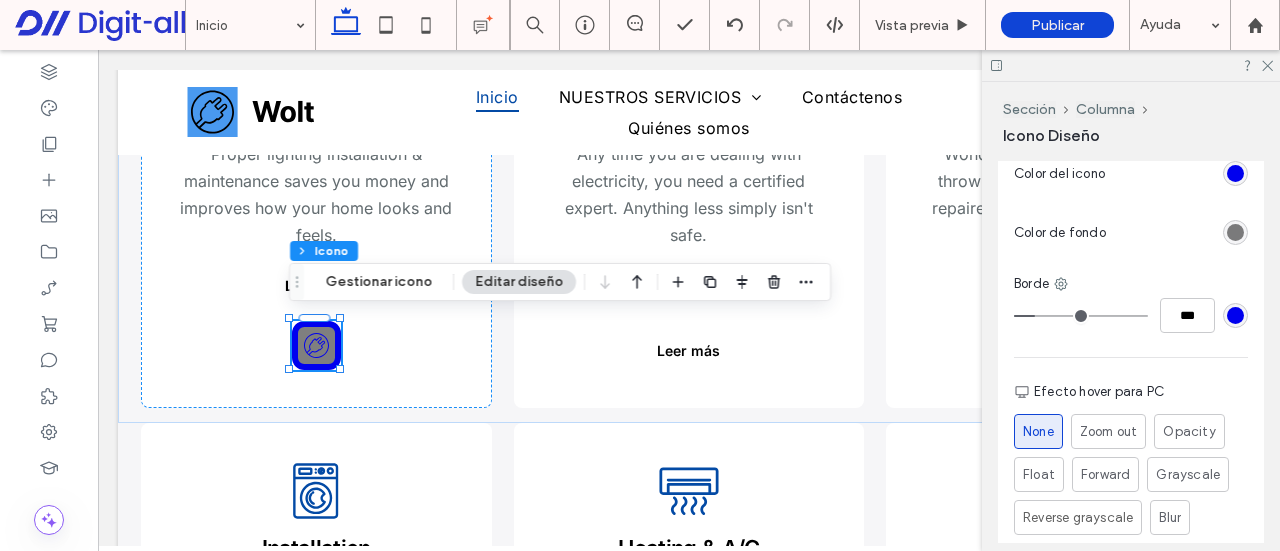 type on "***" 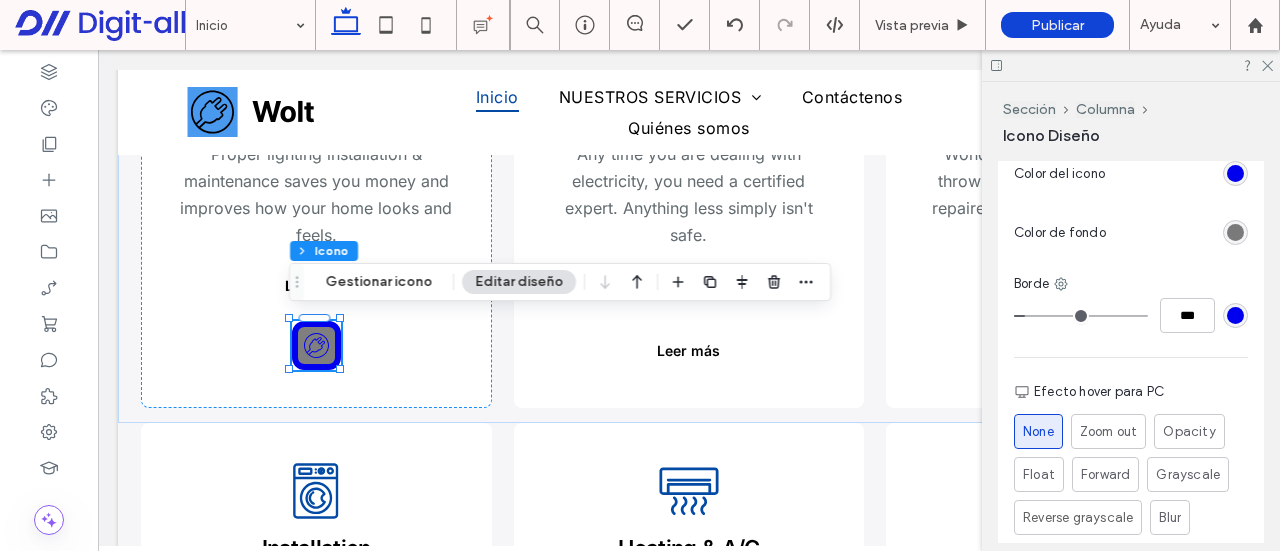 type on "***" 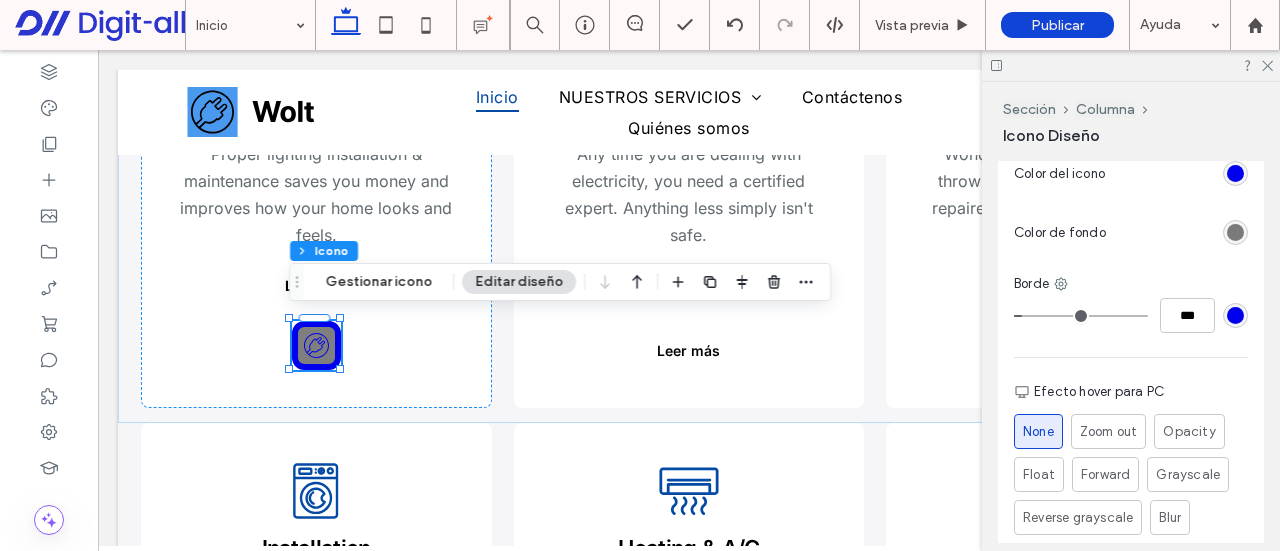 type on "*" 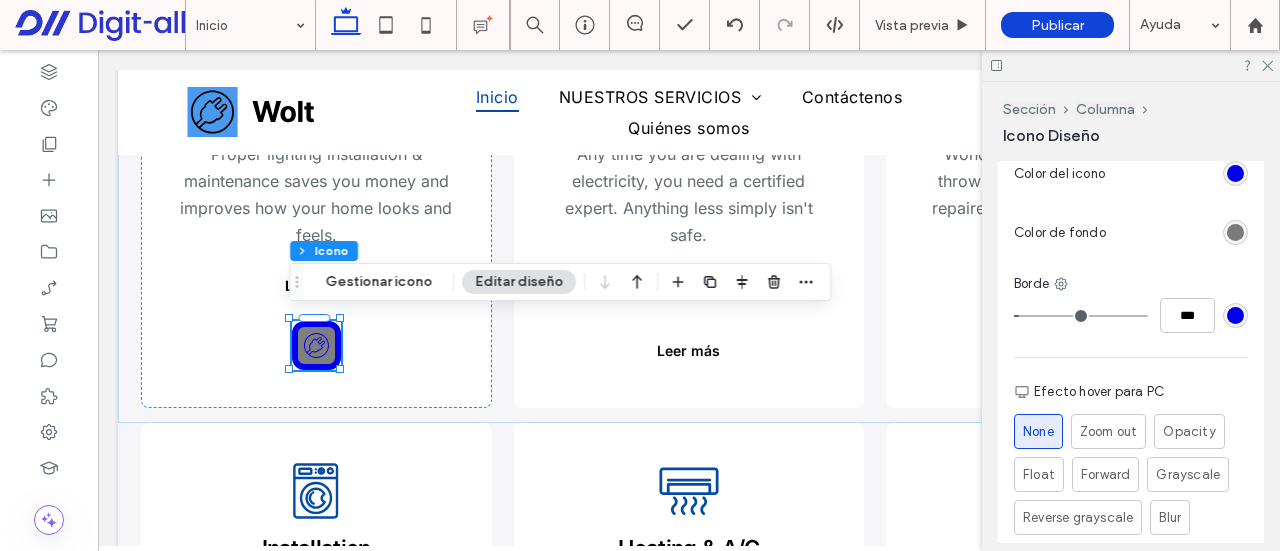 drag, startPoint x: 1039, startPoint y: 312, endPoint x: 1025, endPoint y: 313, distance: 14.035668 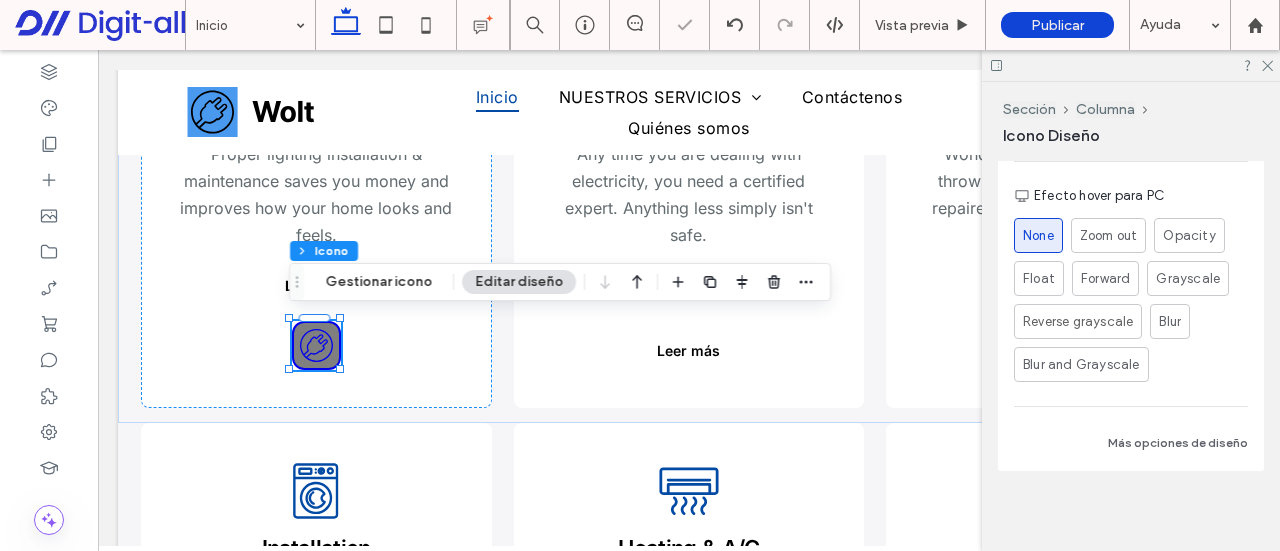 scroll, scrollTop: 1373, scrollLeft: 0, axis: vertical 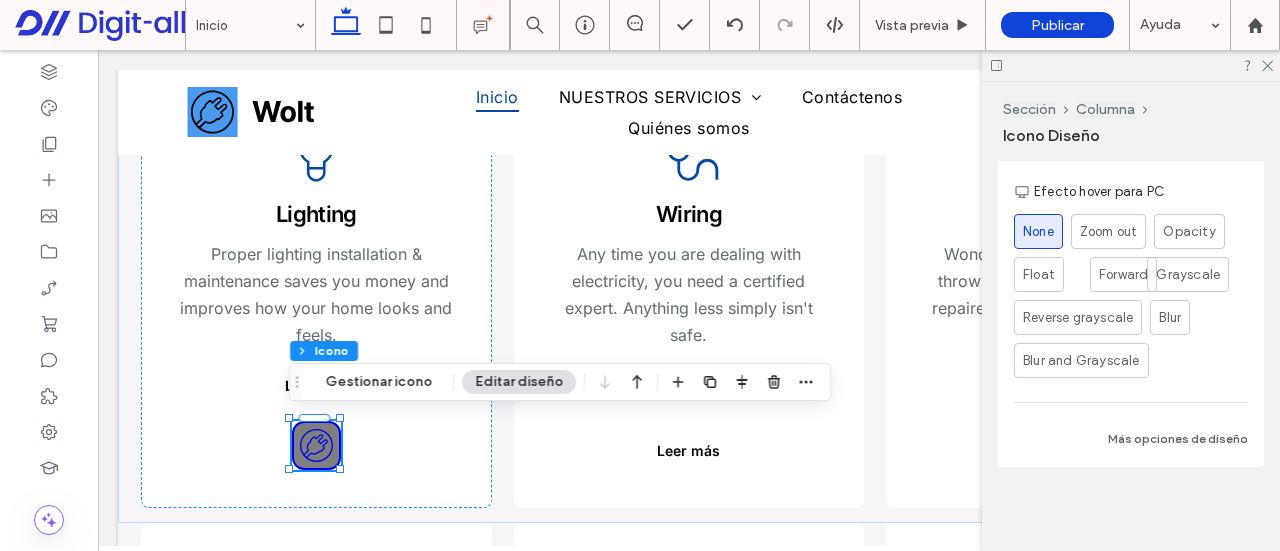 click on "Forward" at bounding box center [1123, 275] 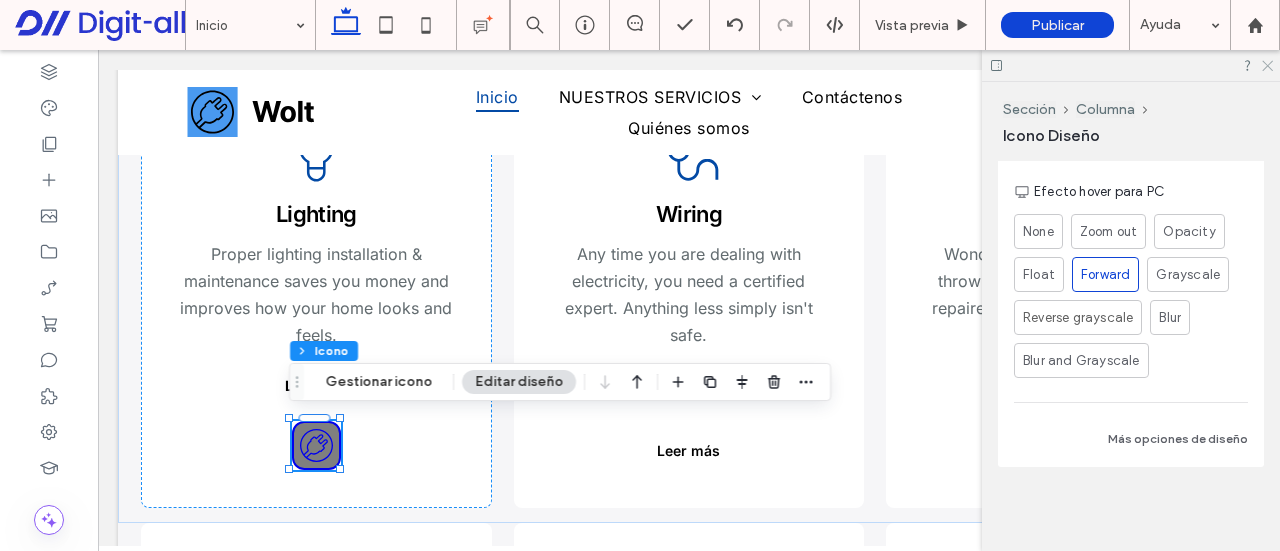 click 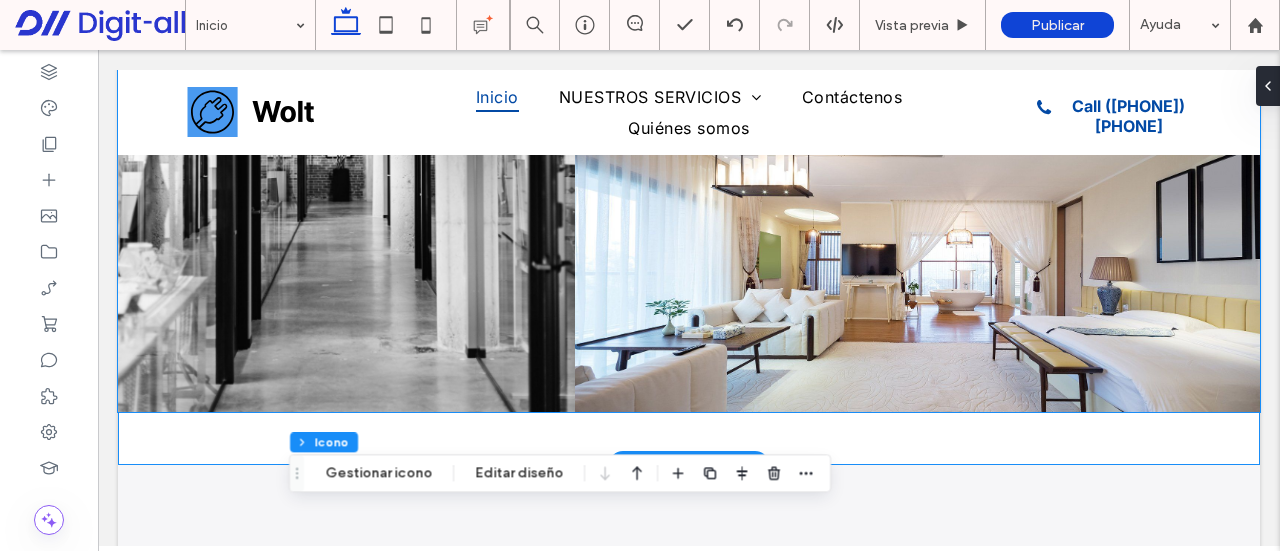 scroll, scrollTop: 2370, scrollLeft: 0, axis: vertical 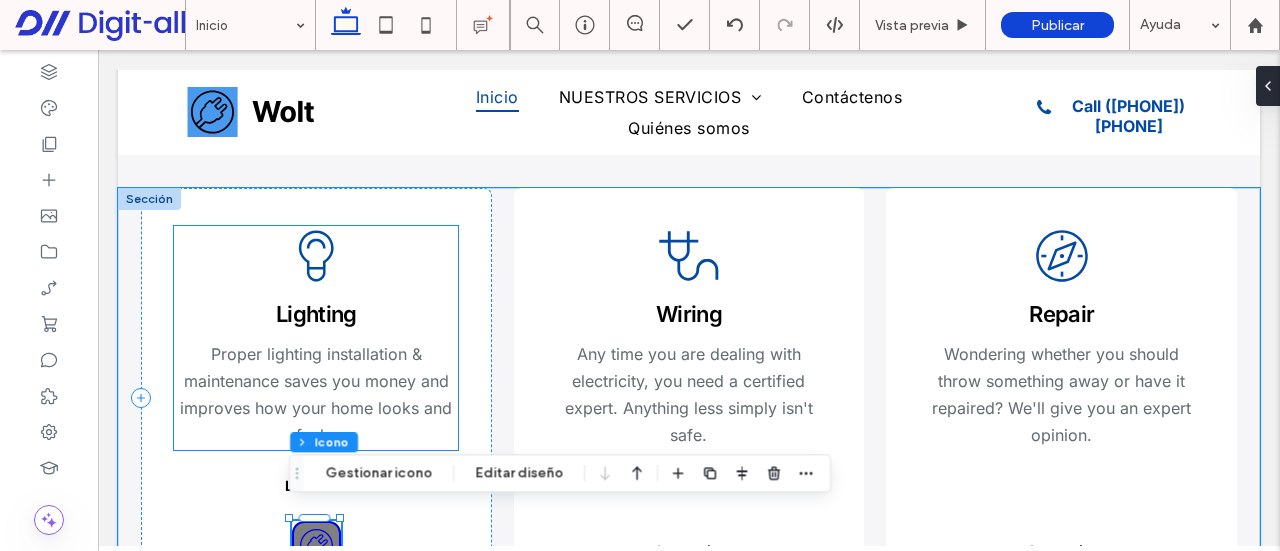 click on ".cls-1-1330674240-1330674240 {
stroke-width: 0px;
}
Lighting
Proper lighting installation & maintenance saves you money and improves how your home looks and feels." at bounding box center [316, 337] 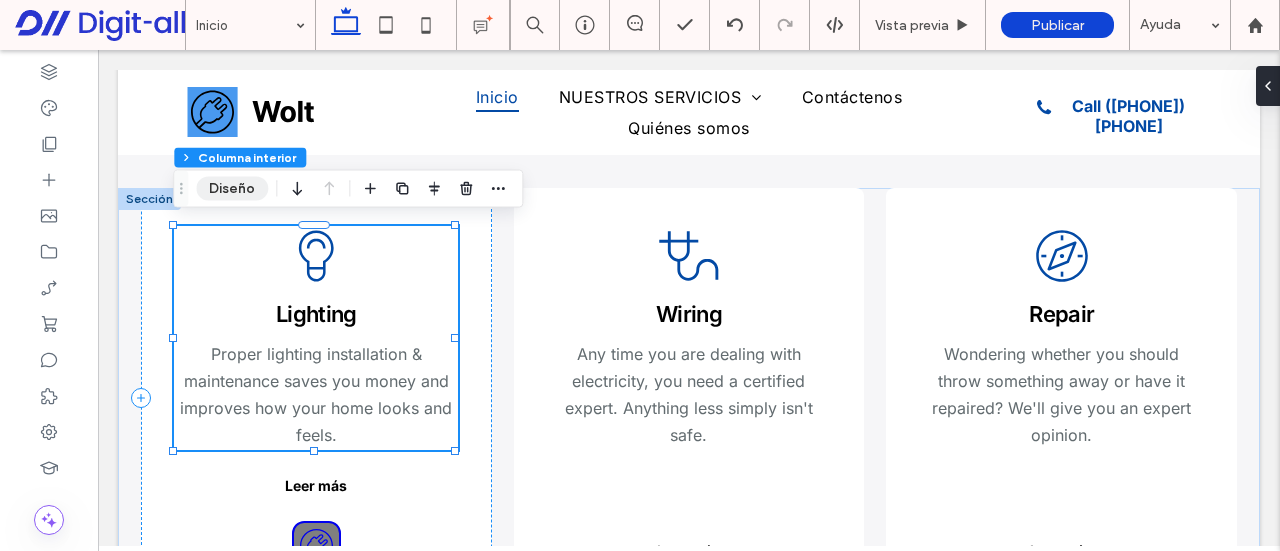 click on "Diseño" at bounding box center (232, 189) 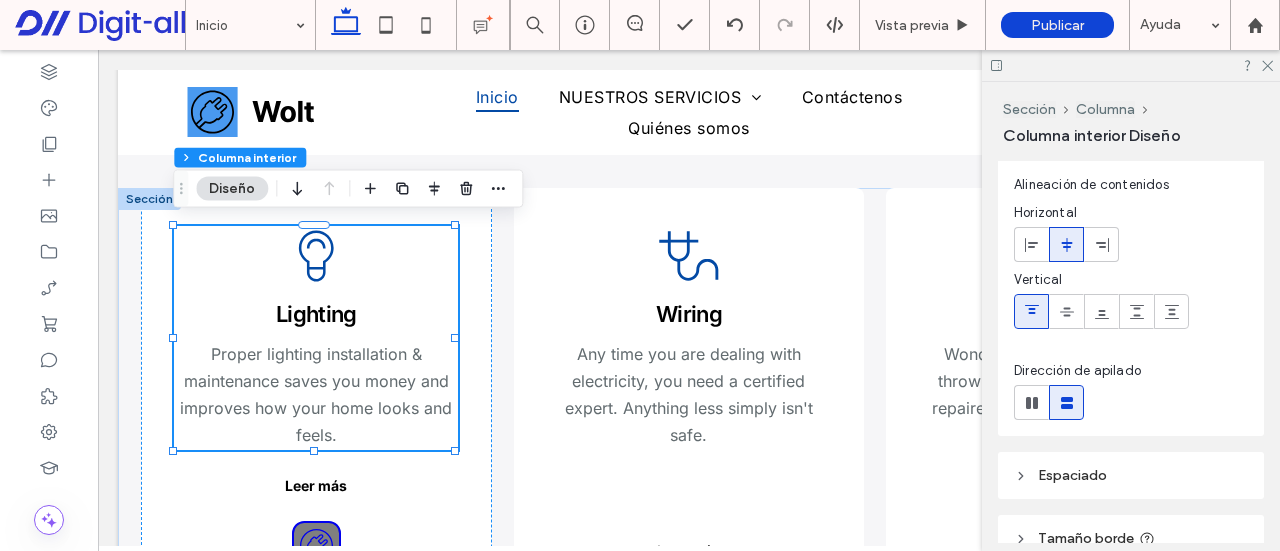 scroll, scrollTop: 89, scrollLeft: 0, axis: vertical 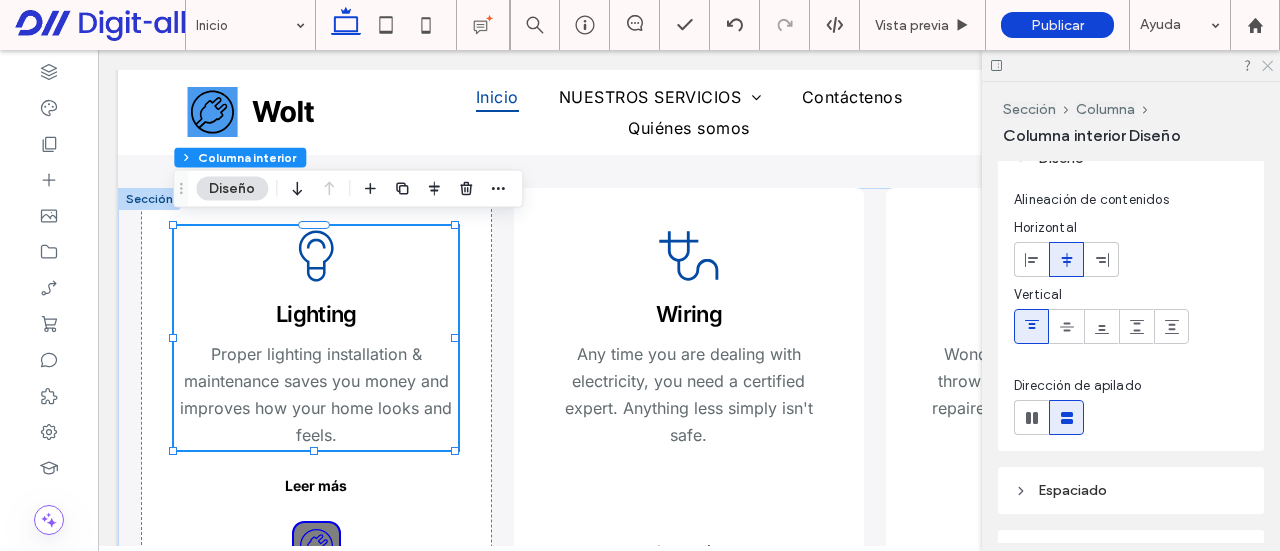 click 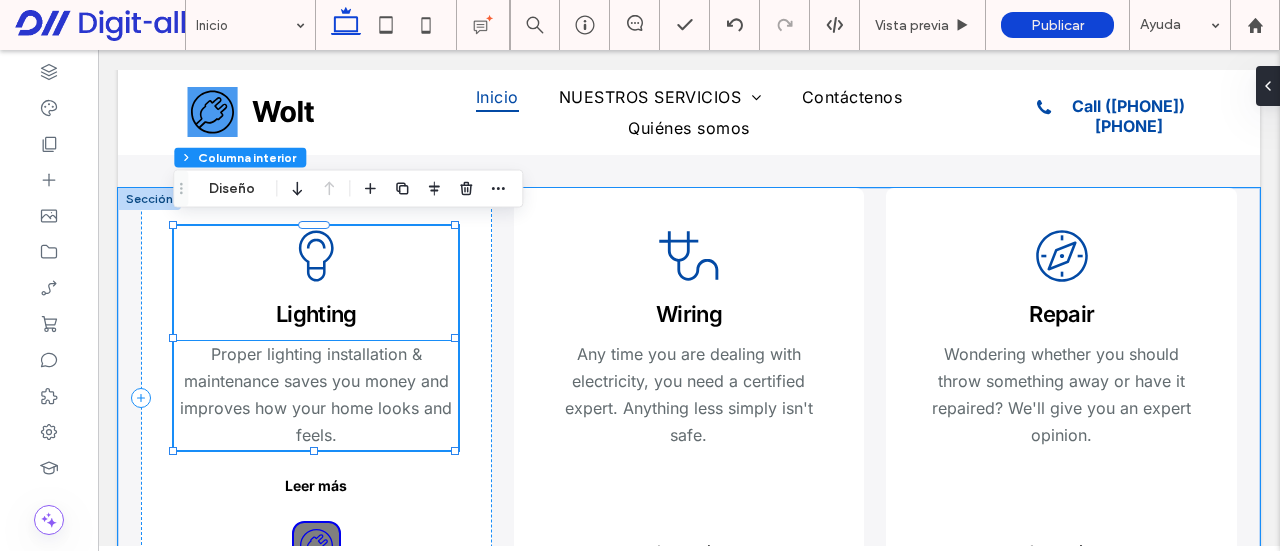 click on "Proper lighting installation & maintenance saves you money and improves how your home looks and feels." at bounding box center (316, 395) 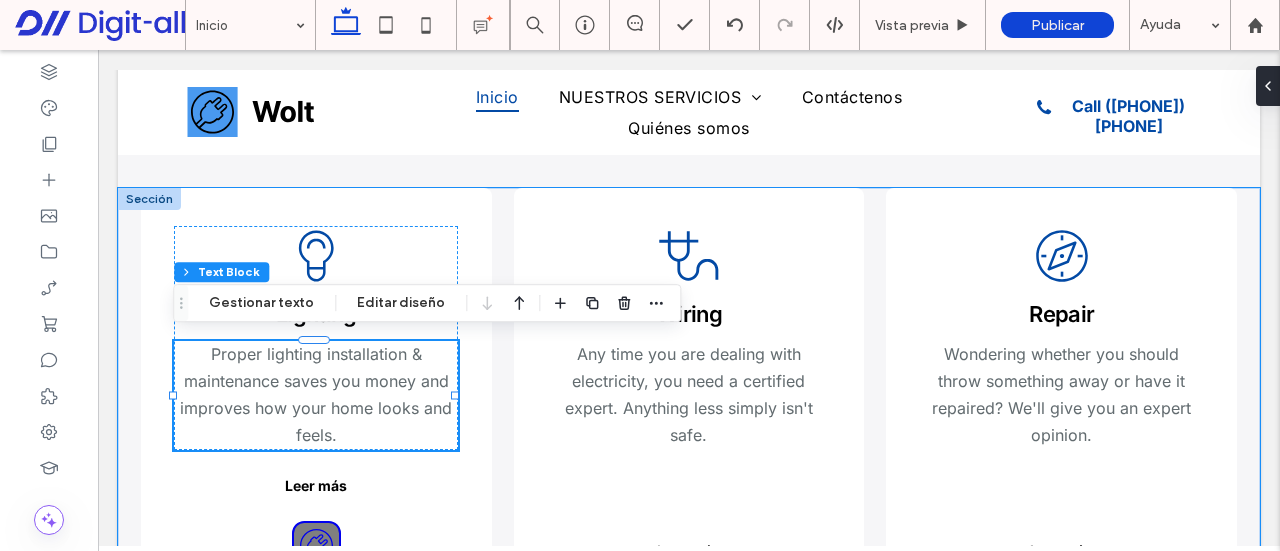 click on "Proper lighting installation & maintenance saves you money and improves how your home looks and feels." at bounding box center (316, 395) 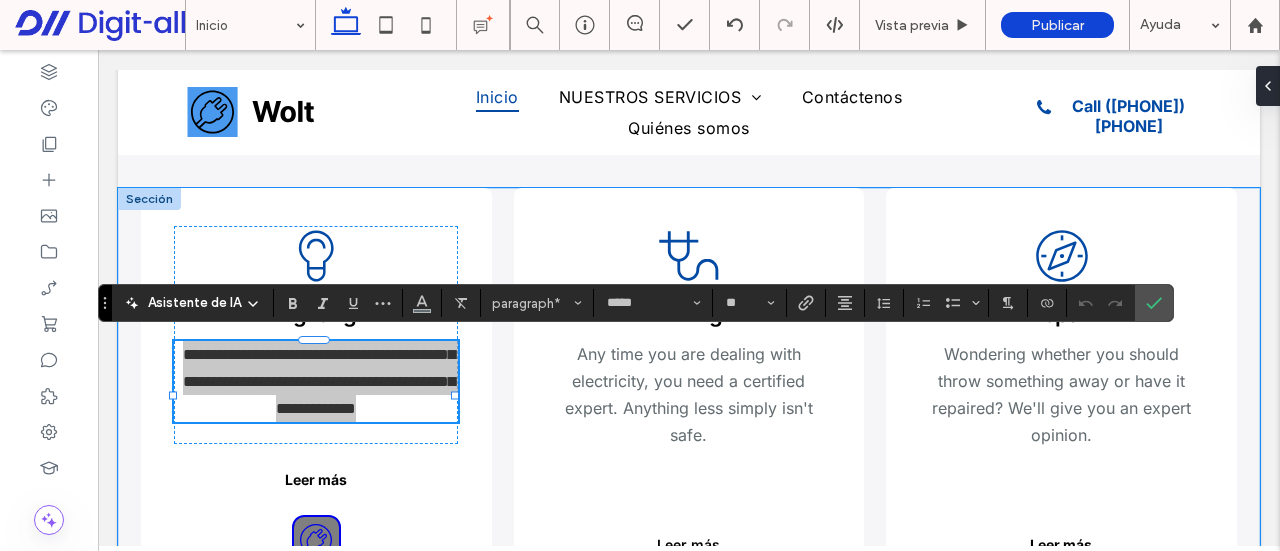 drag, startPoint x: 92, startPoint y: 273, endPoint x: 172, endPoint y: 297, distance: 83.52245 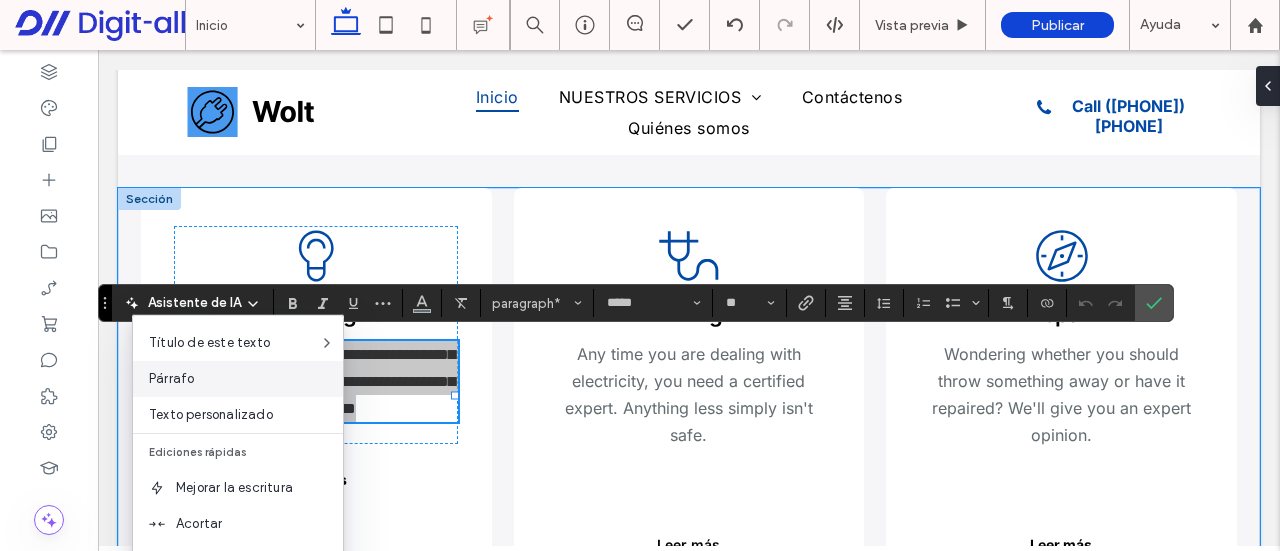 scroll, scrollTop: 151, scrollLeft: 0, axis: vertical 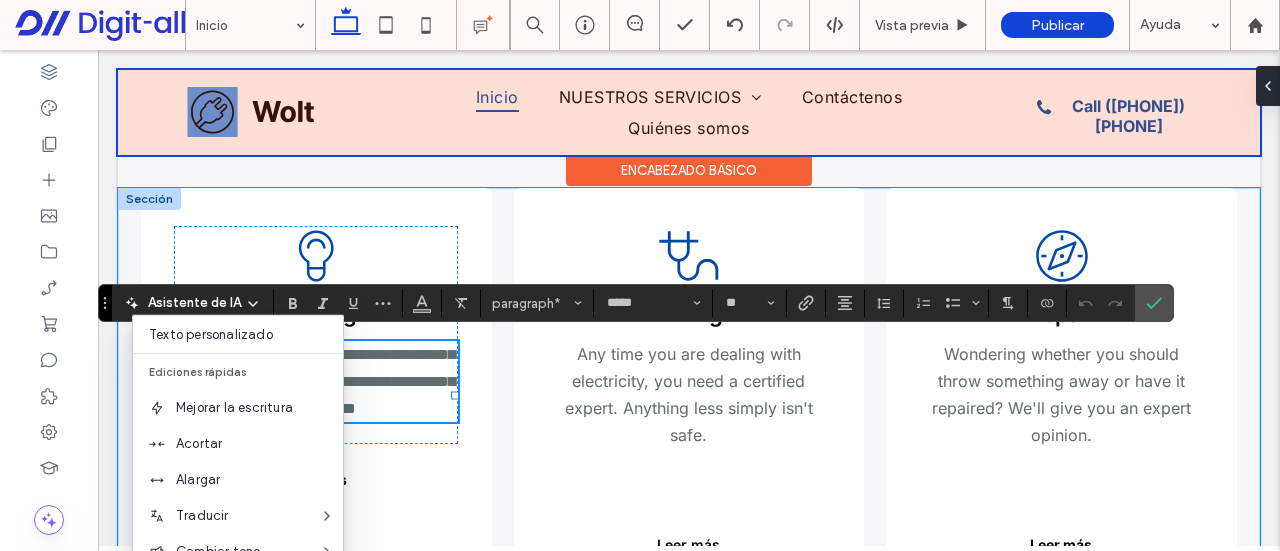 click at bounding box center (689, 112) 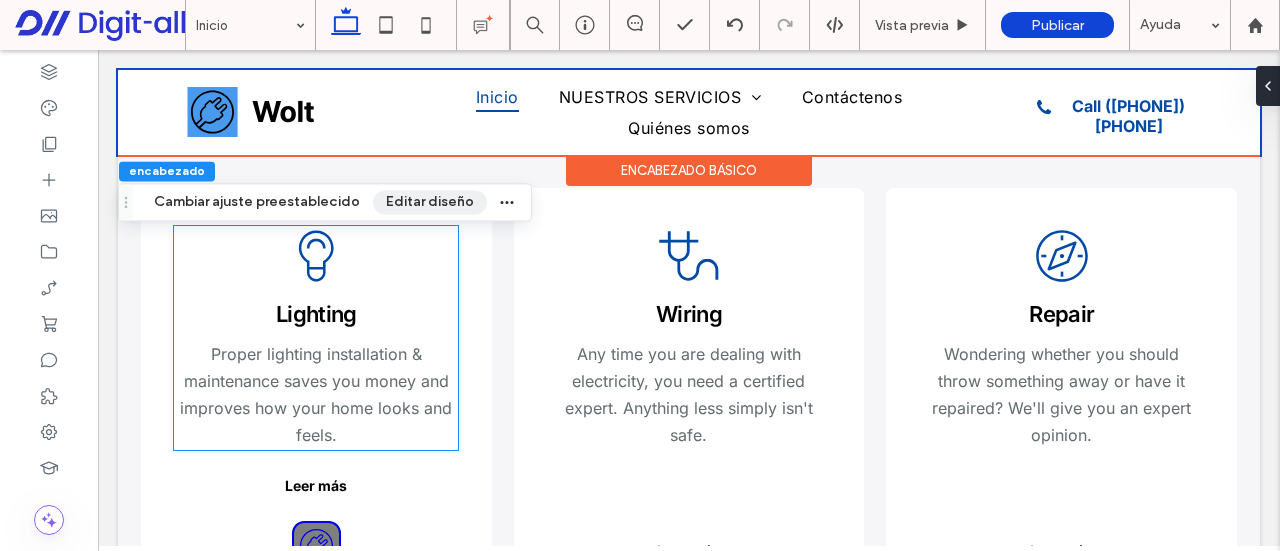 drag, startPoint x: 346, startPoint y: 362, endPoint x: 529, endPoint y: 259, distance: 209.99524 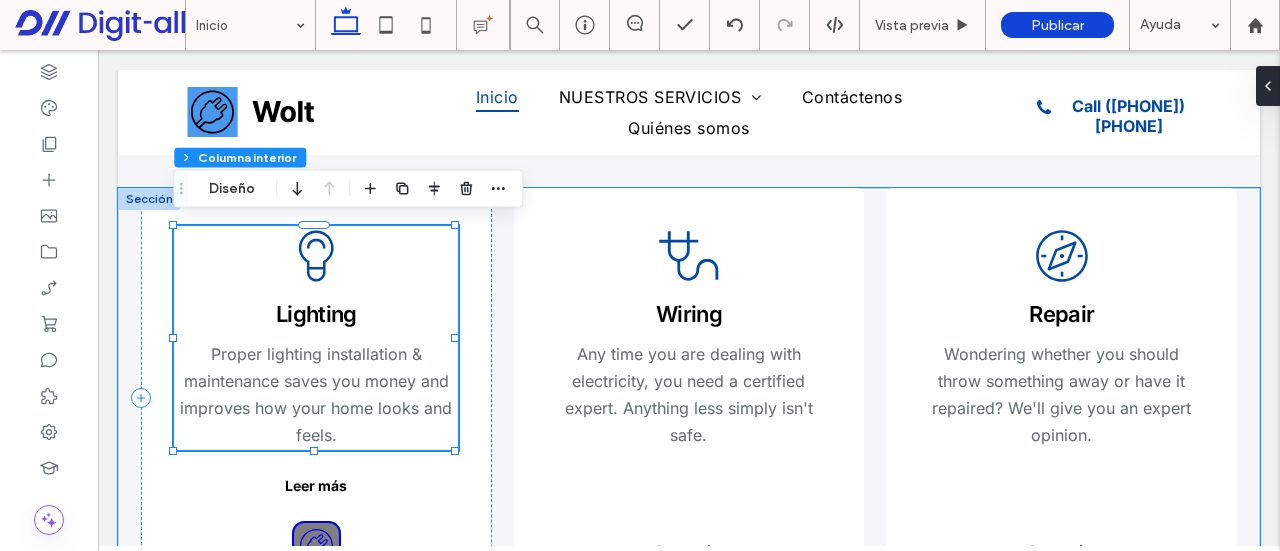 click on "Proper lighting installation & maintenance saves you money and improves how your home looks and feels." at bounding box center (316, 395) 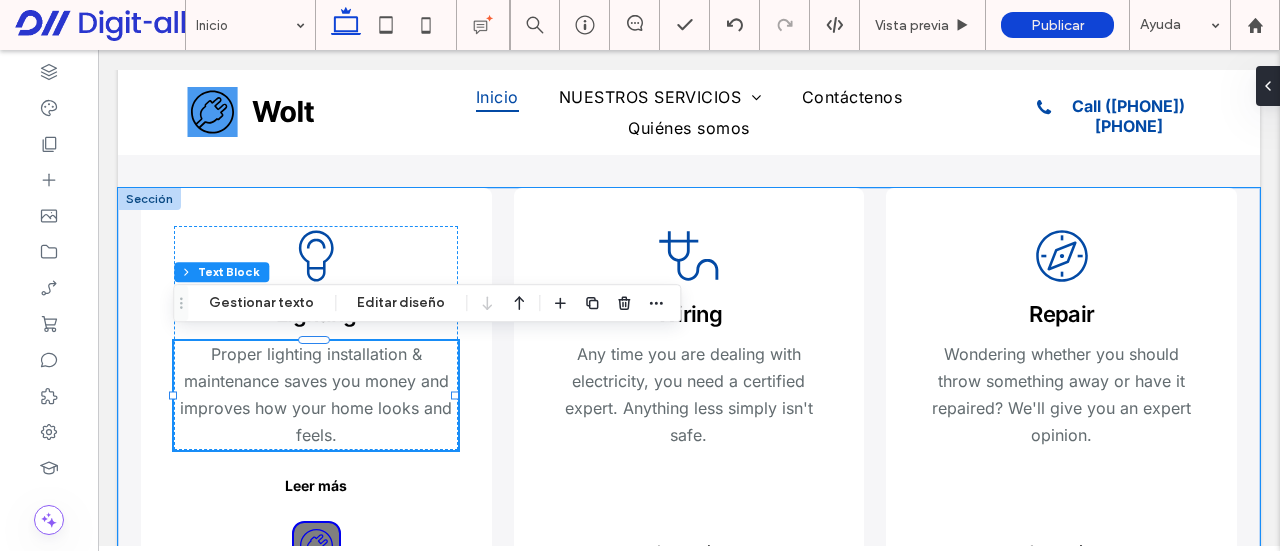click on "Proper lighting installation & maintenance saves you money and improves how your home looks and feels." at bounding box center (316, 395) 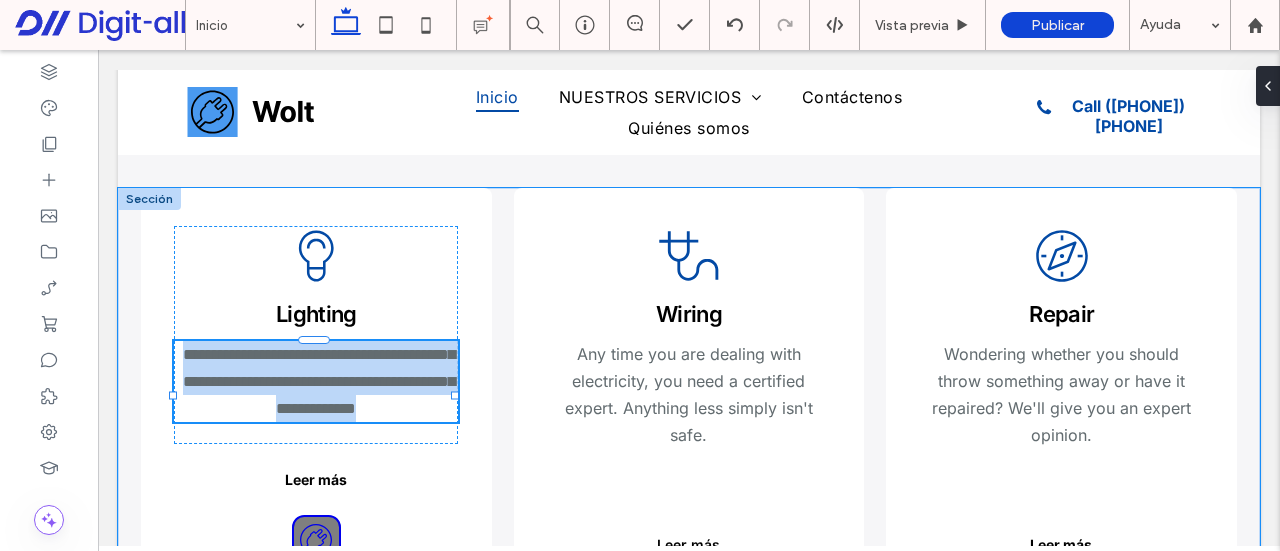 type on "*****" 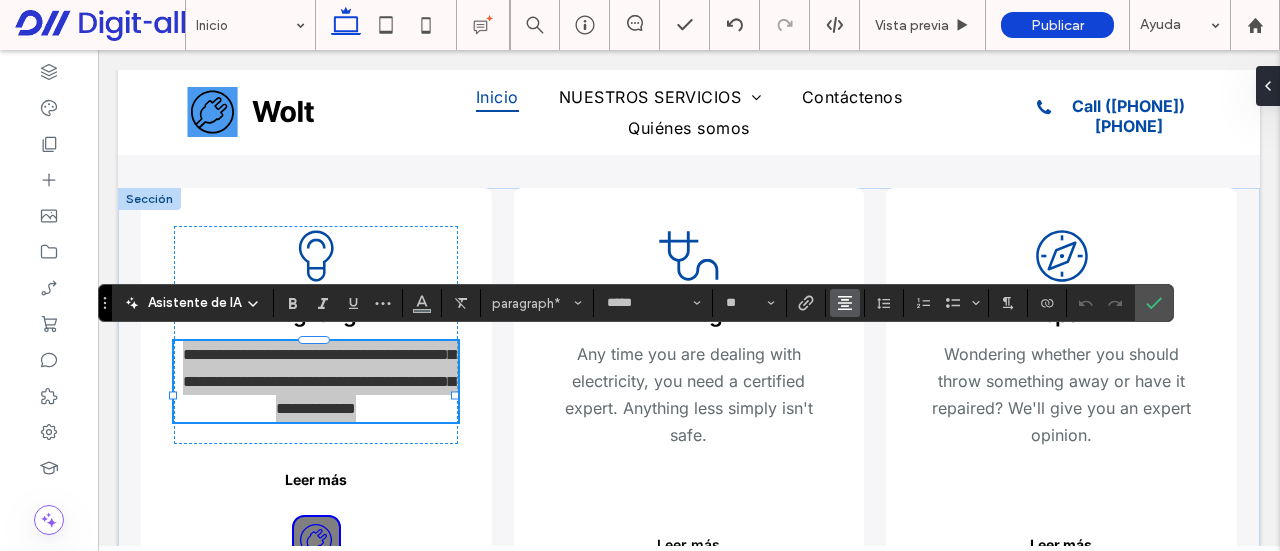 click 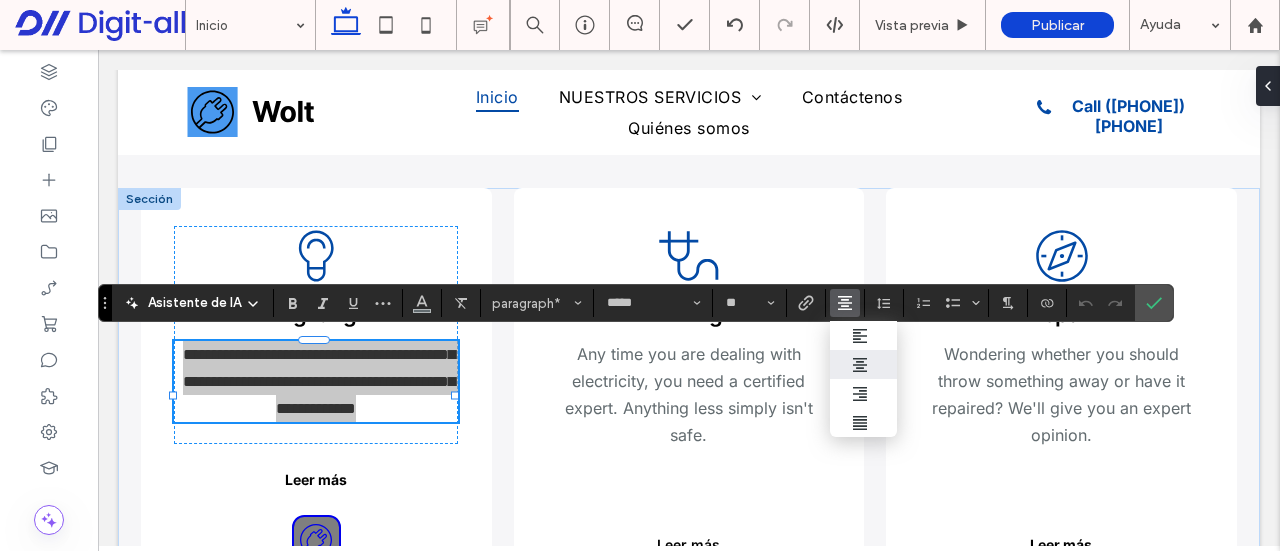 click on "Asistente de IA" at bounding box center (194, 303) 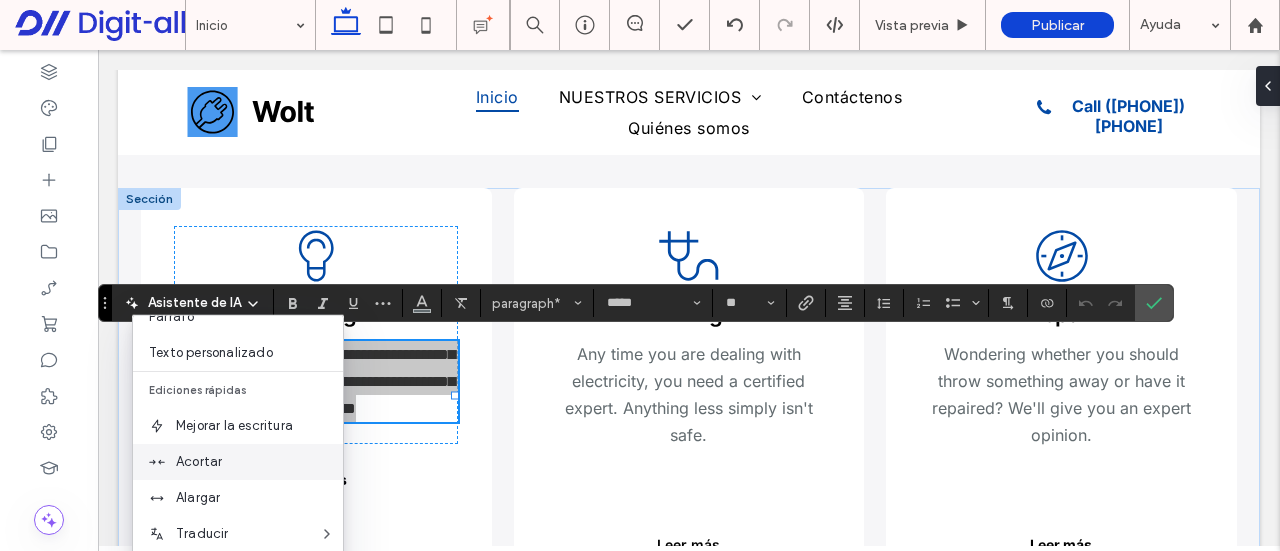 scroll, scrollTop: 151, scrollLeft: 0, axis: vertical 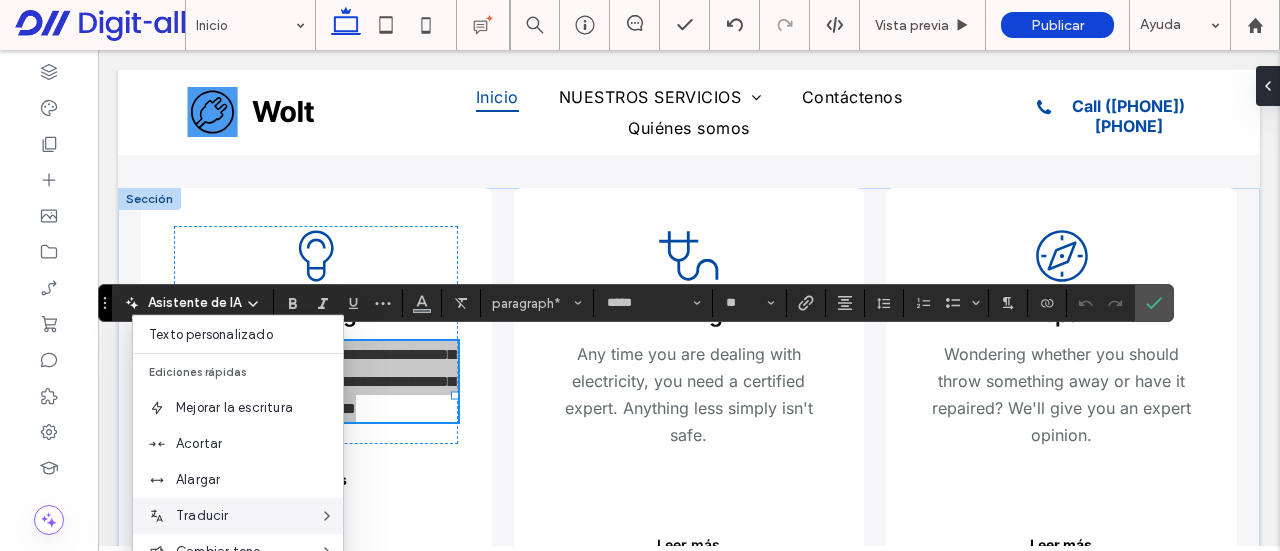 click on "Traducir" at bounding box center (247, 516) 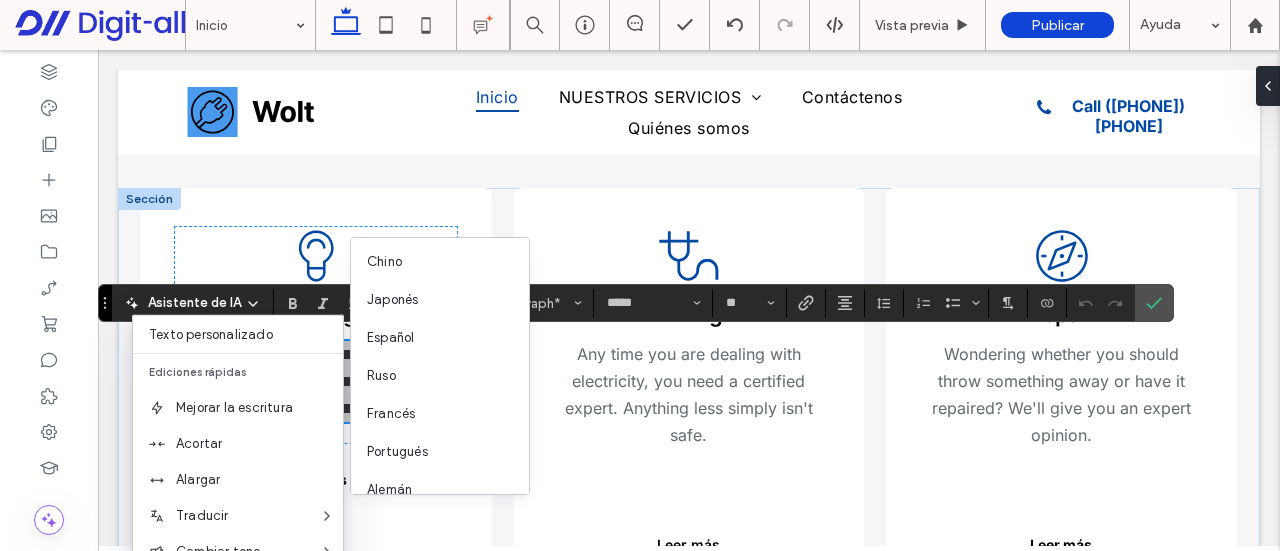 scroll, scrollTop: 0, scrollLeft: 0, axis: both 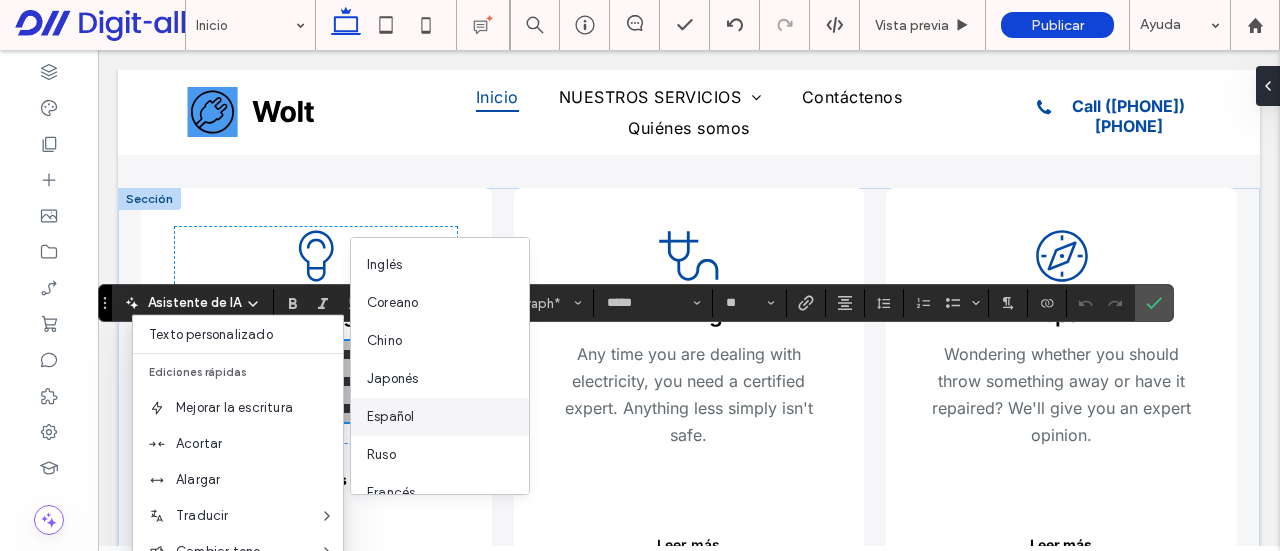 click on "Español" at bounding box center [440, 417] 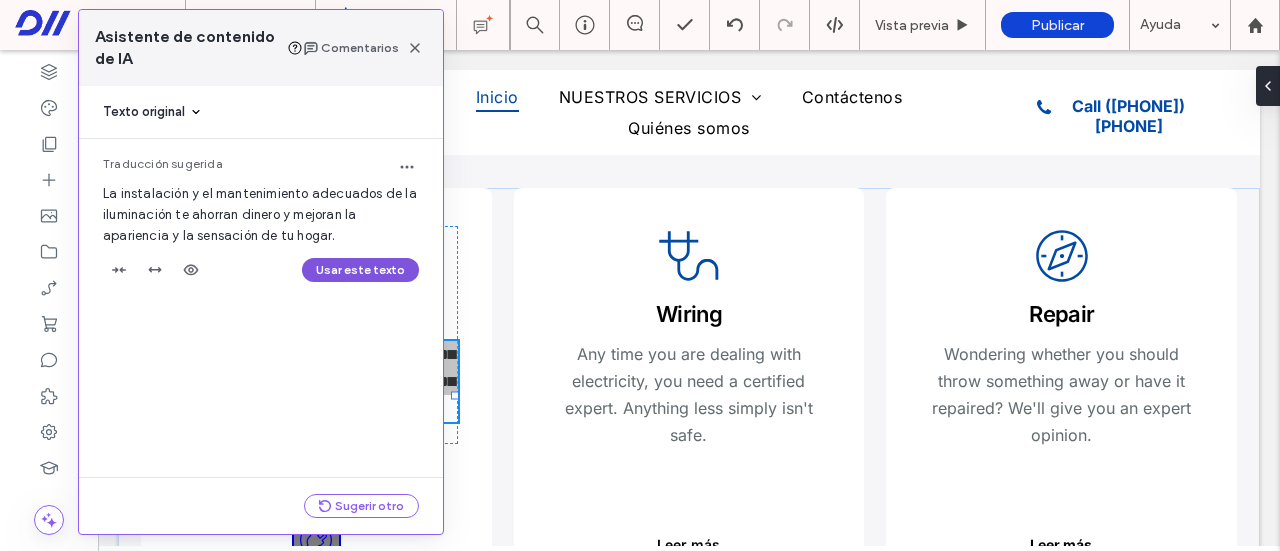 click on "Usar este texto" at bounding box center (360, 270) 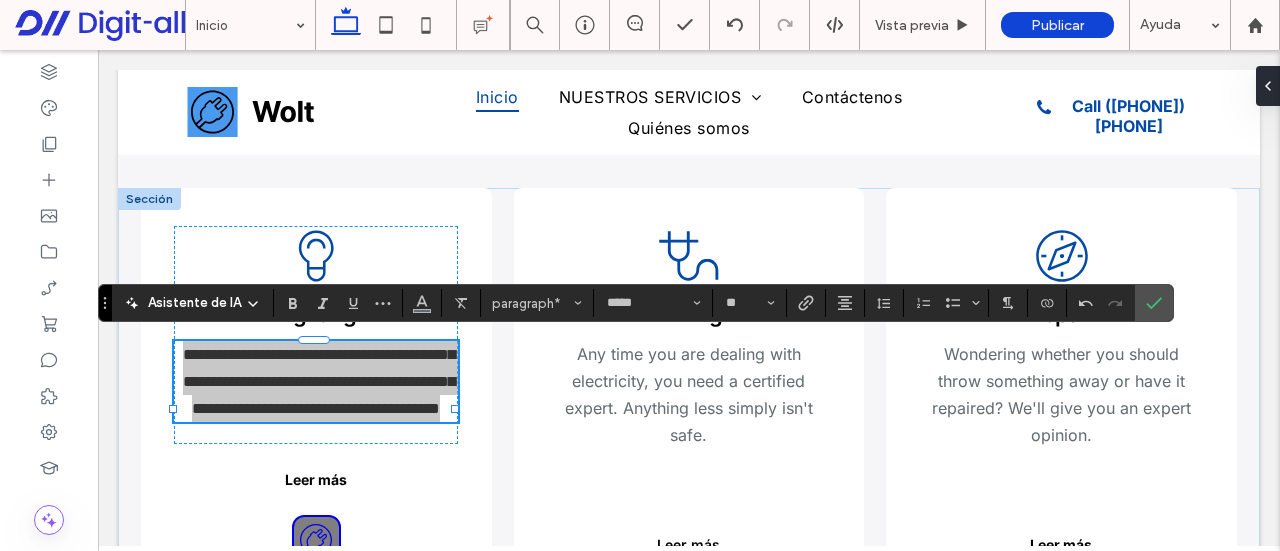click on "Asistente de IA" at bounding box center [194, 303] 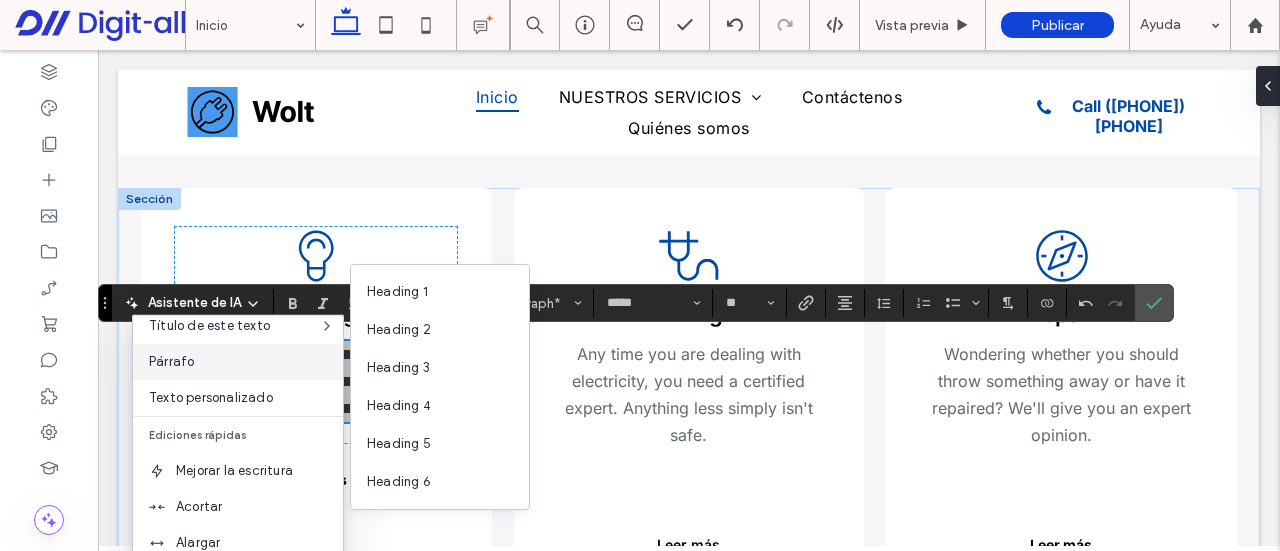 scroll, scrollTop: 151, scrollLeft: 0, axis: vertical 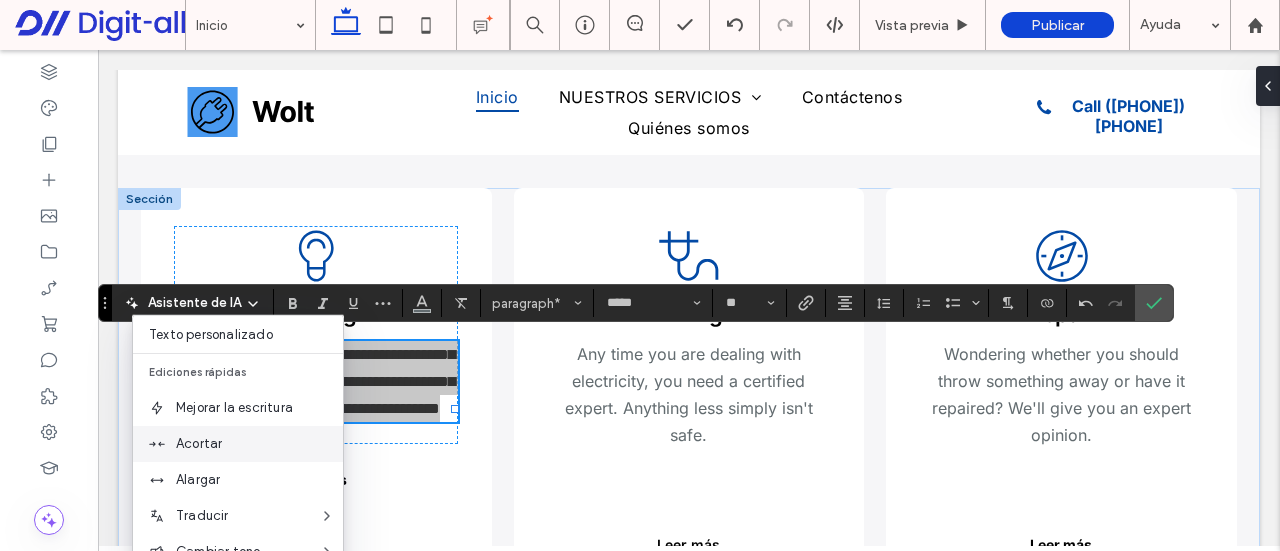 click on "Acortar" at bounding box center [259, 444] 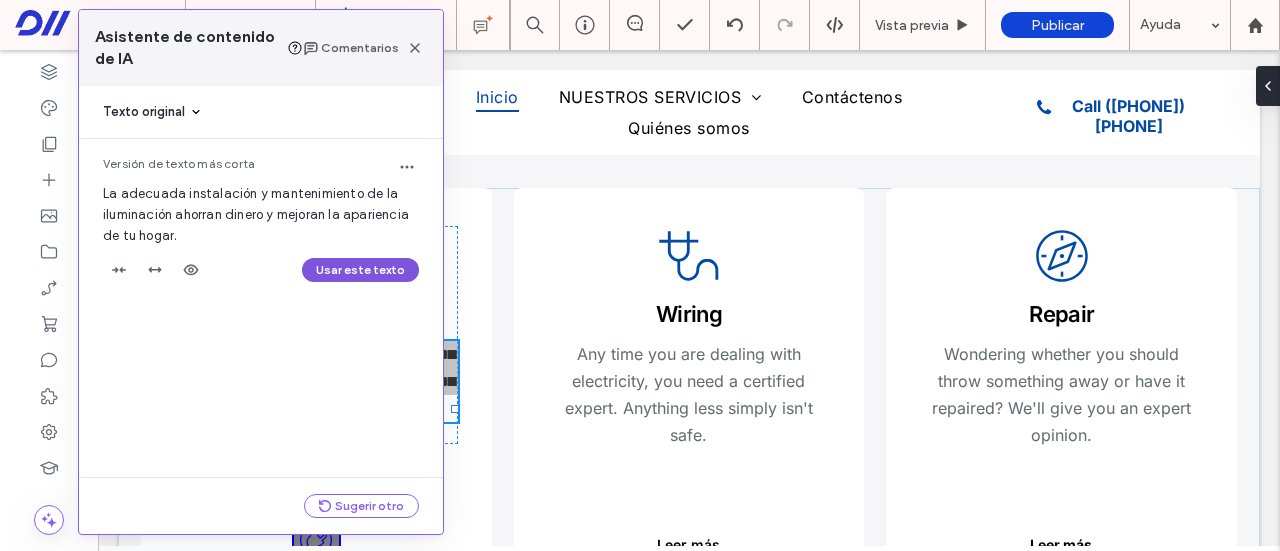 click on "Usar este texto" at bounding box center (360, 270) 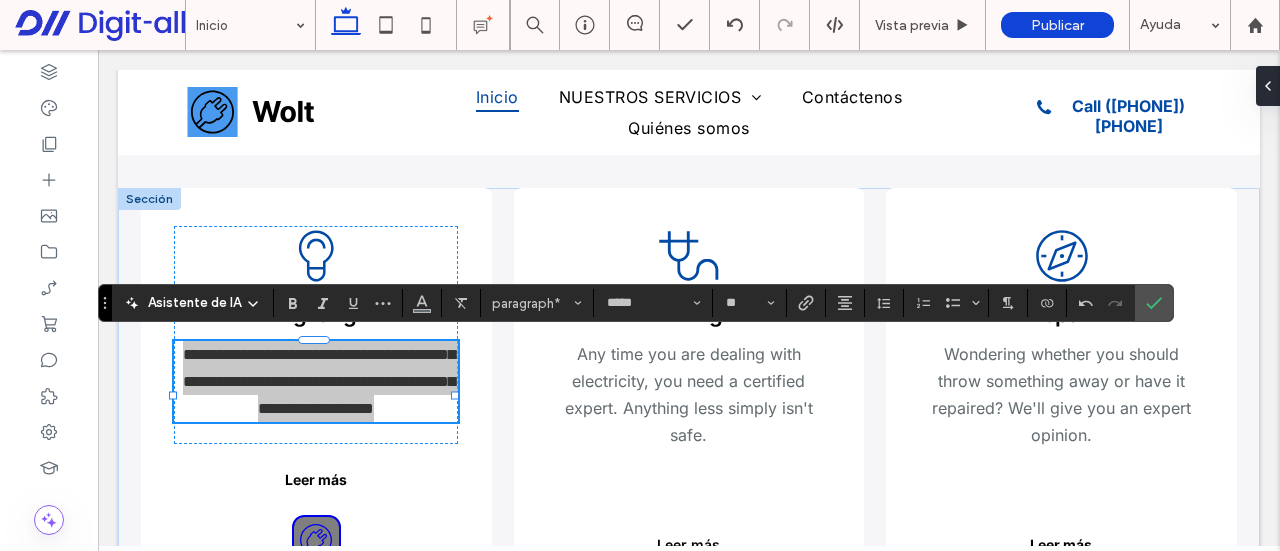 click on "Asistente de IA" at bounding box center (192, 303) 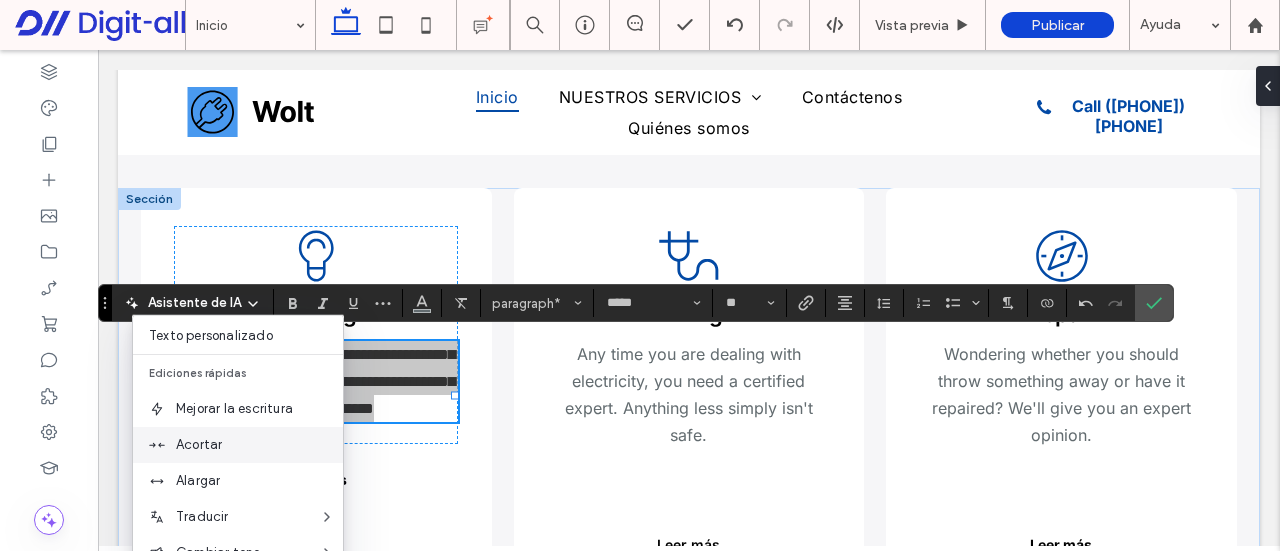 scroll, scrollTop: 151, scrollLeft: 0, axis: vertical 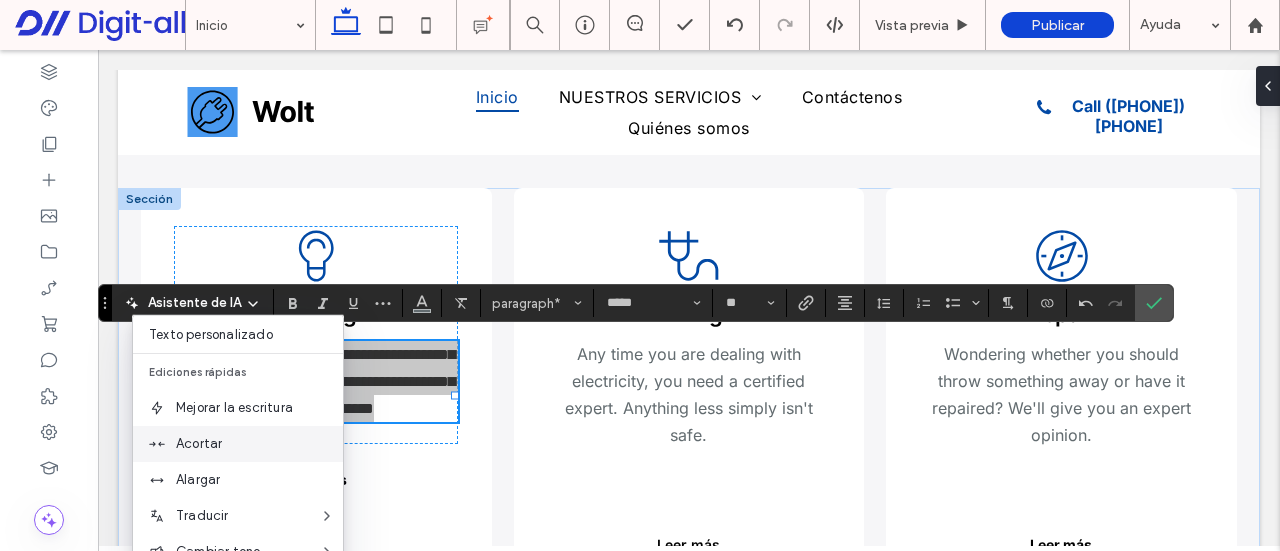 click on "Acortar" at bounding box center [238, 444] 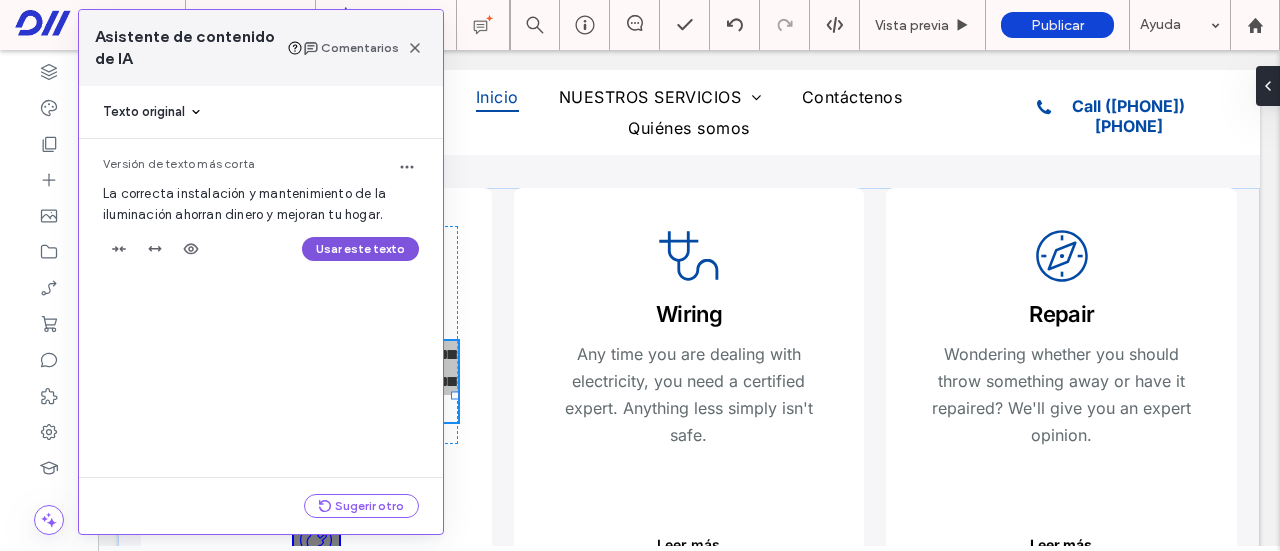 click on "Usar este texto" at bounding box center (360, 249) 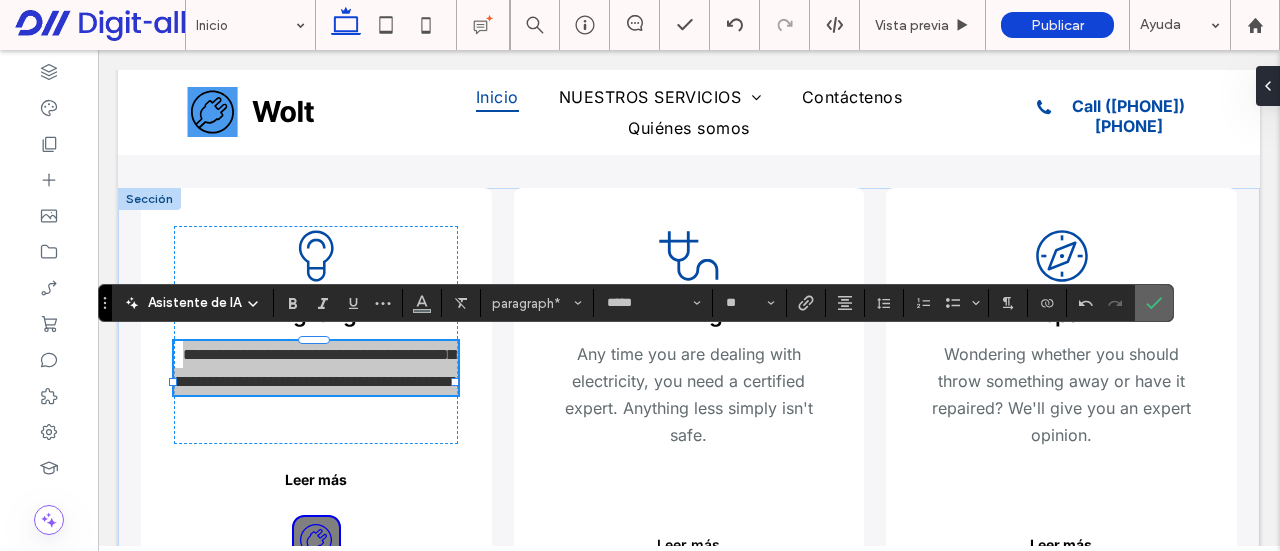 click at bounding box center [1154, 303] 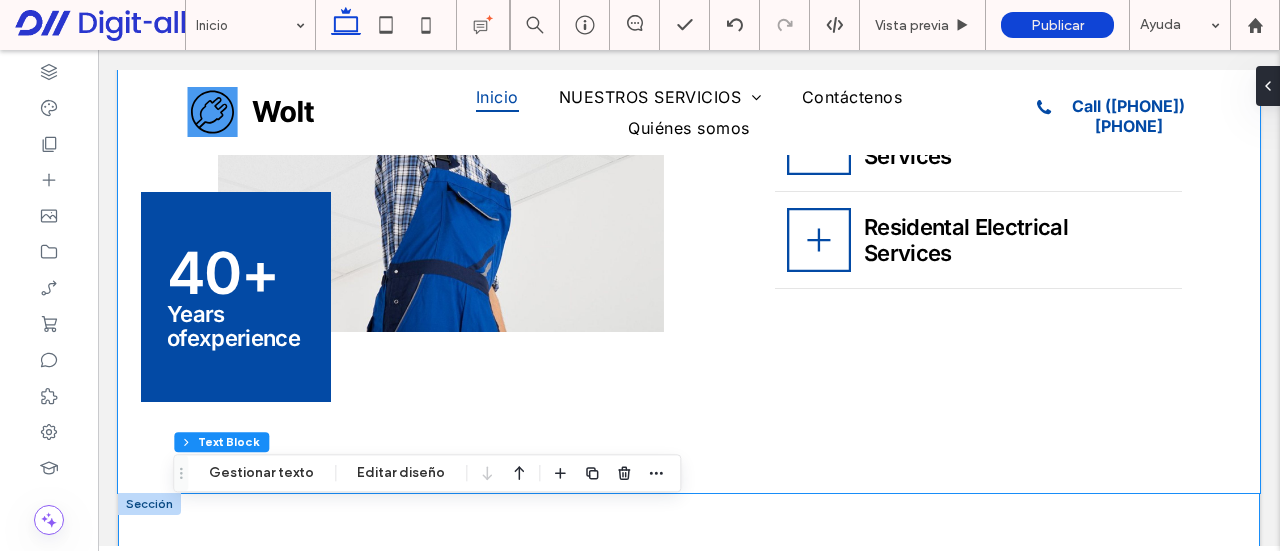 scroll, scrollTop: 1268, scrollLeft: 0, axis: vertical 